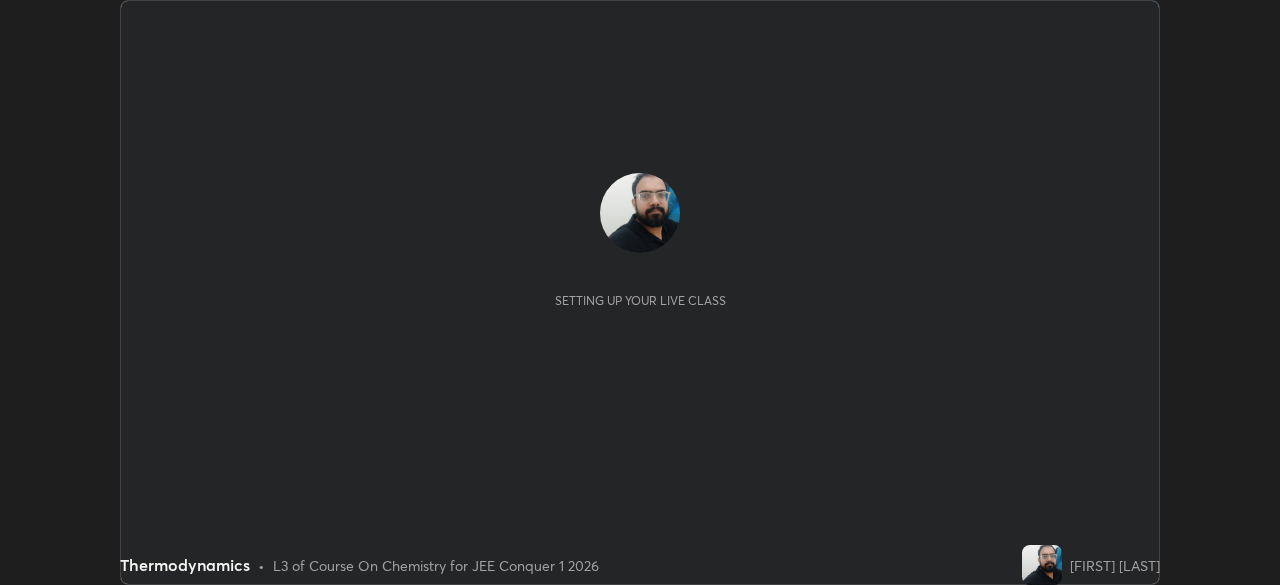 scroll, scrollTop: 0, scrollLeft: 0, axis: both 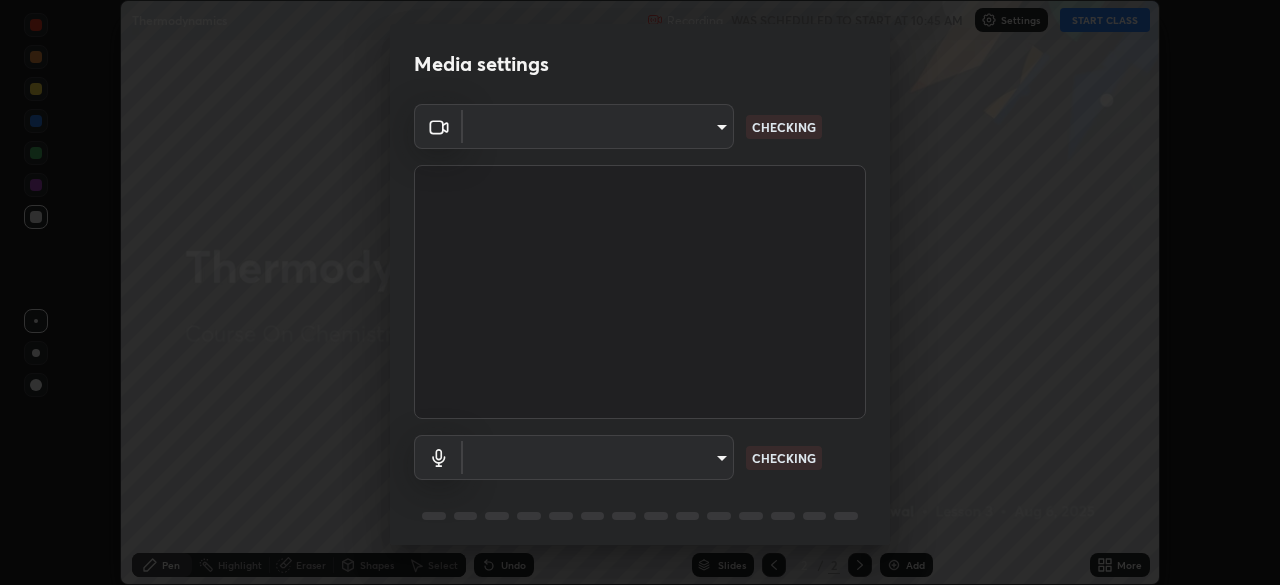 type on "ffb915138f5094fbba49c7dcbdc0b3377f3315ea980a35094b33733fc21d282d" 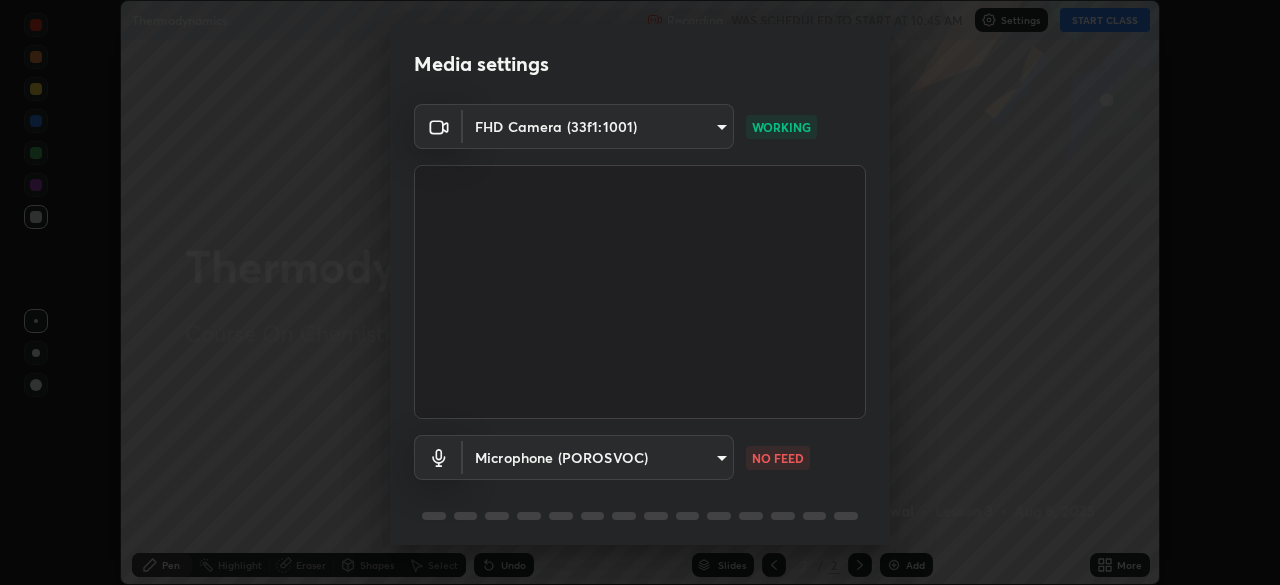 click on "Erase all Thermodynamics Recording WAS SCHEDULED TO START AT  10:45 AM Settings START CLASS Setting up your live class Thermodynamics • L3 of Course On Chemistry for JEE Conquer 1 2026 [FIRST] [LAST] Pen Highlight Eraser Shapes Select Undo Slides 2 / 2 Add More No doubts shared Encourage your learners to ask a doubt for better clarity Report an issue Reason for reporting Buffering Chat not working Audio - Video sync issue Educator video quality low ​ Attach an image Report Media settings FHD Camera (33f1:1001) ffb915138f5094fbba49c7dcbdc0b3377f3315ea980a35094b33733fc21d282d WORKING Microphone (POROSVOC) 3fb3650eade0ec0a1bd0a7d1f87ca9eb5d548a38c0fe8b6180c3065924ba7fd6 NO FEED 1 / 5 Next" at bounding box center (640, 292) 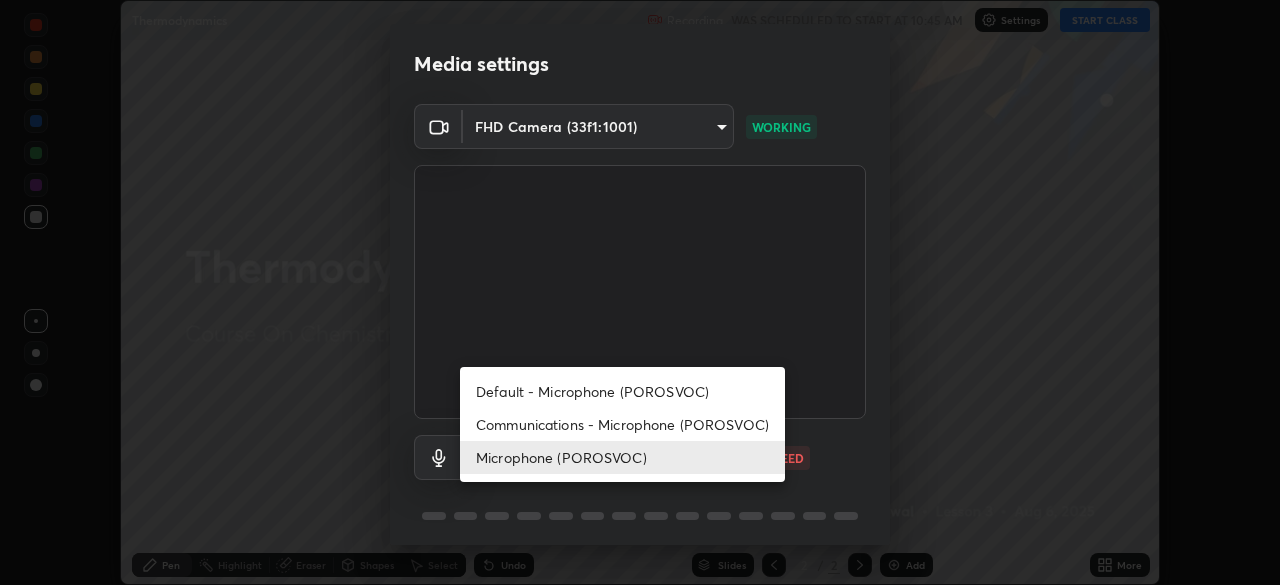 click on "Communications - Microphone (POROSVOC)" at bounding box center (622, 424) 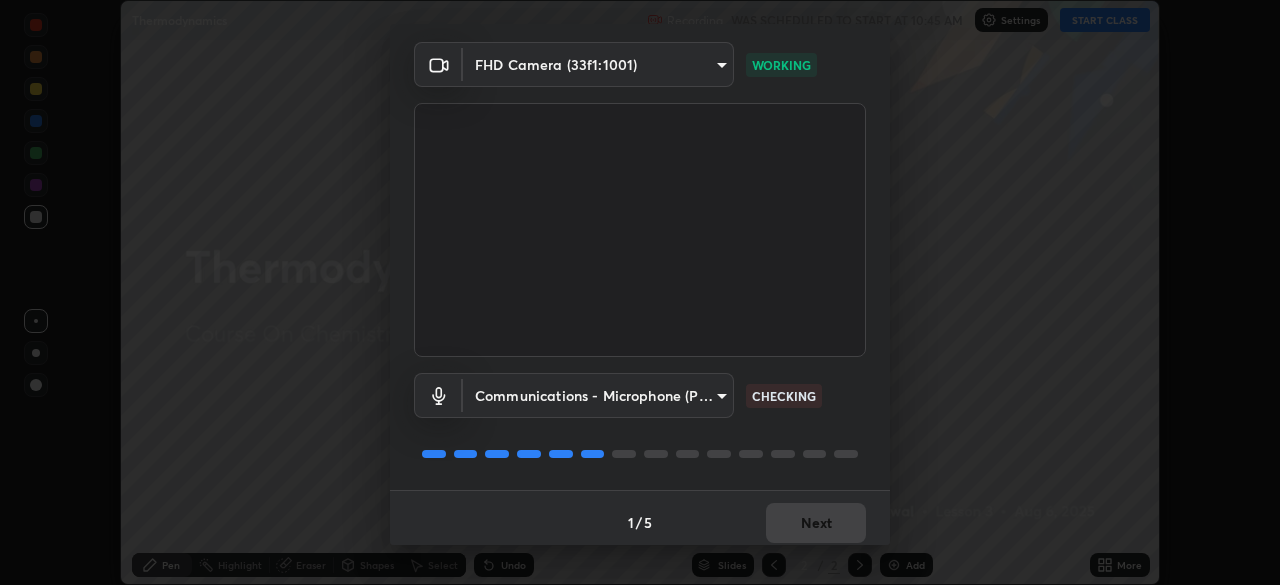scroll, scrollTop: 71, scrollLeft: 0, axis: vertical 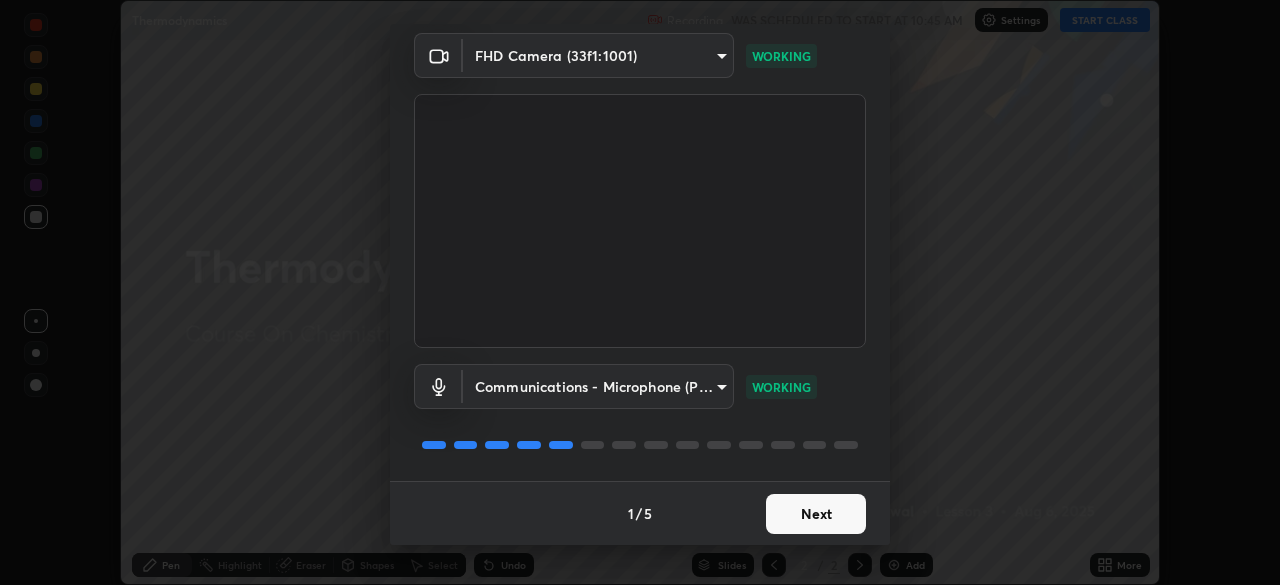 click on "Next" at bounding box center (816, 514) 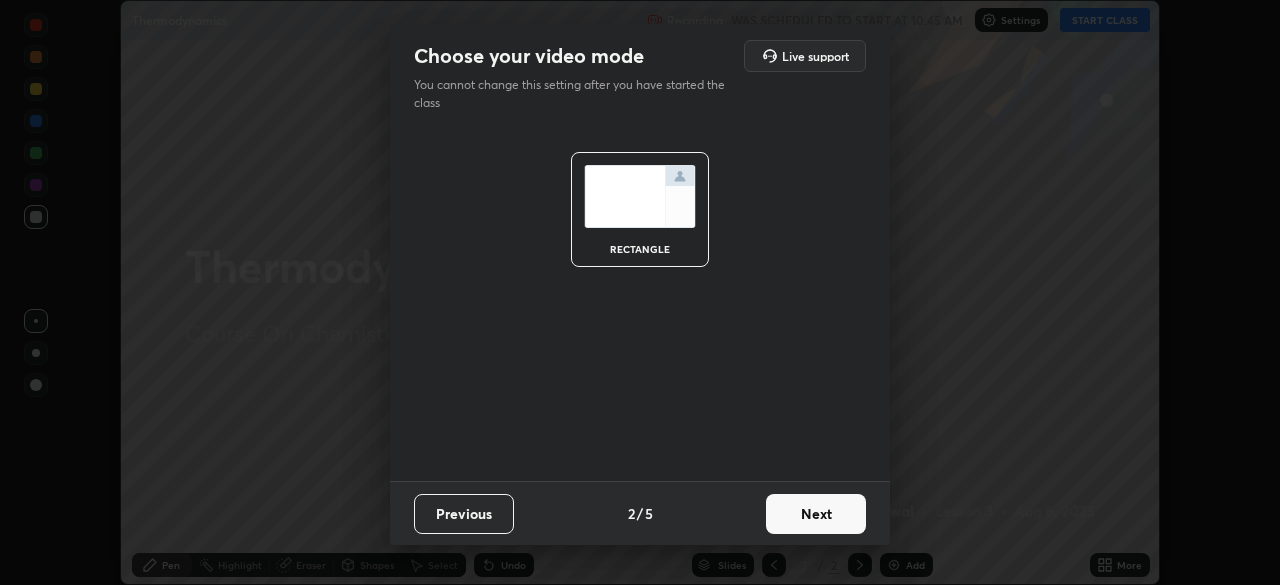 click on "Next" at bounding box center [816, 514] 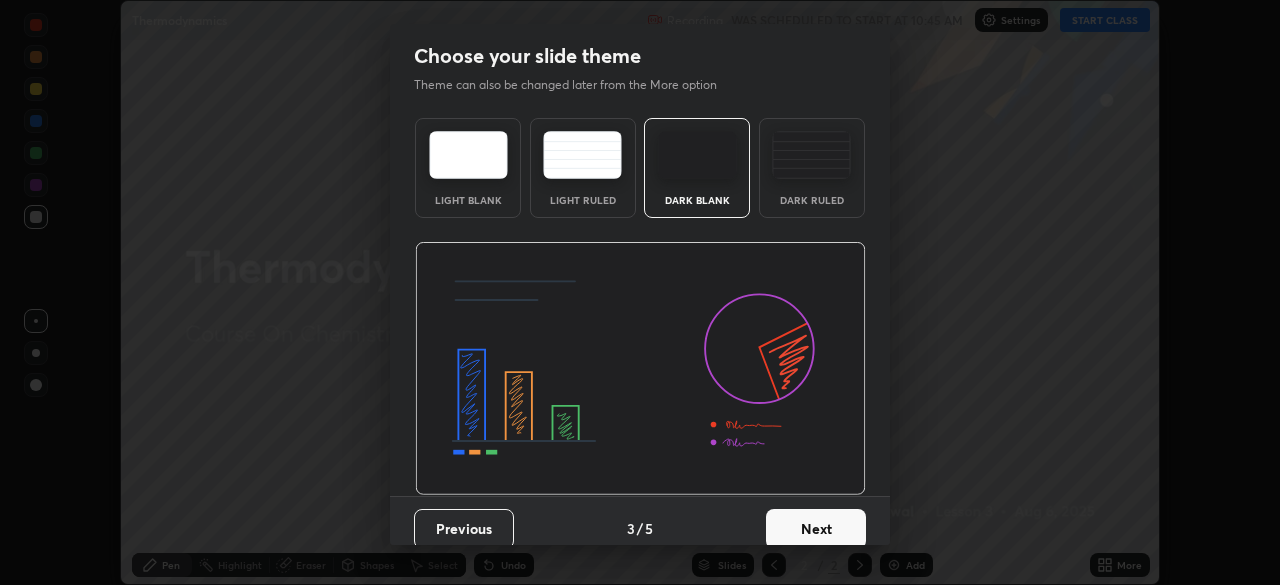 click on "Next" at bounding box center (816, 529) 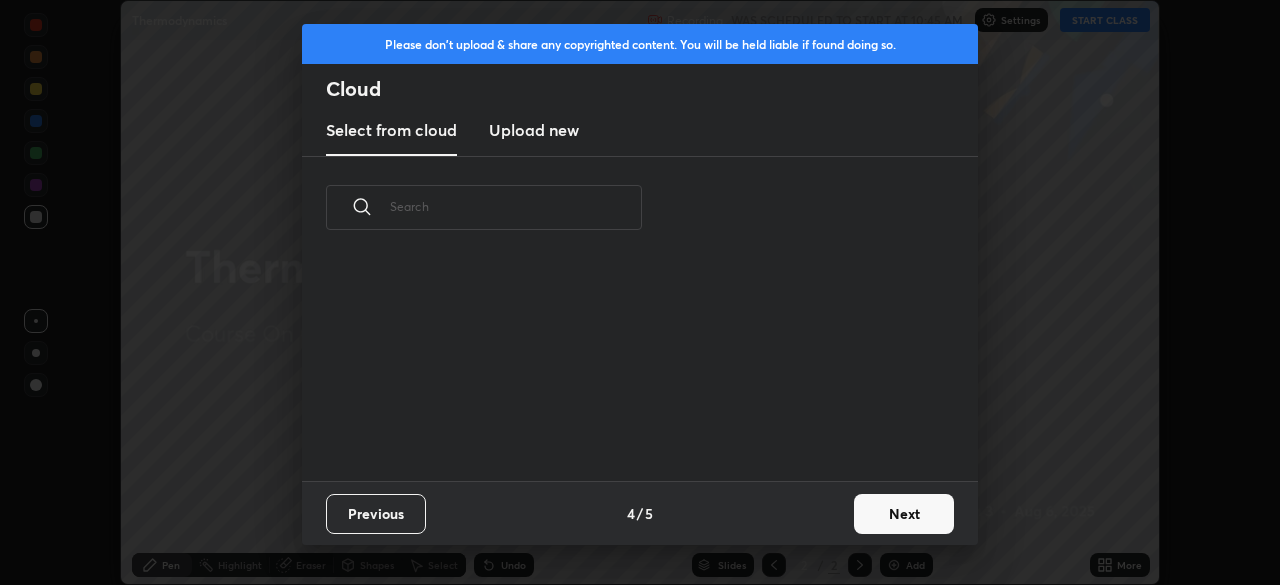 click on "Next" at bounding box center [904, 514] 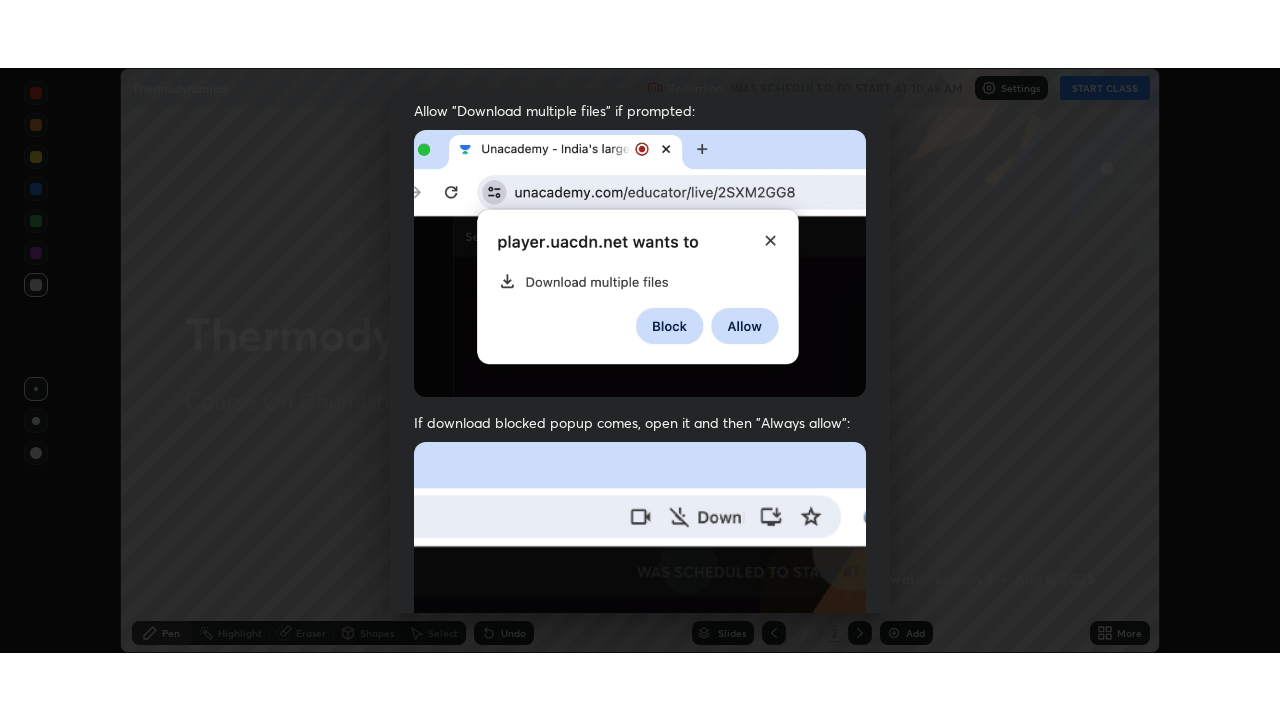 scroll, scrollTop: 479, scrollLeft: 0, axis: vertical 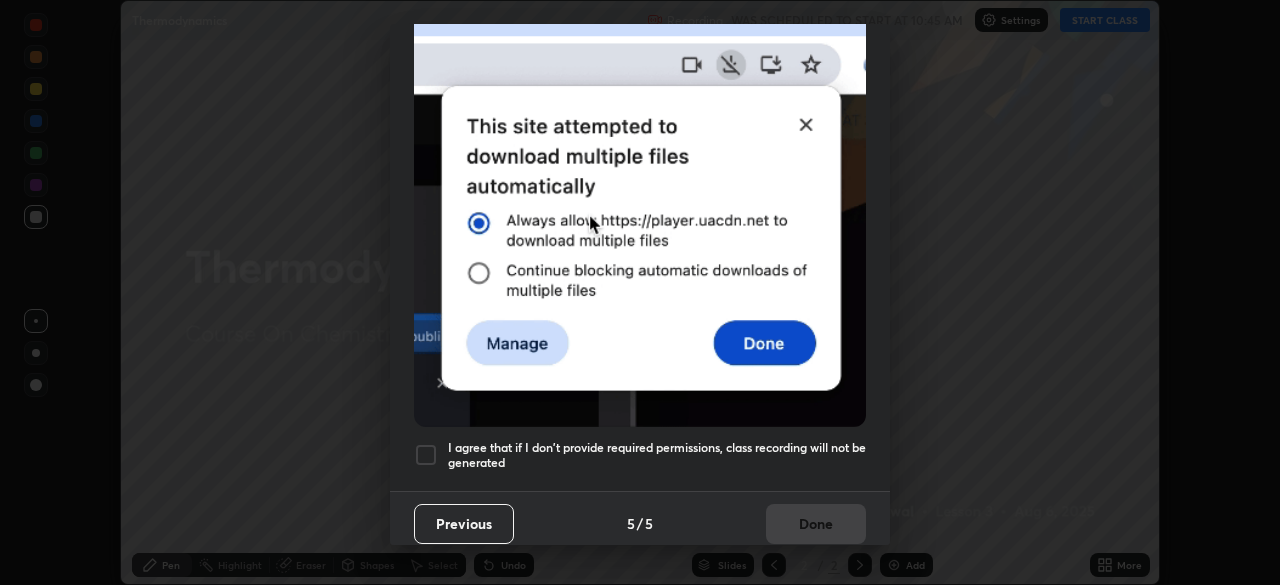 click at bounding box center (426, 455) 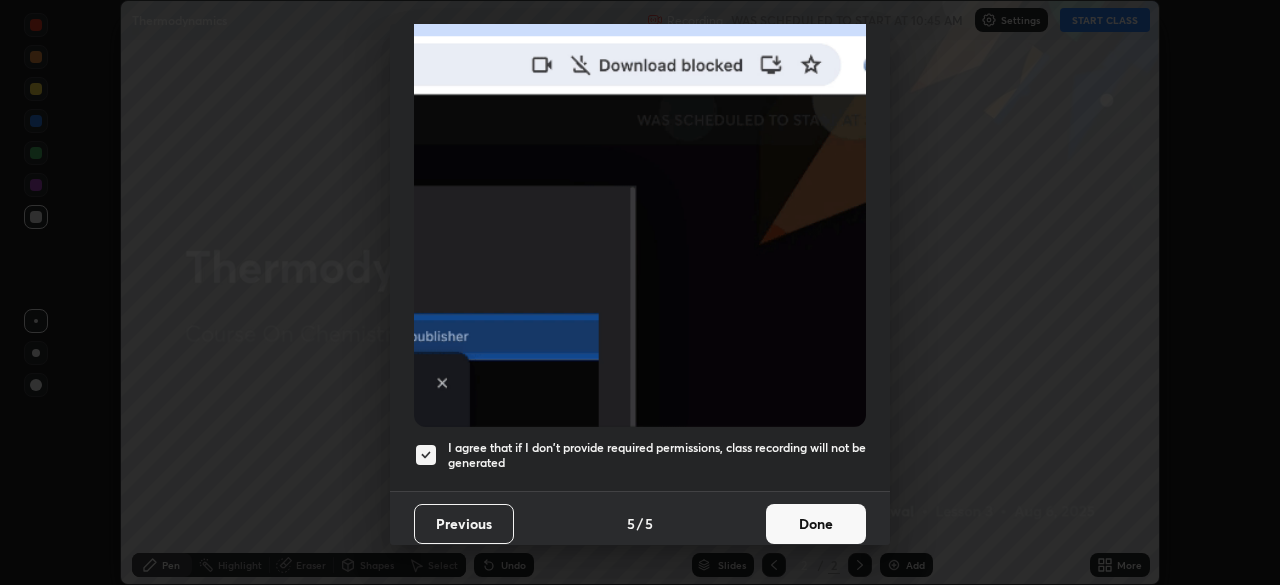 click on "Done" at bounding box center (816, 524) 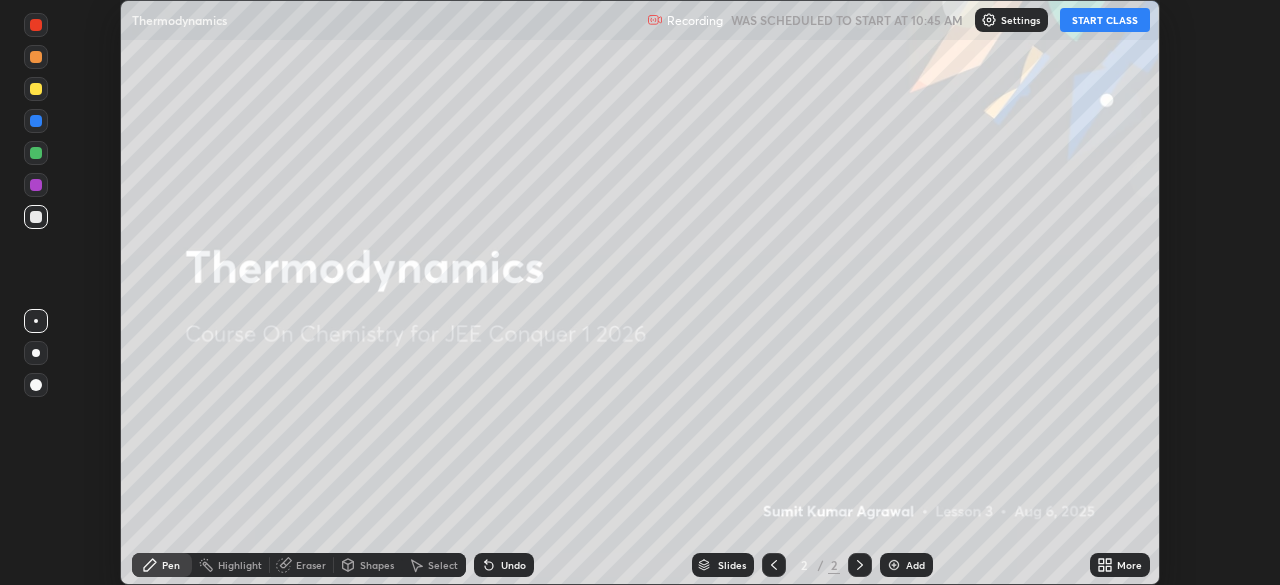 click on "START CLASS" at bounding box center (1105, 20) 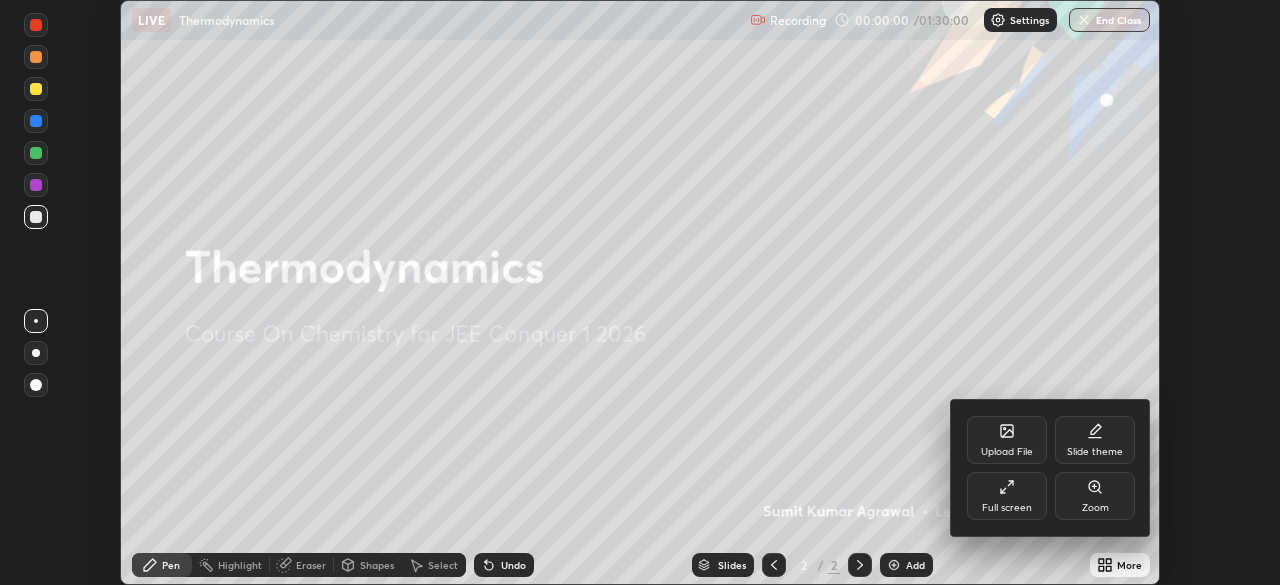 click on "Full screen" at bounding box center (1007, 496) 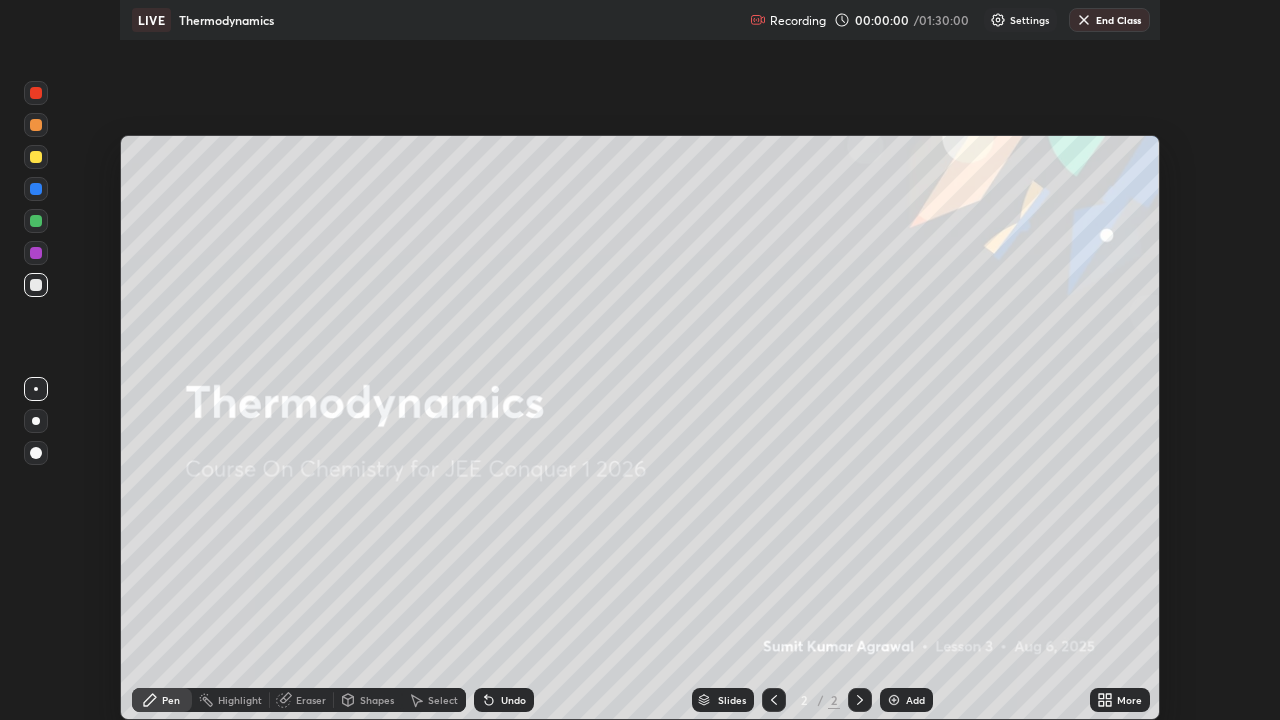 scroll, scrollTop: 99280, scrollLeft: 98720, axis: both 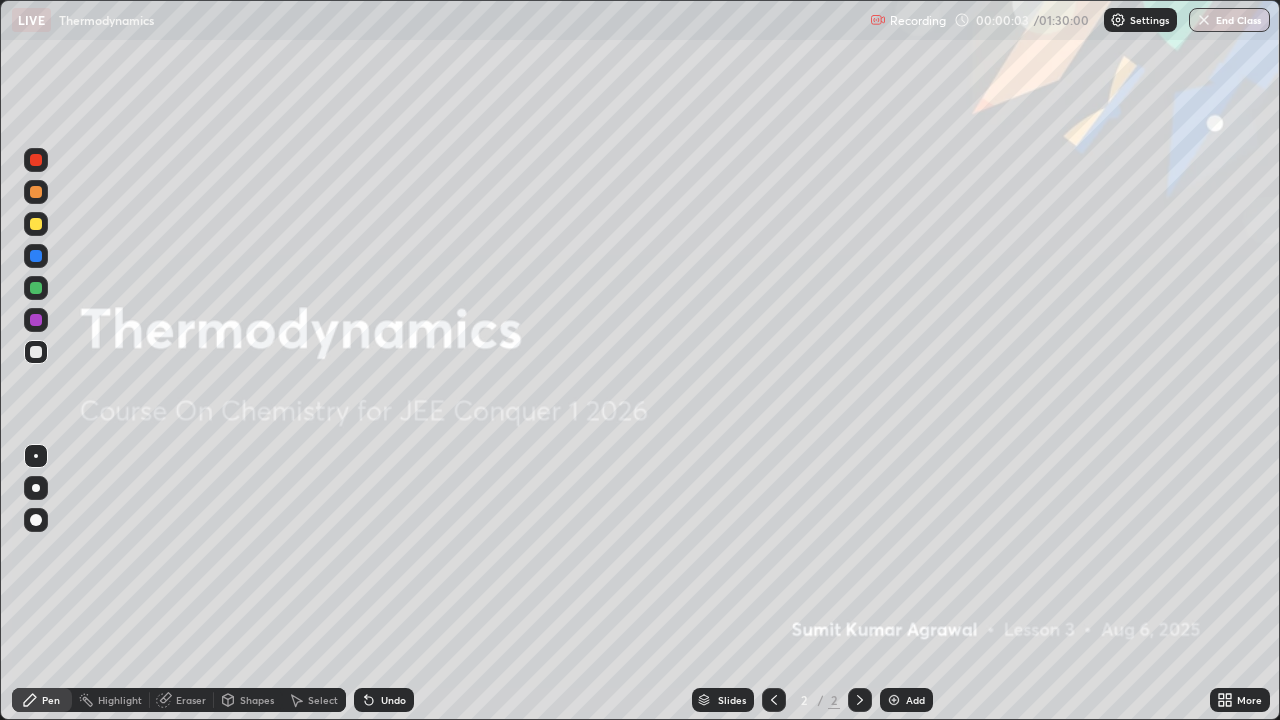 click at bounding box center (894, 700) 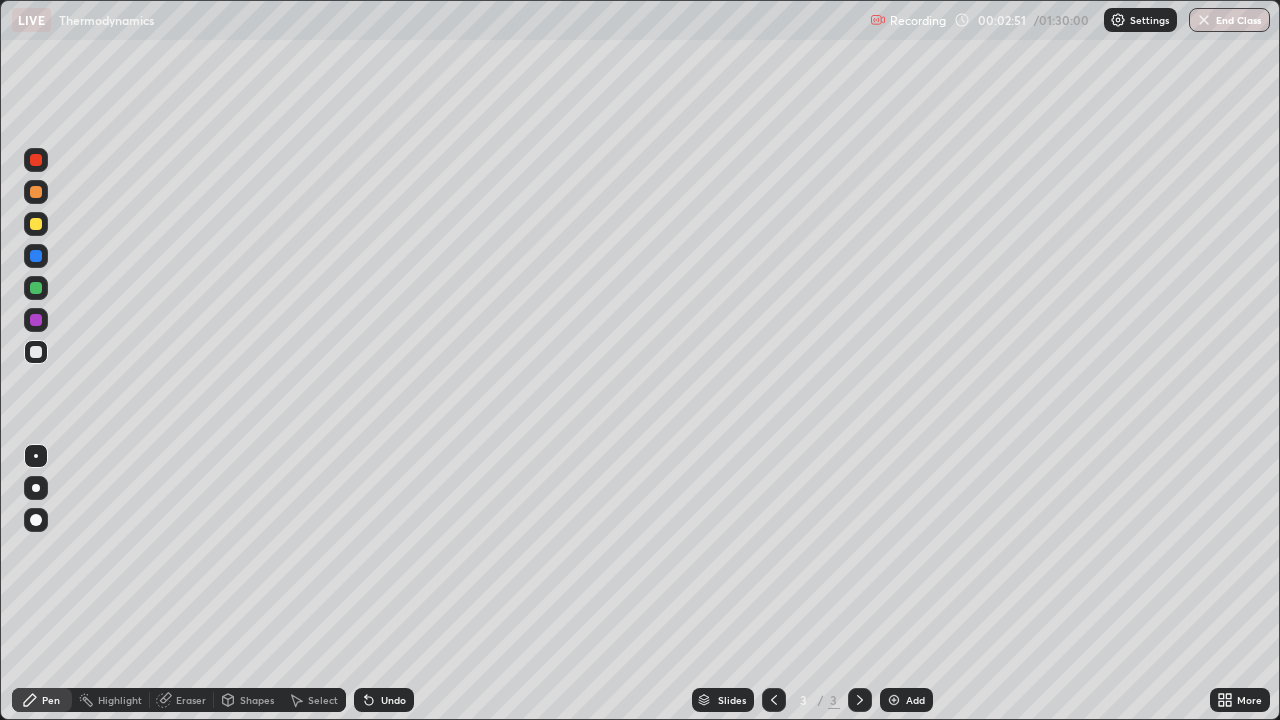 click on "Undo" at bounding box center [384, 700] 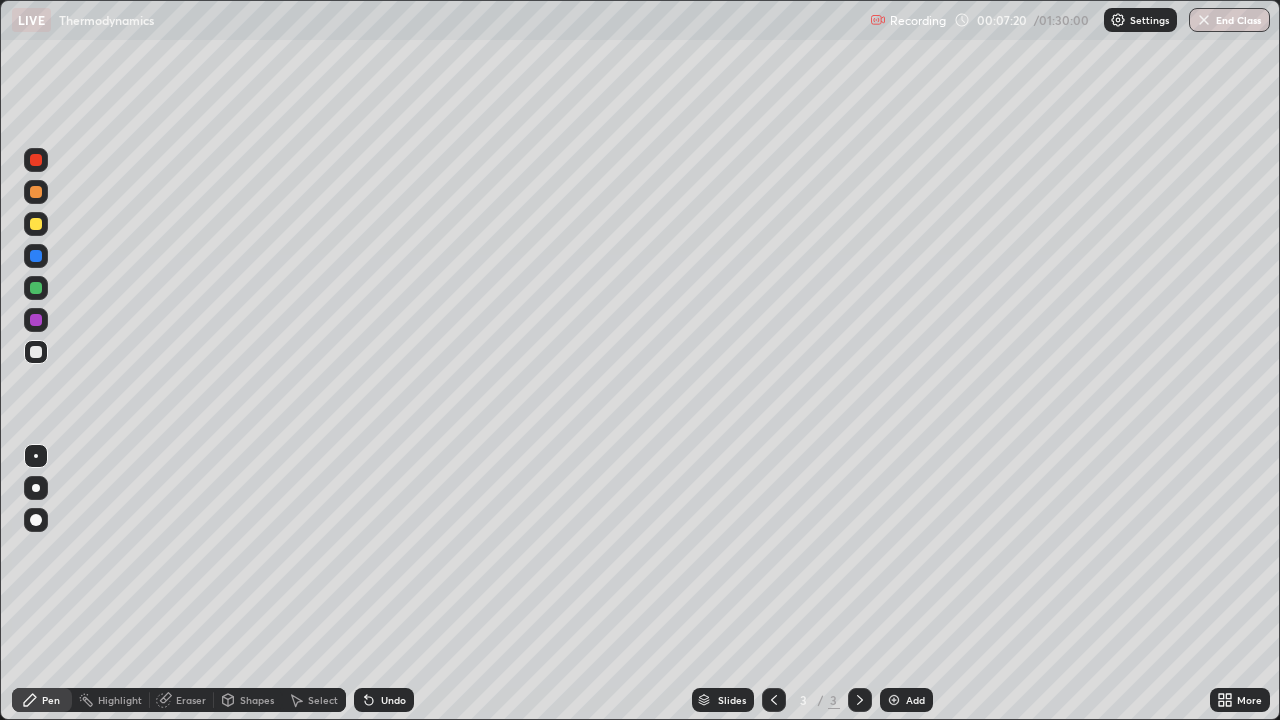 click on "Add" at bounding box center [915, 700] 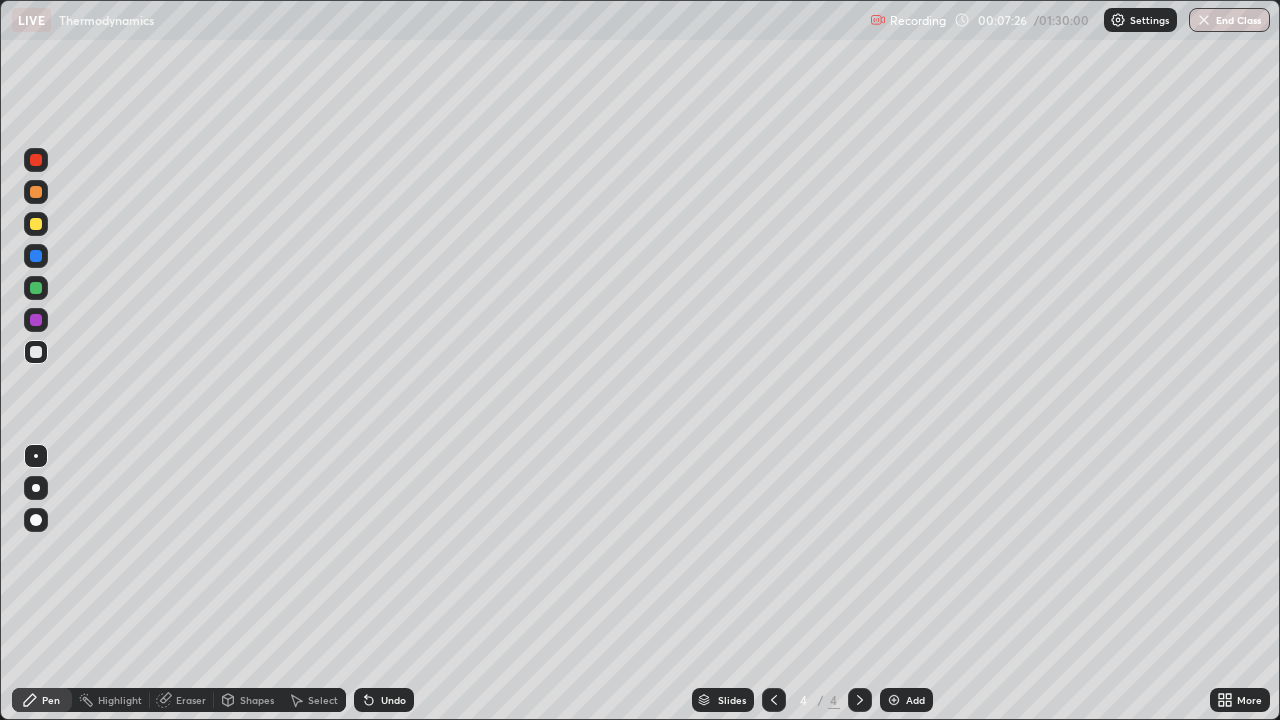 click on "Eraser" at bounding box center (182, 700) 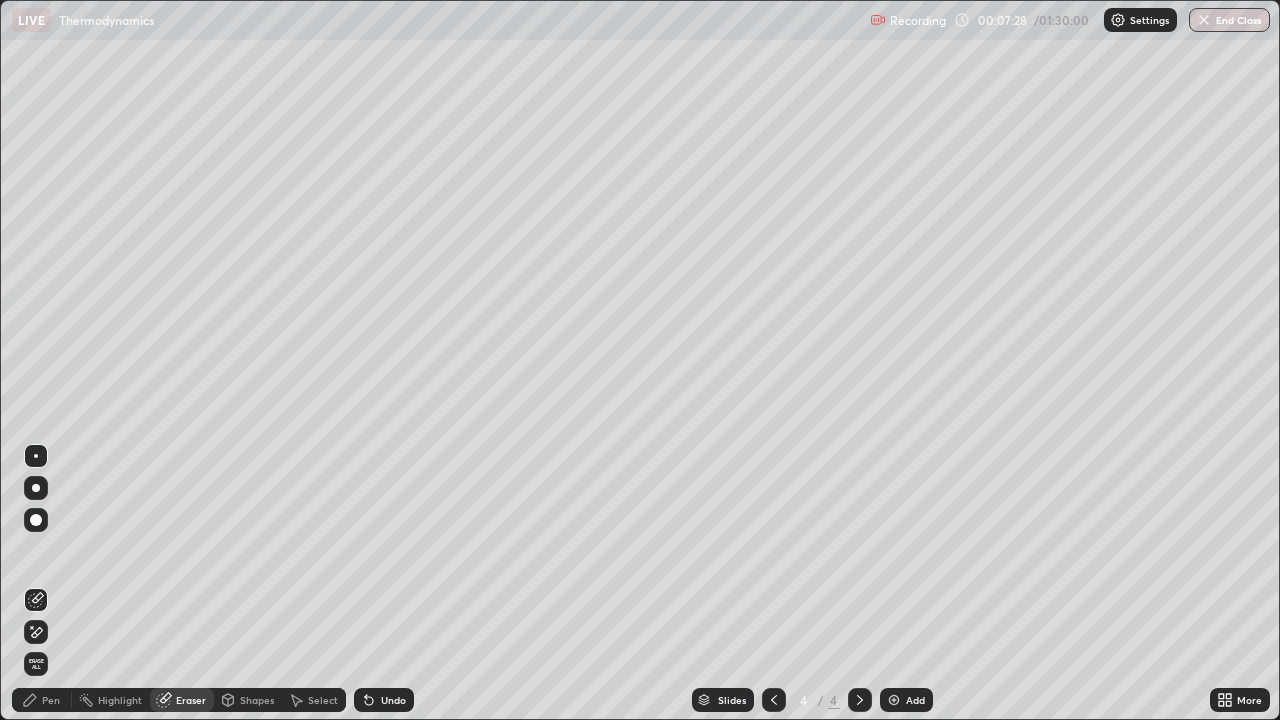 click on "Pen" at bounding box center [51, 700] 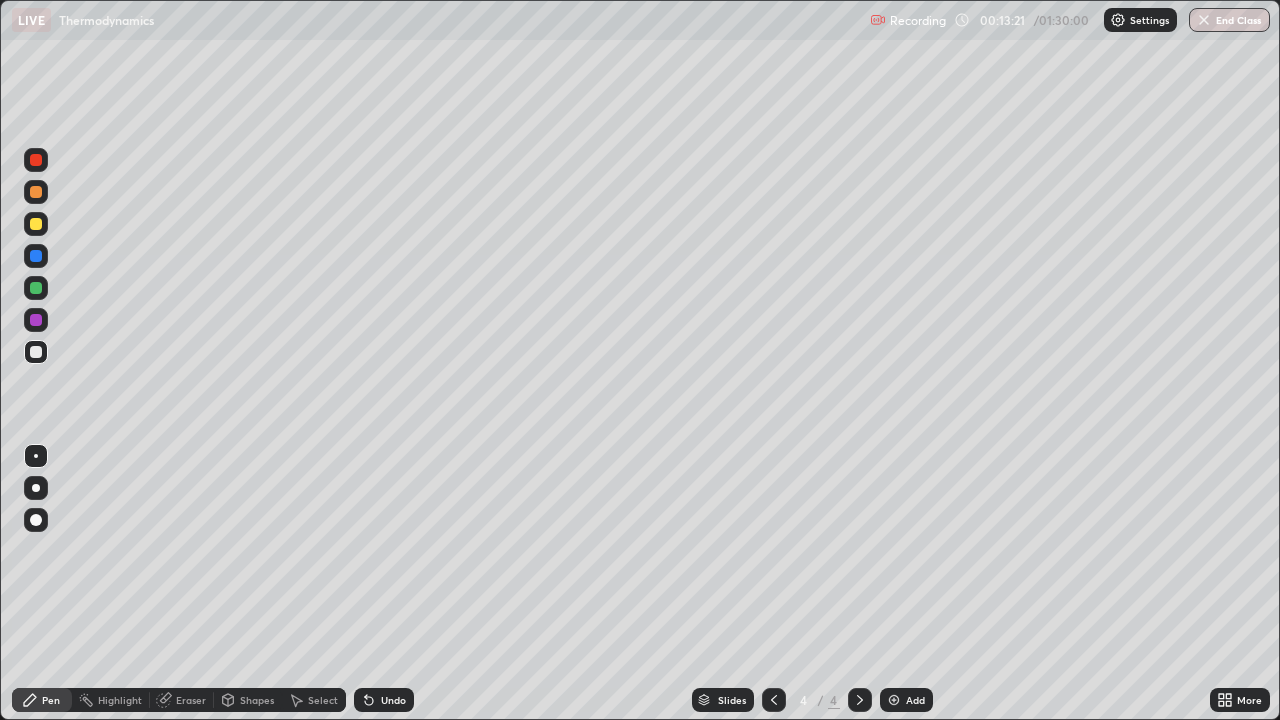 click at bounding box center (894, 700) 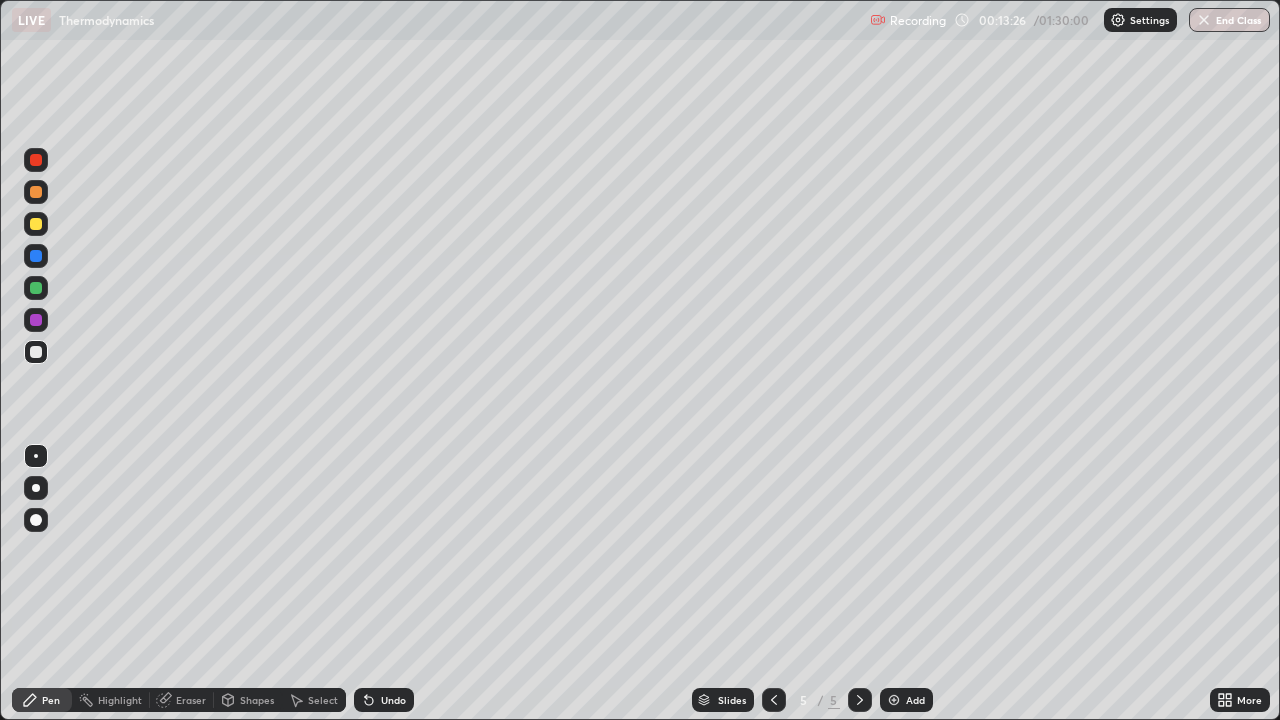 click on "Undo" at bounding box center (393, 700) 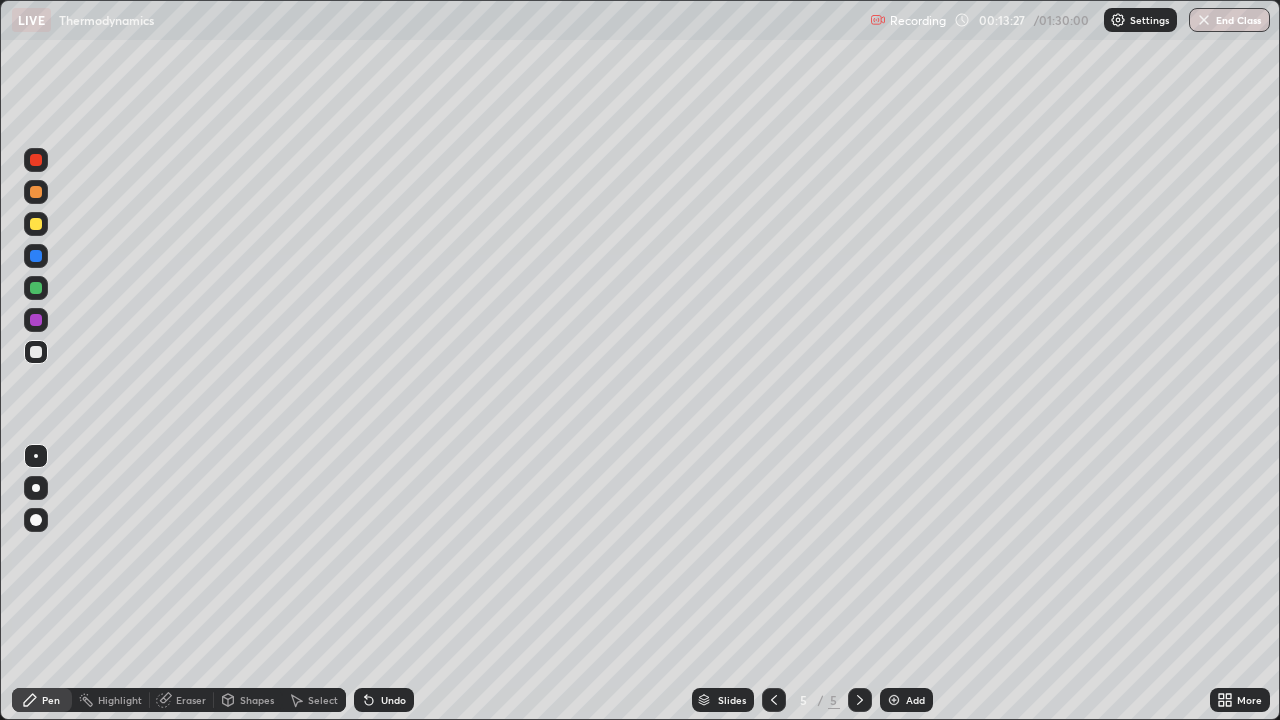 click on "Undo" at bounding box center [384, 700] 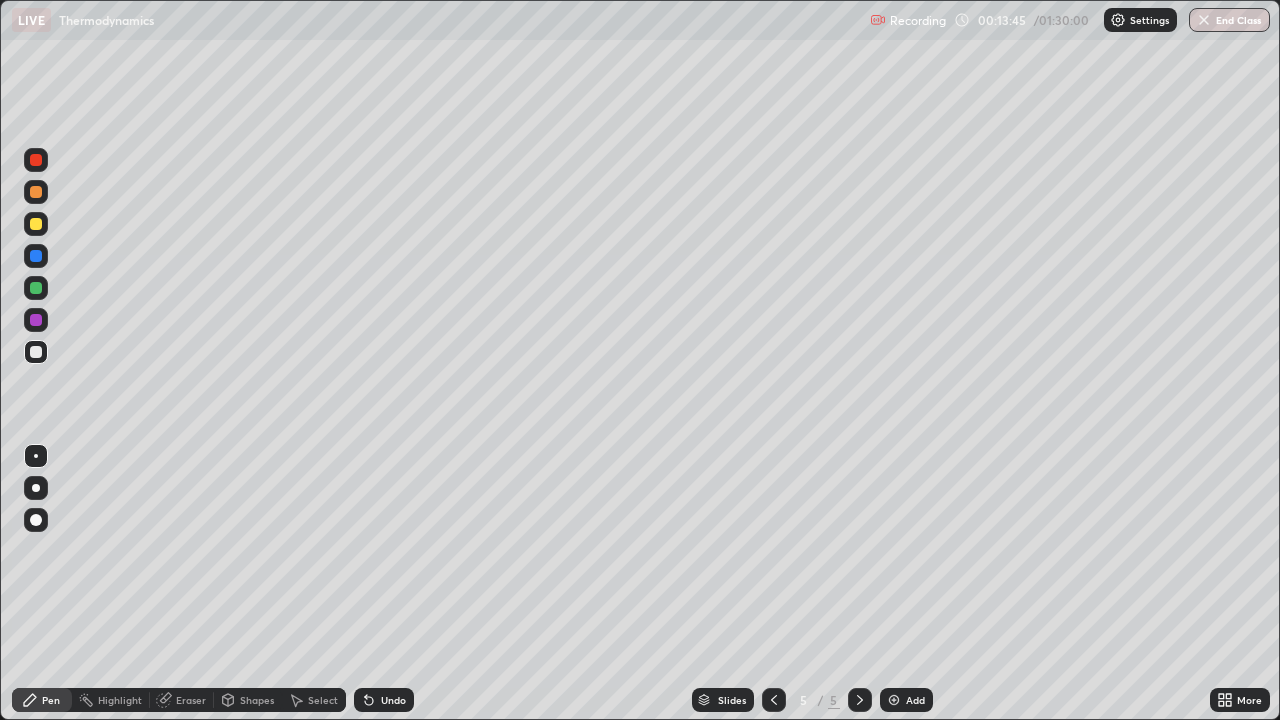 click on "Undo" at bounding box center (393, 700) 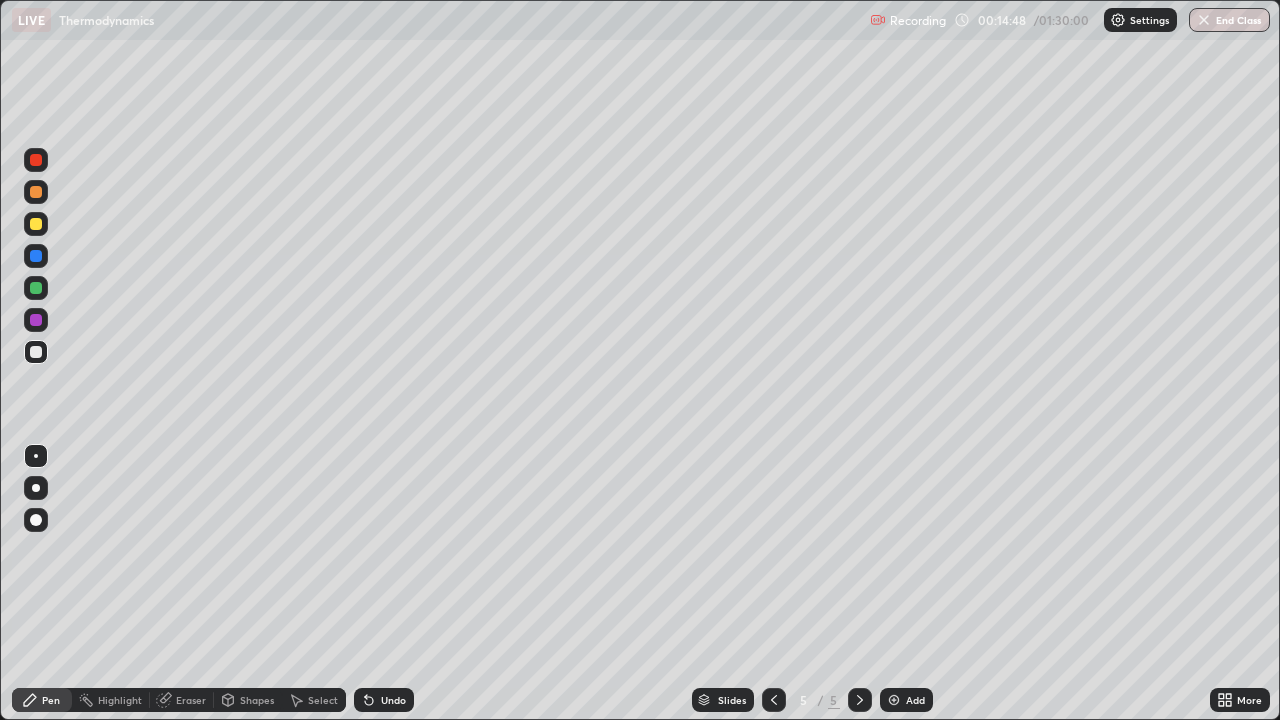 click at bounding box center (36, 224) 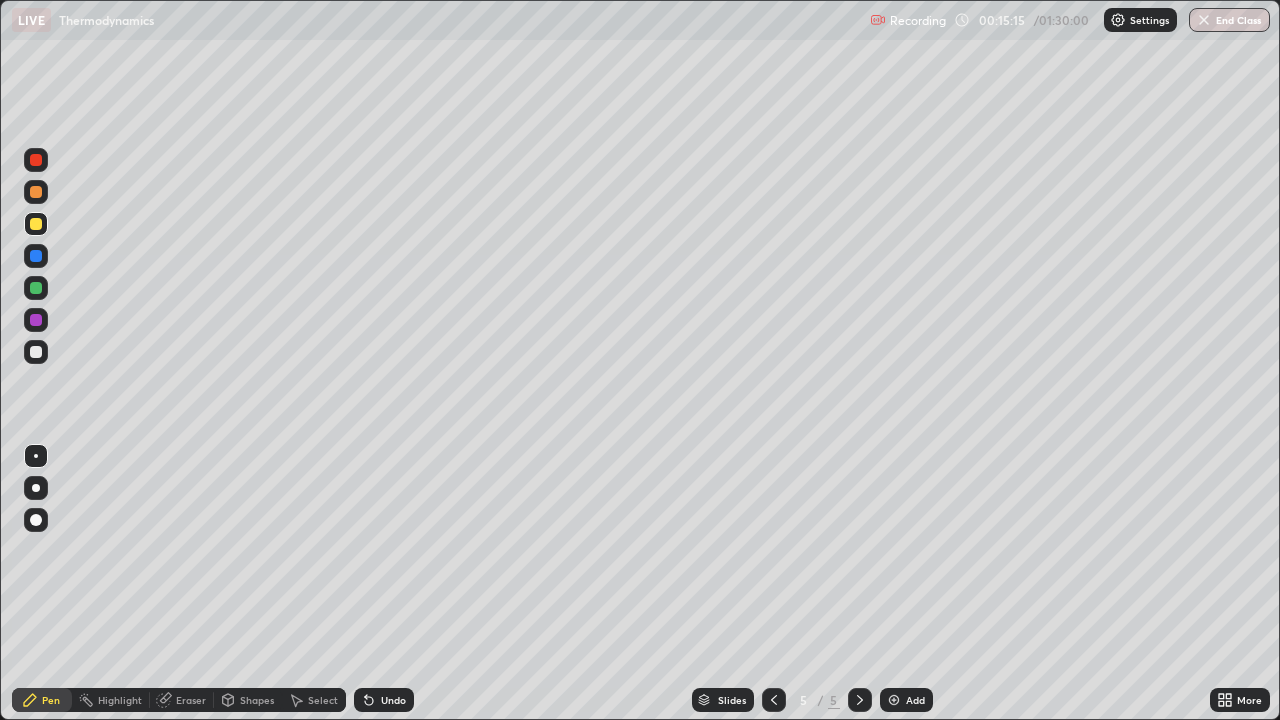 click 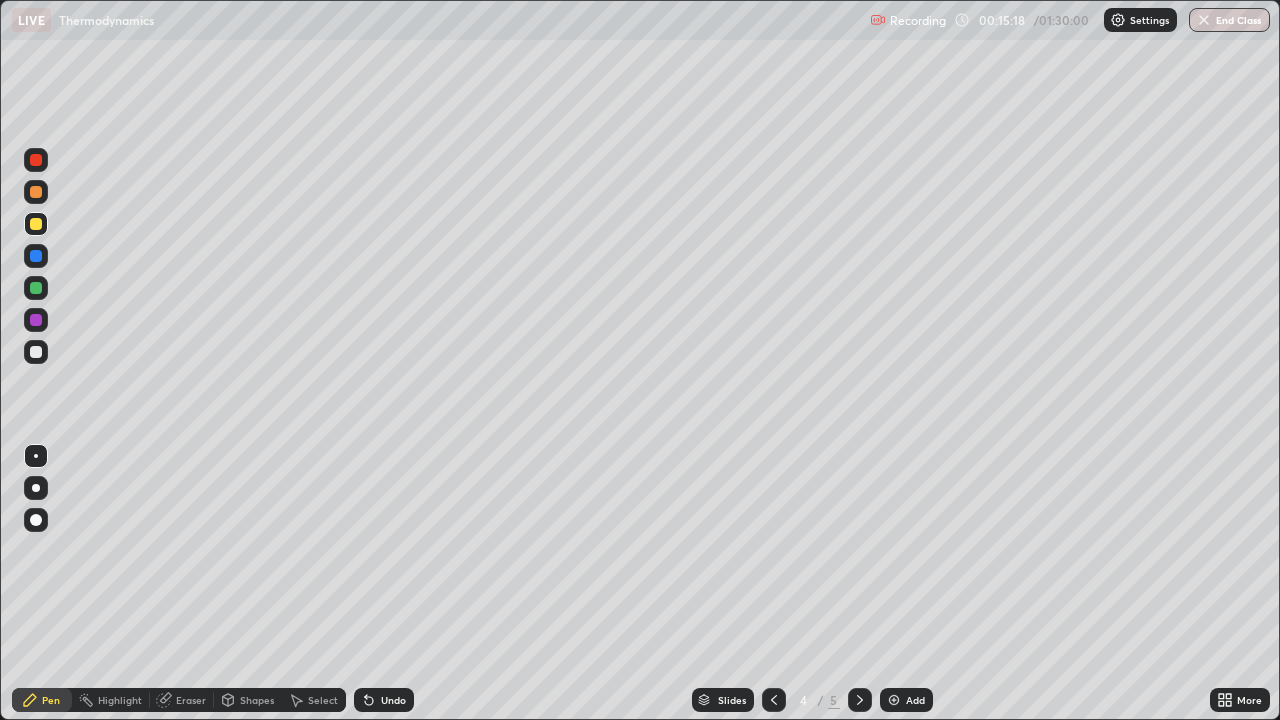 click 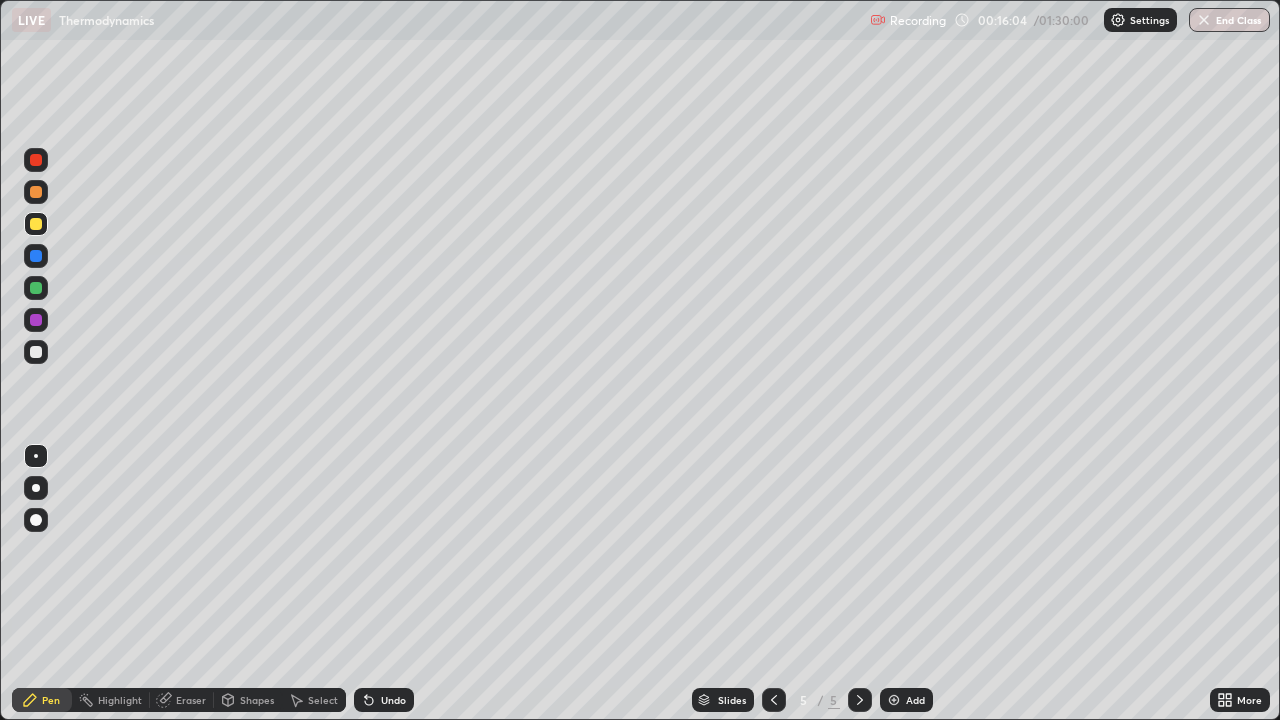 click on "Undo" at bounding box center [384, 700] 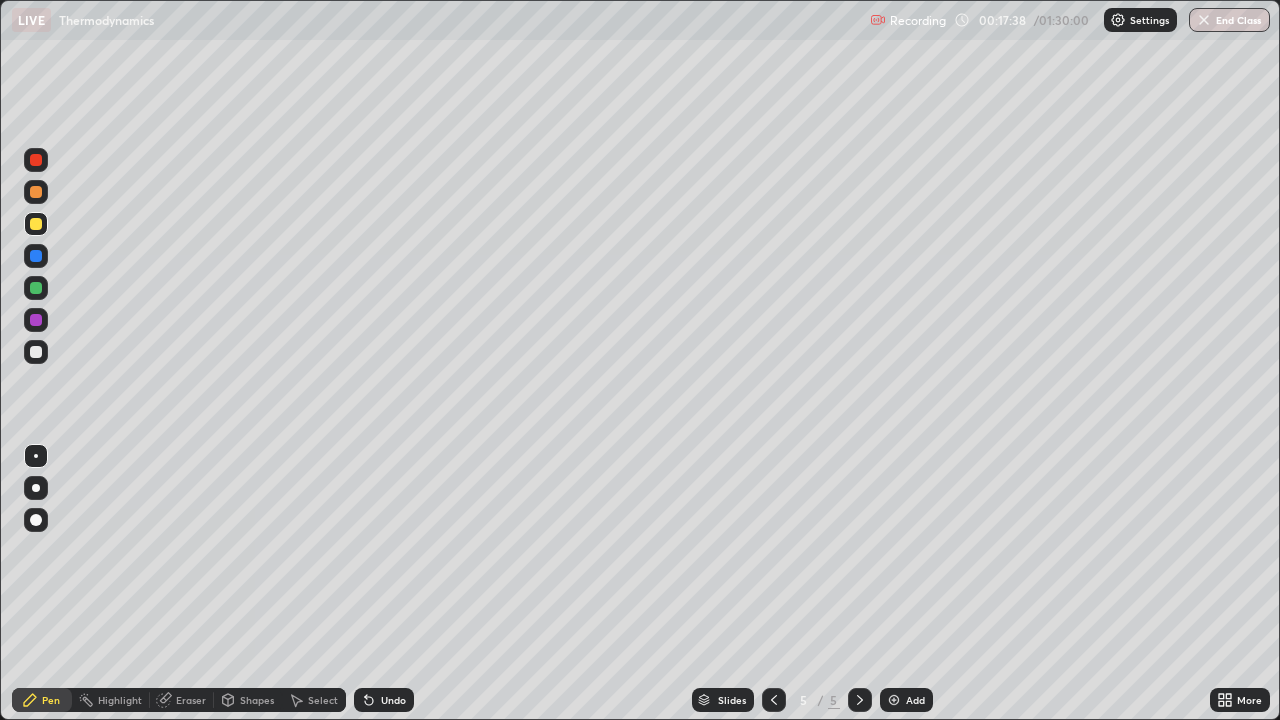 click on "Eraser" at bounding box center (182, 700) 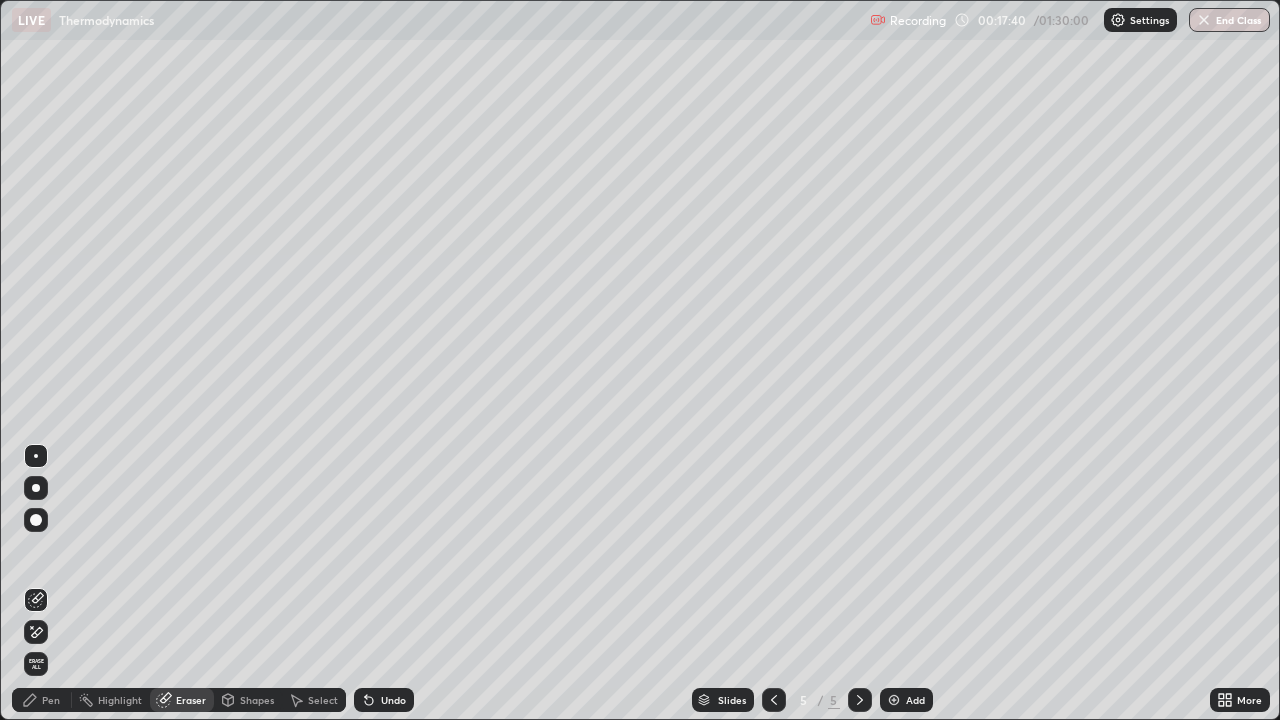 click on "Pen" at bounding box center [42, 700] 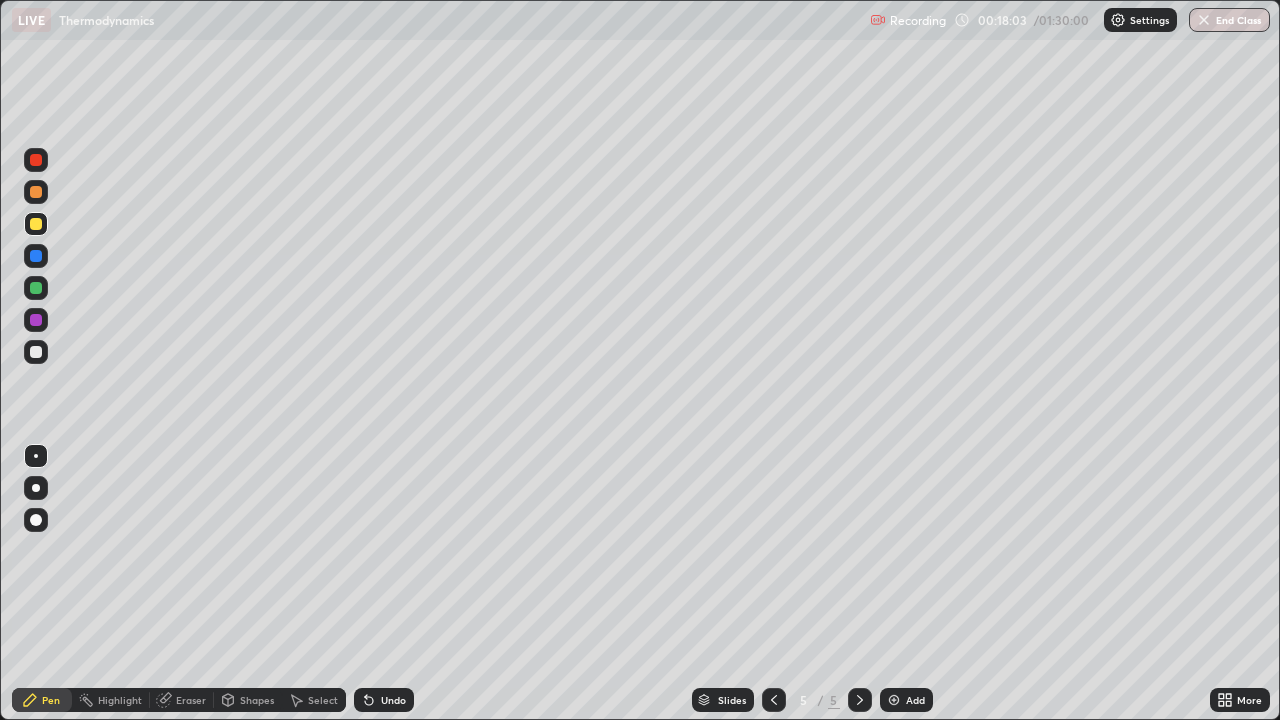 click on "Undo" at bounding box center (393, 700) 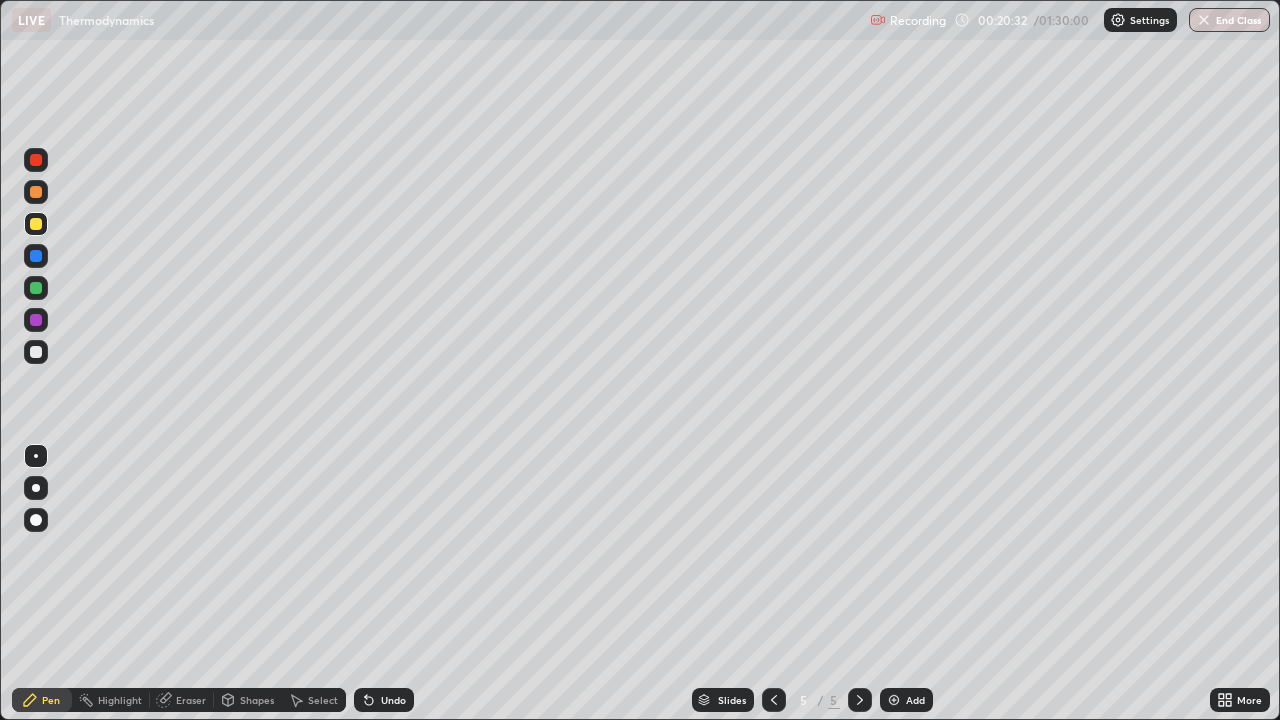 click on "Add" at bounding box center [915, 700] 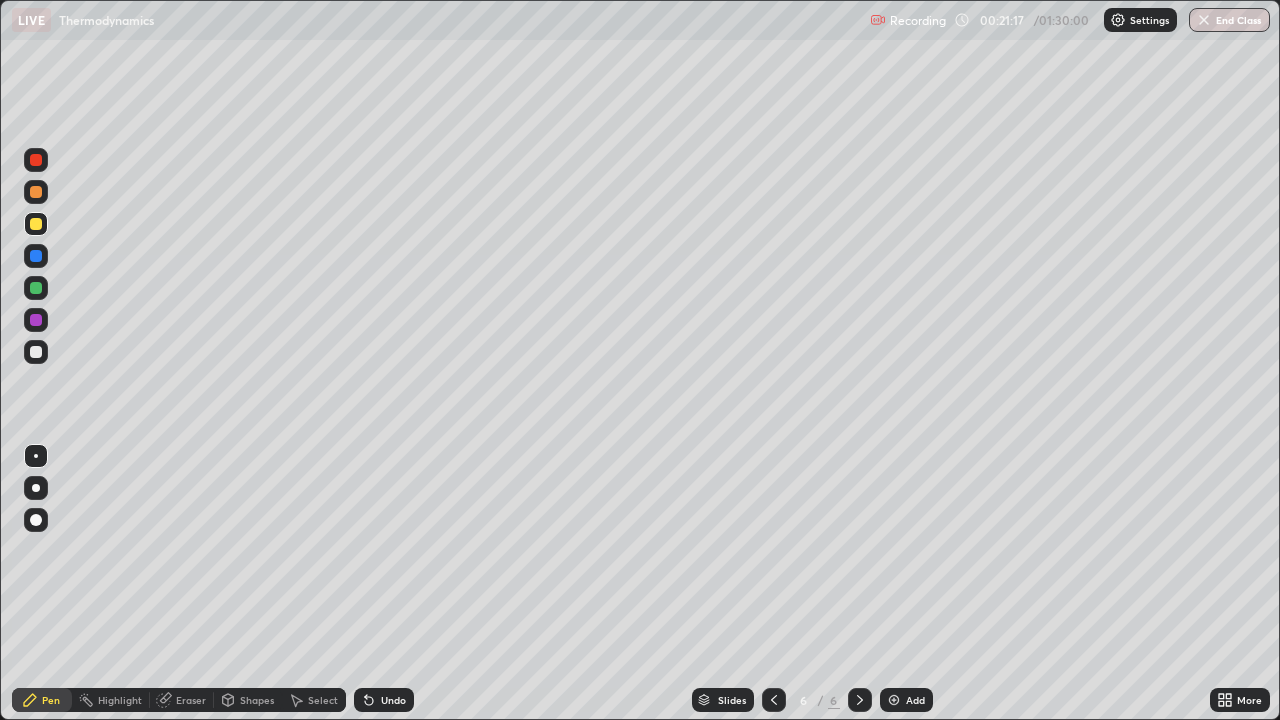 click on "Undo" at bounding box center (384, 700) 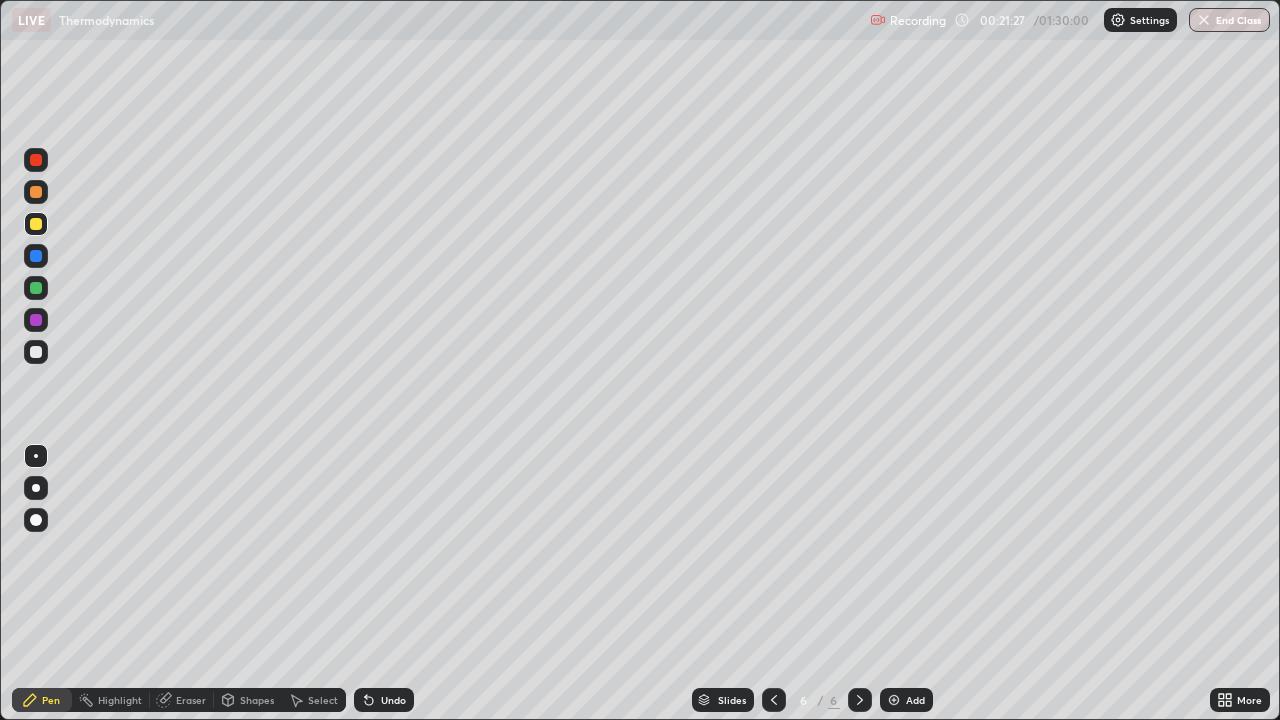 click on "Undo" at bounding box center (393, 700) 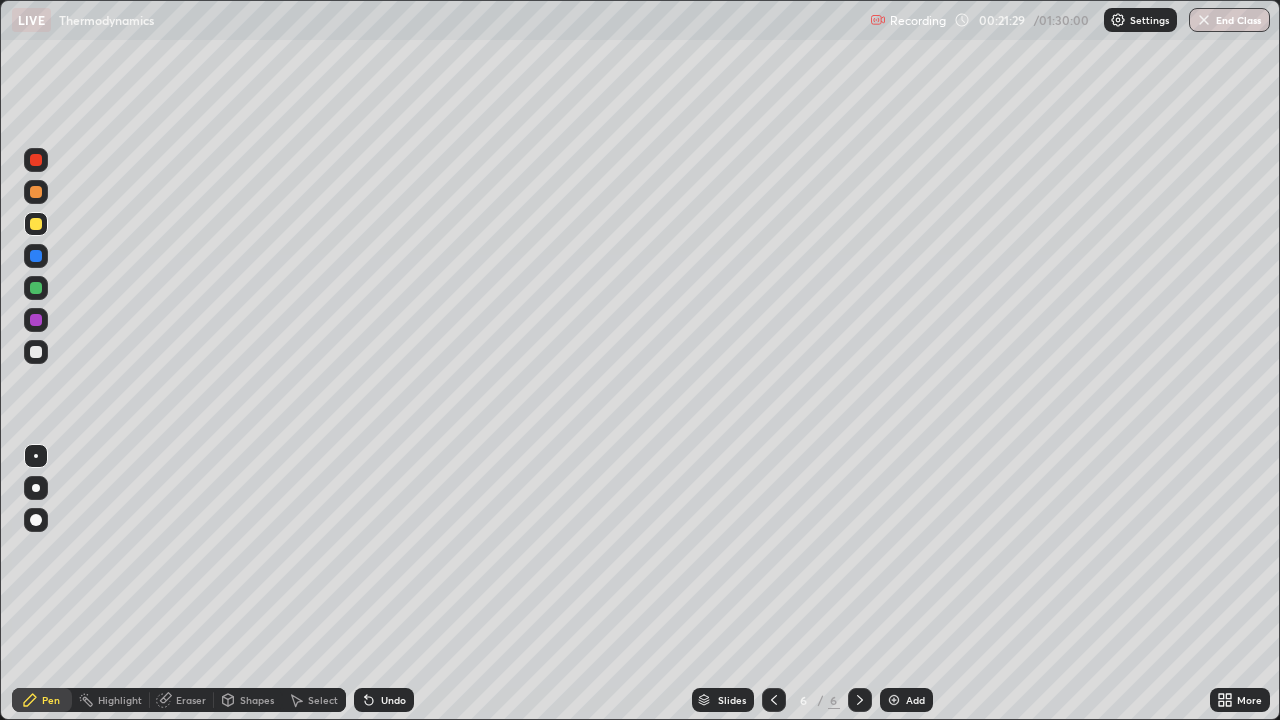 click on "Undo" at bounding box center [393, 700] 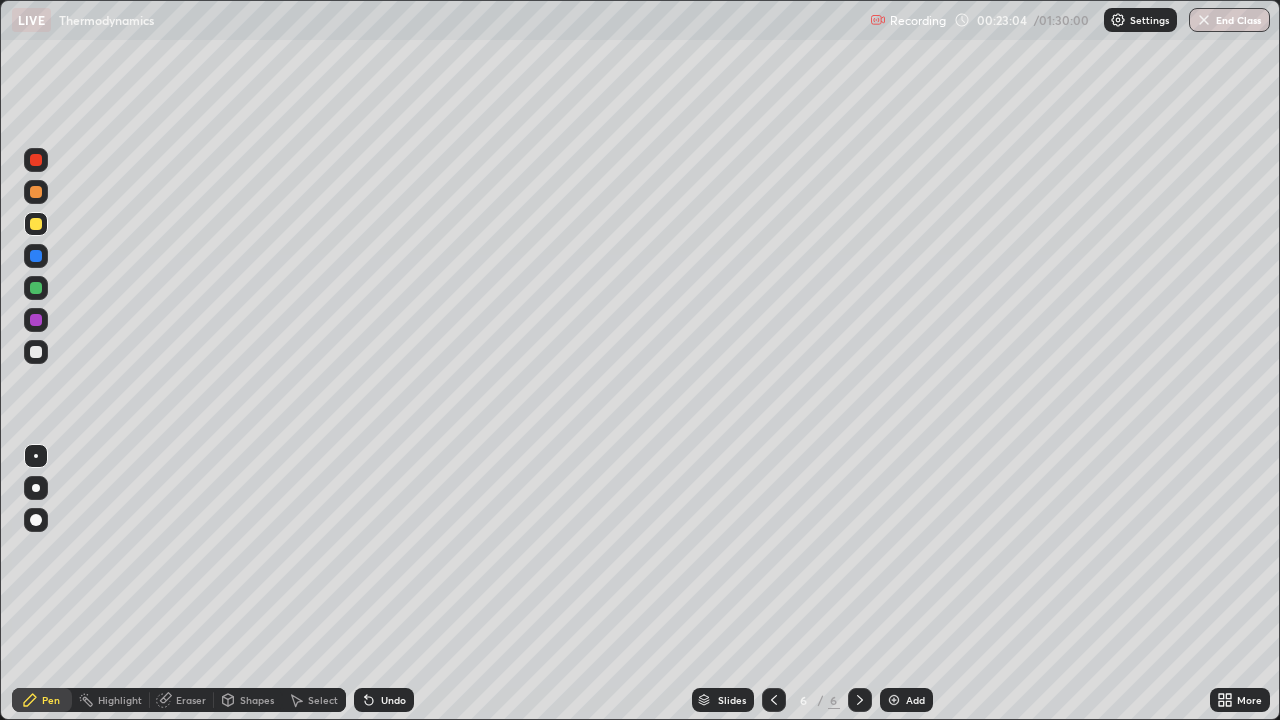 click on "Undo" at bounding box center [393, 700] 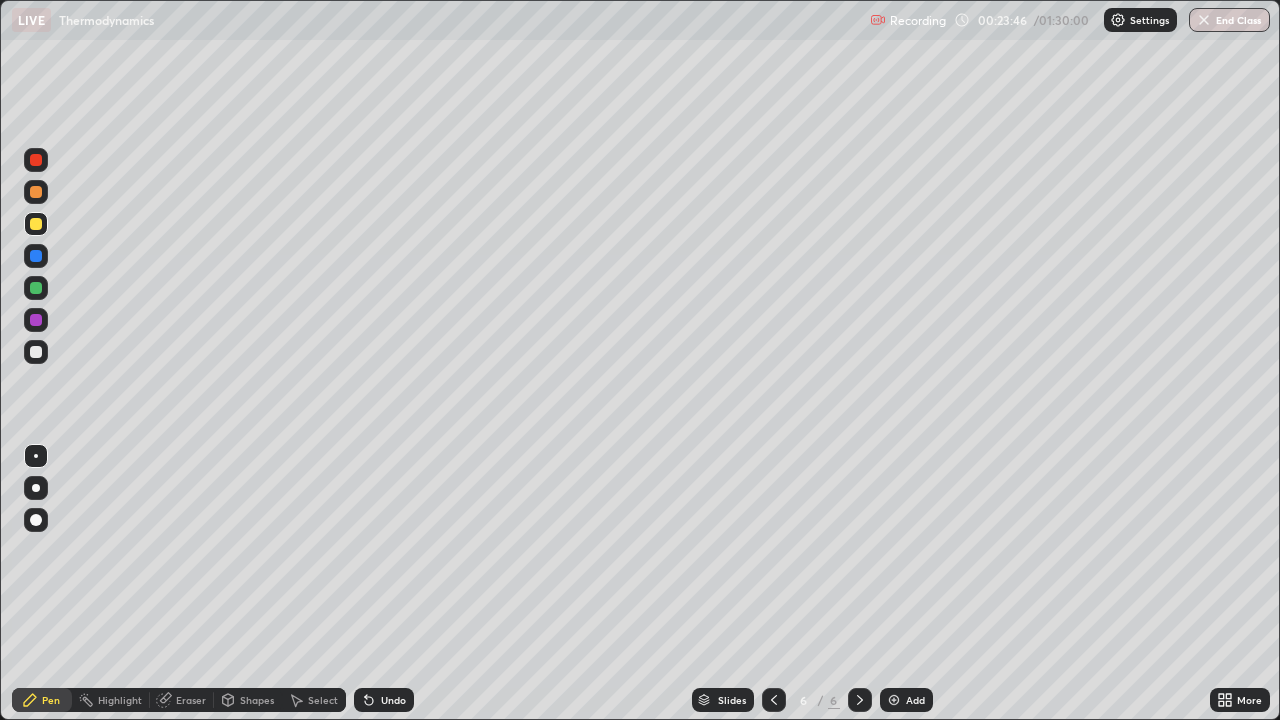 click 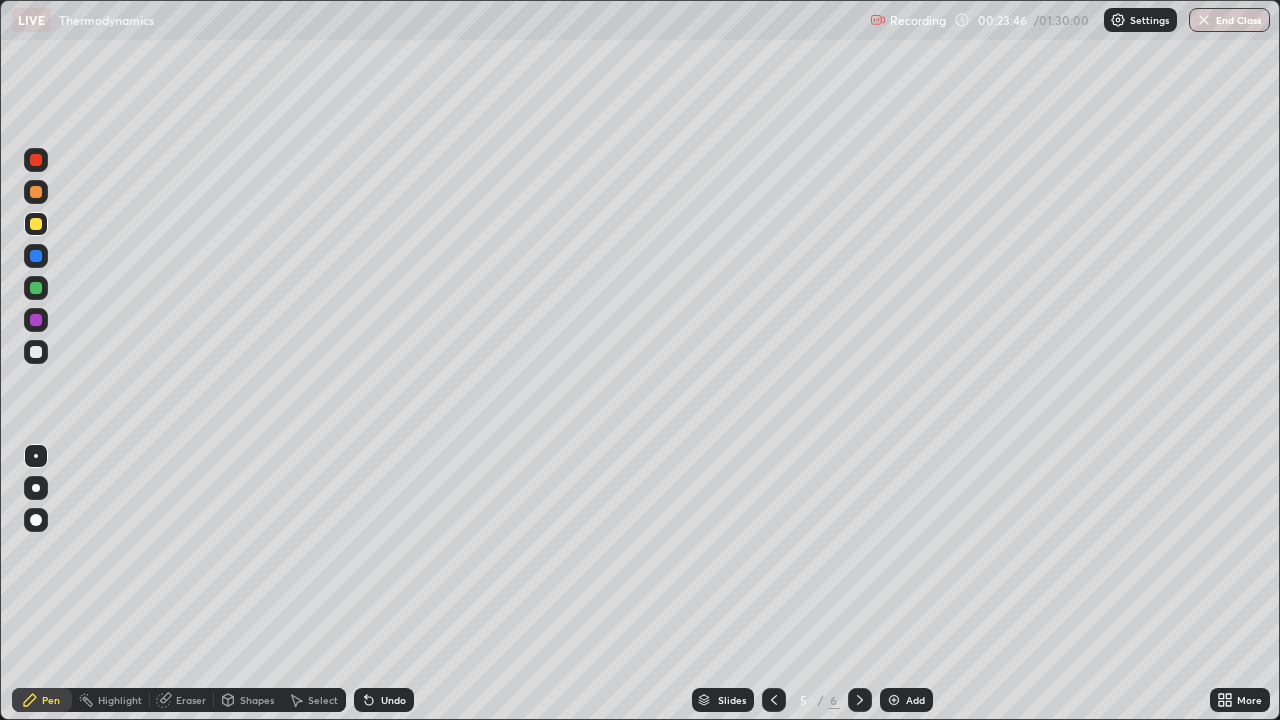 click 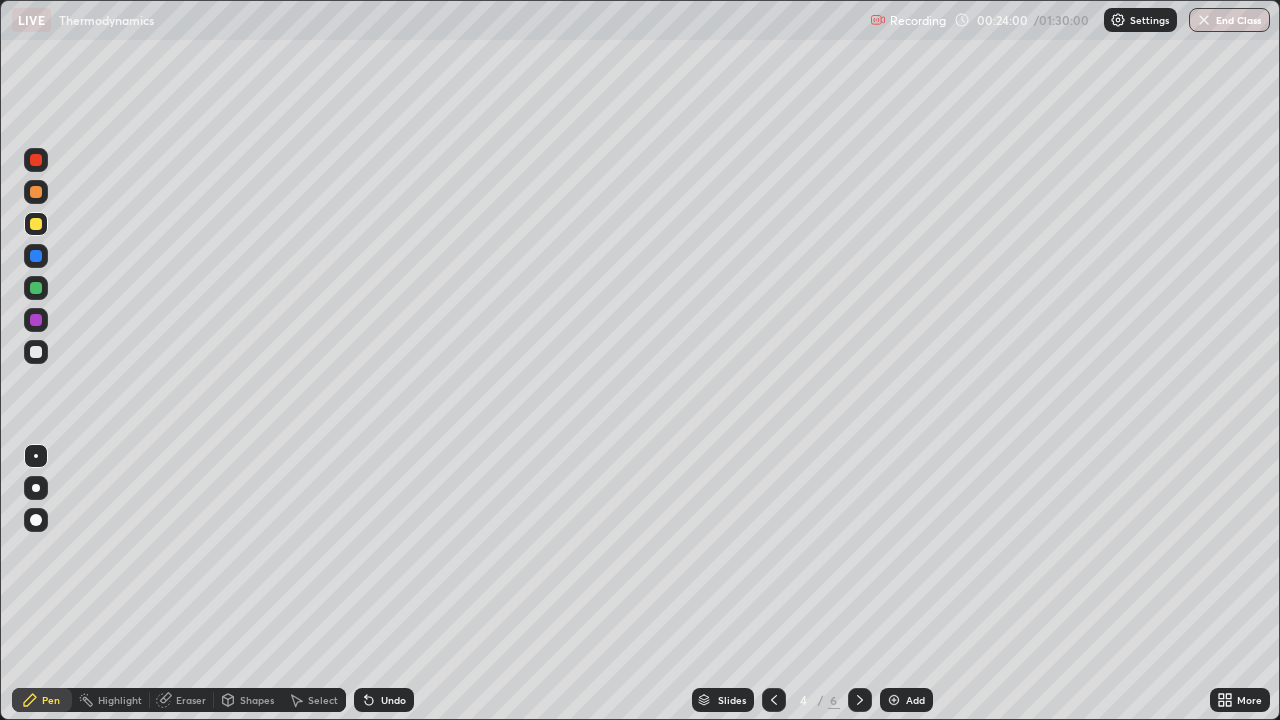 click 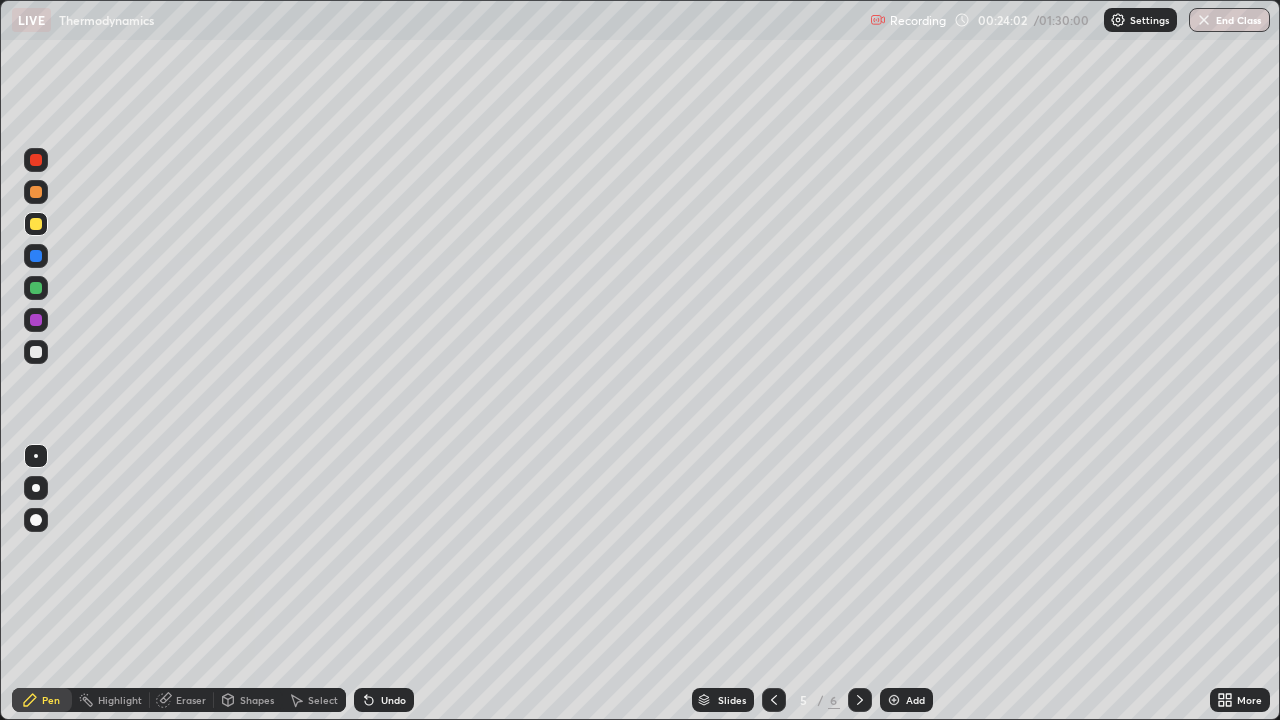 click at bounding box center (860, 700) 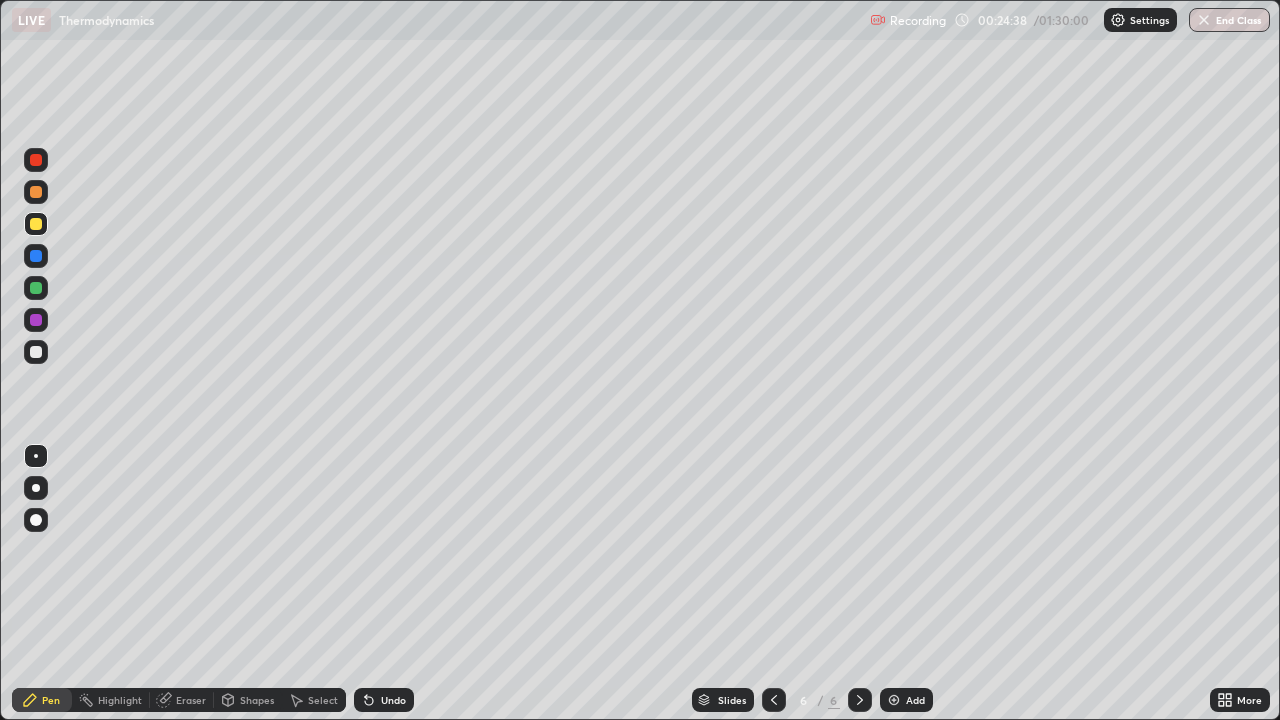 click on "Add" at bounding box center (906, 700) 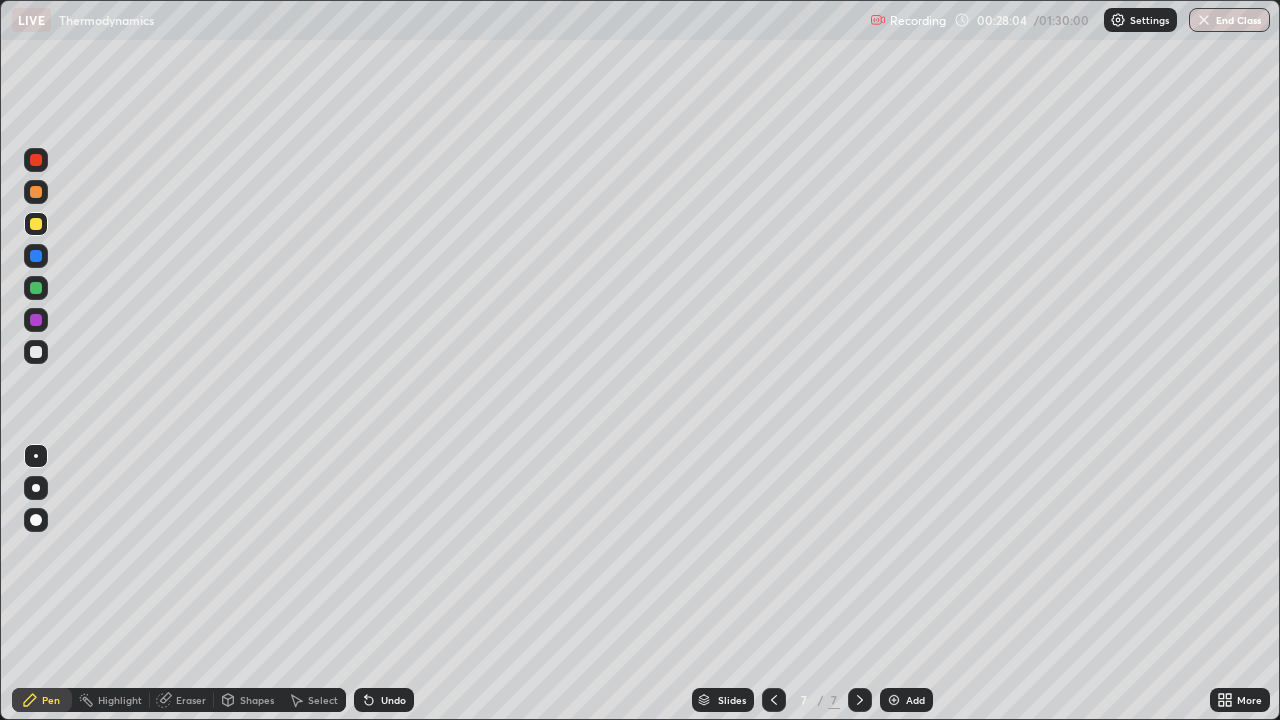 click on "Undo" at bounding box center (384, 700) 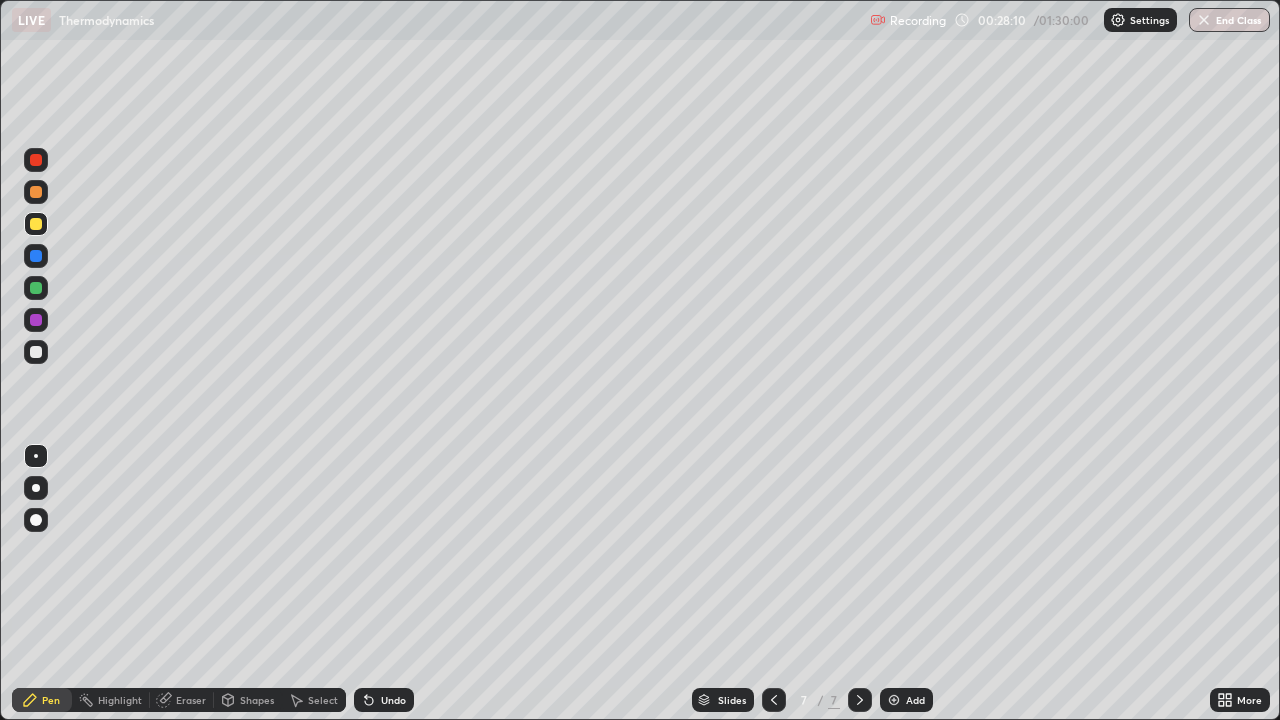 click on "Undo" at bounding box center (393, 700) 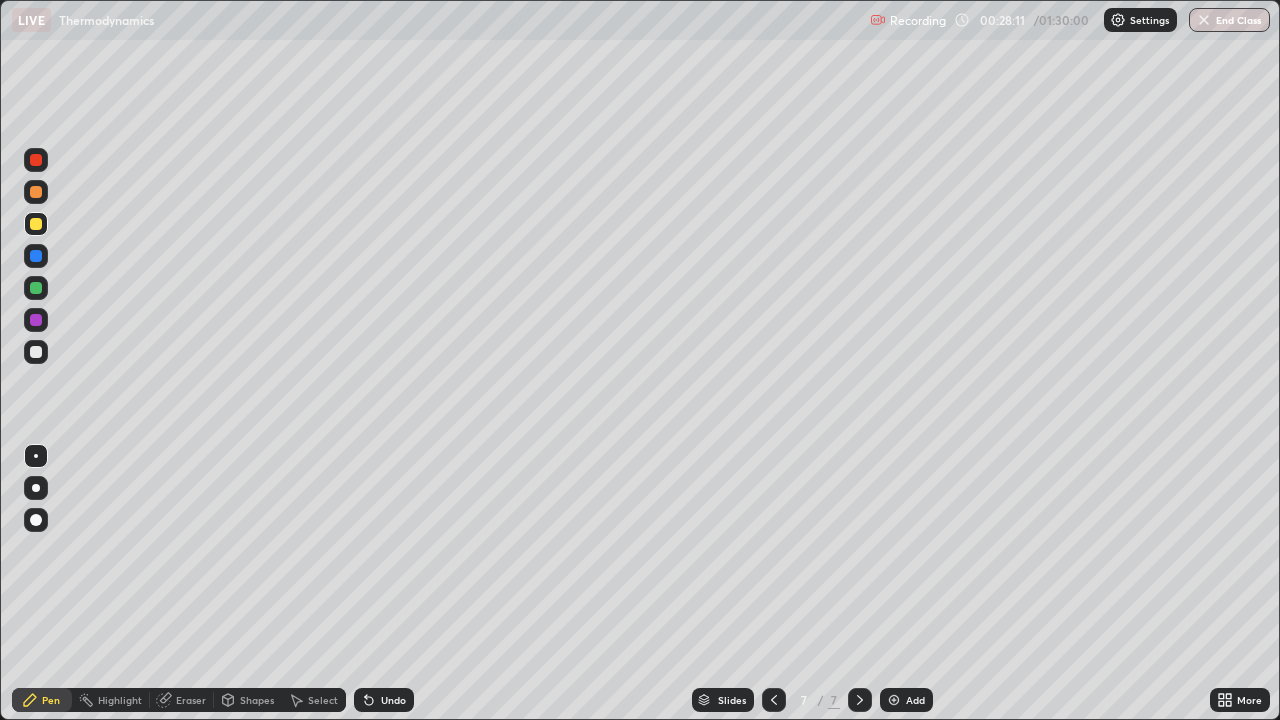 click on "Undo" at bounding box center [393, 700] 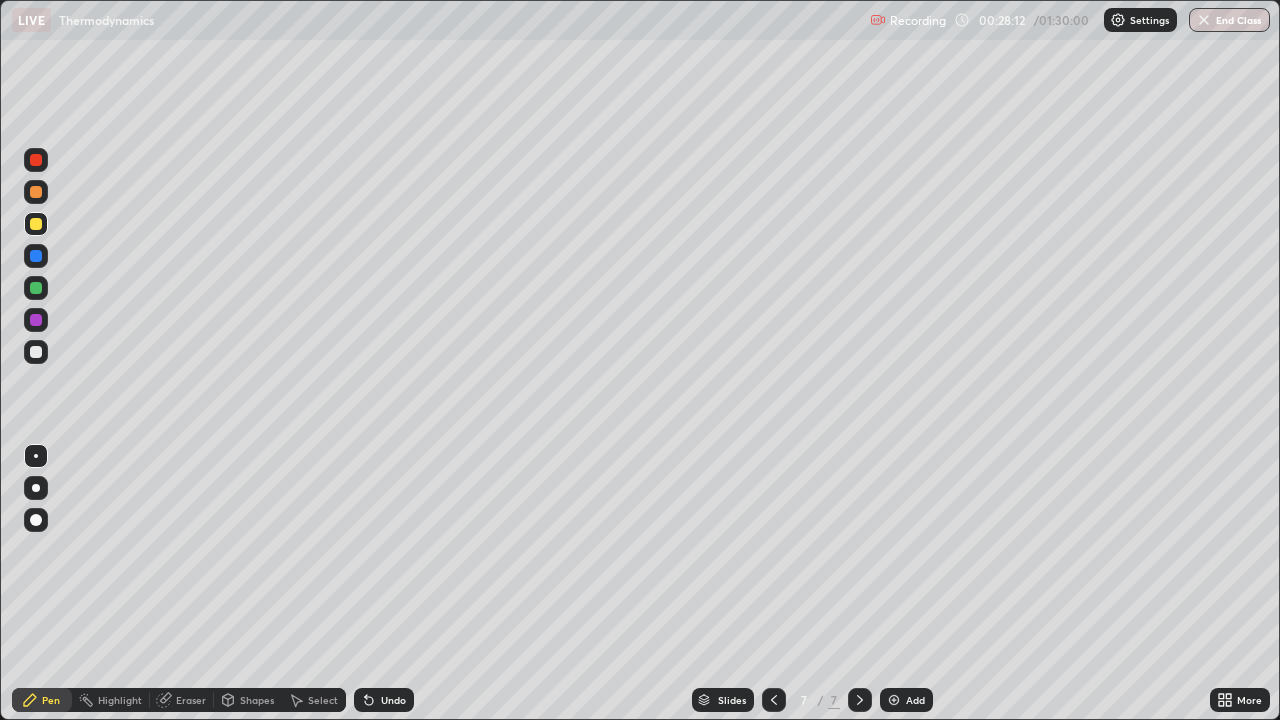 click on "Undo" at bounding box center (393, 700) 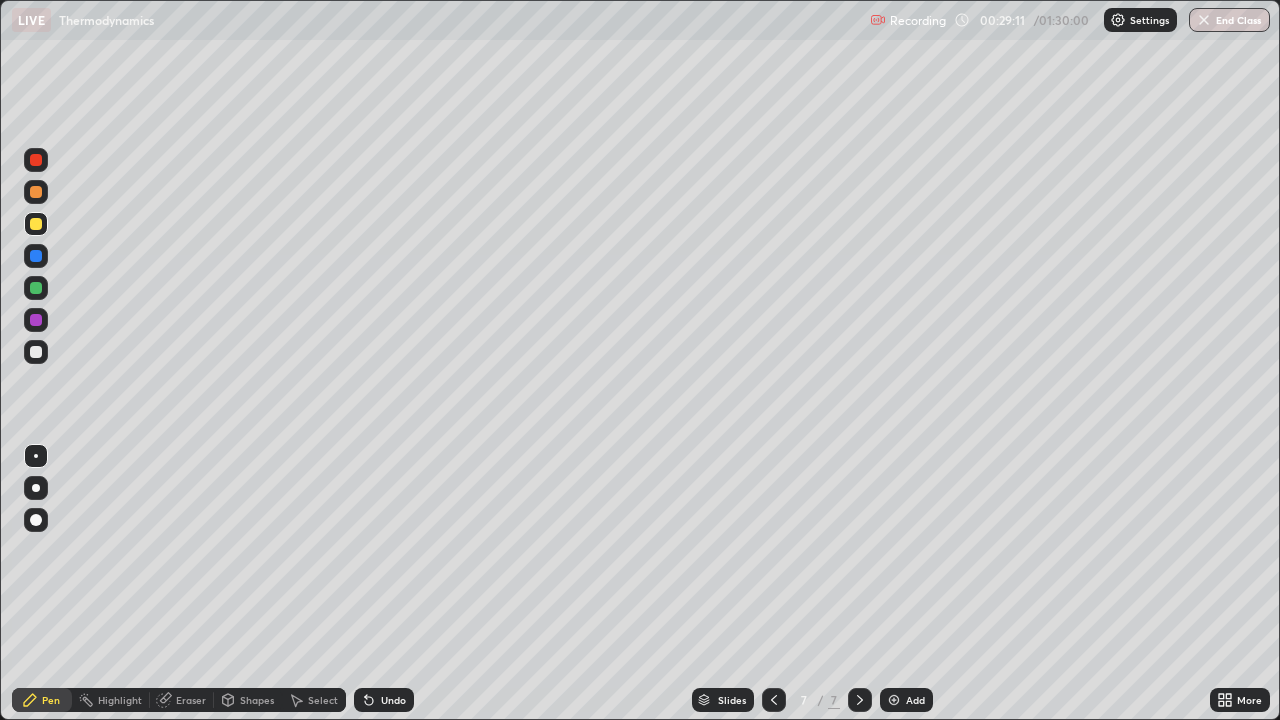 click on "Eraser" at bounding box center [191, 700] 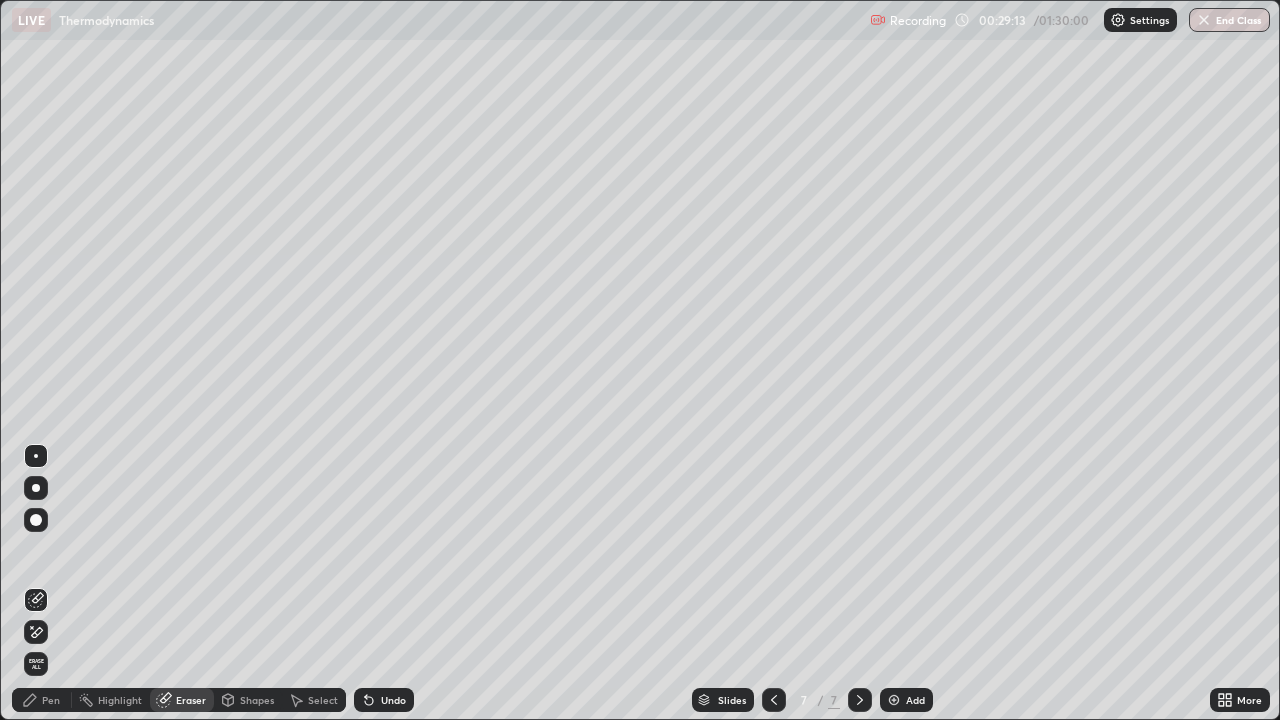 click on "Pen" at bounding box center (51, 700) 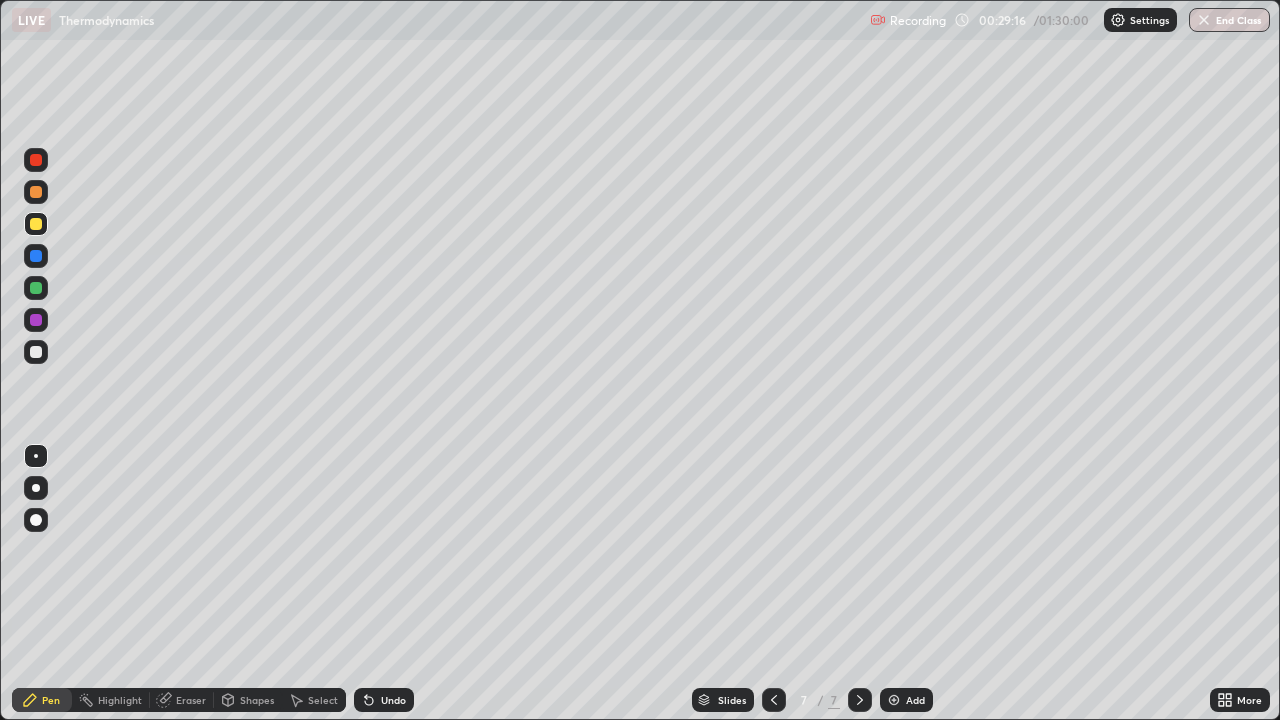 click on "Eraser" at bounding box center (191, 700) 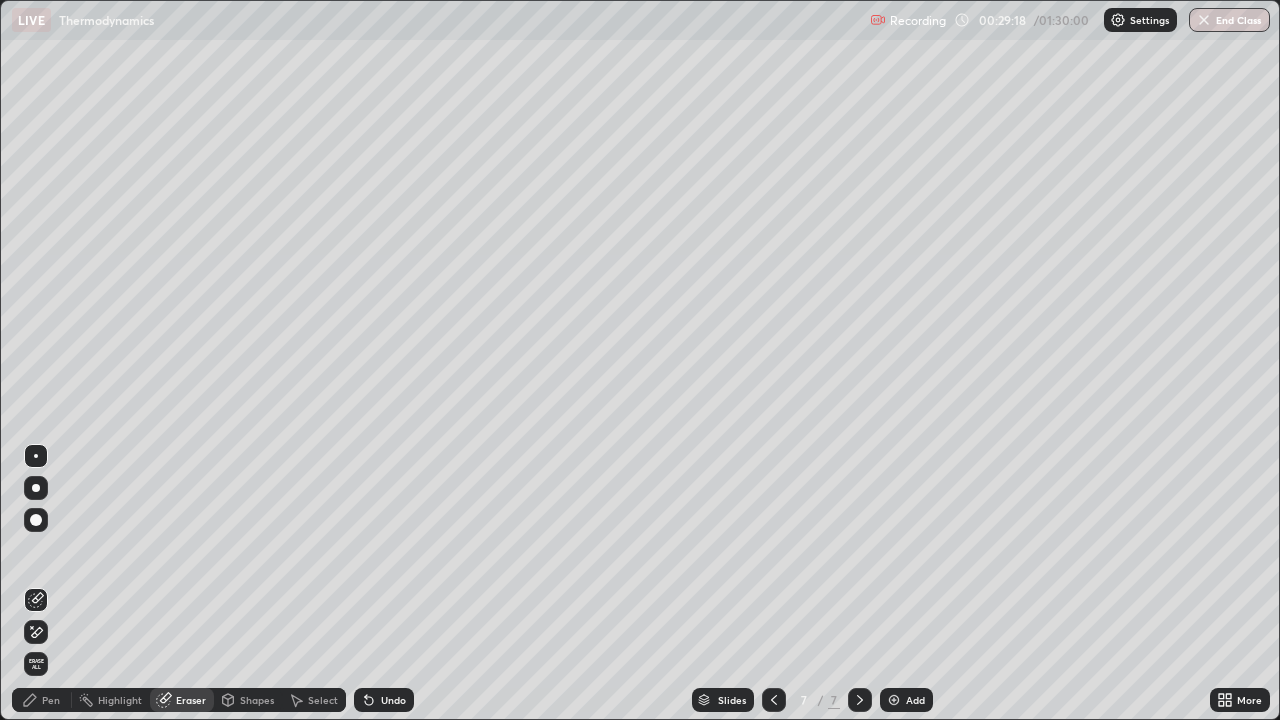 click on "Pen" at bounding box center [51, 700] 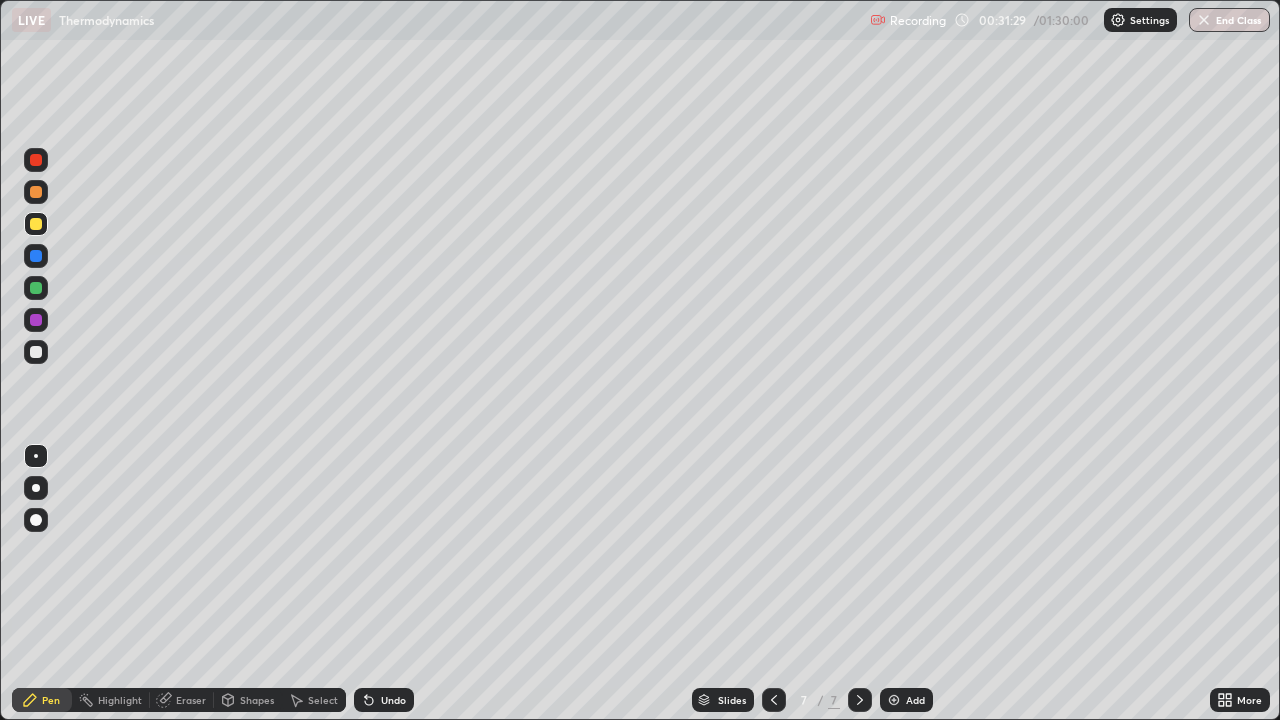 click at bounding box center (894, 700) 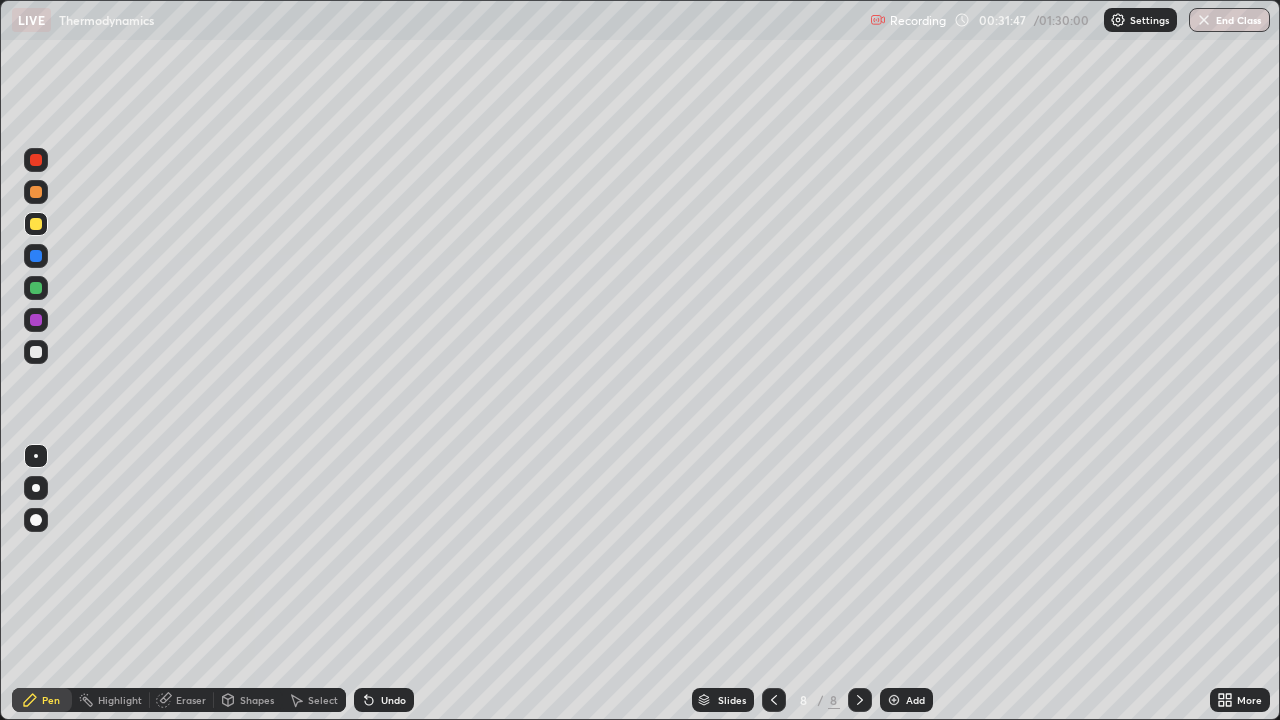 click on "Undo" at bounding box center [384, 700] 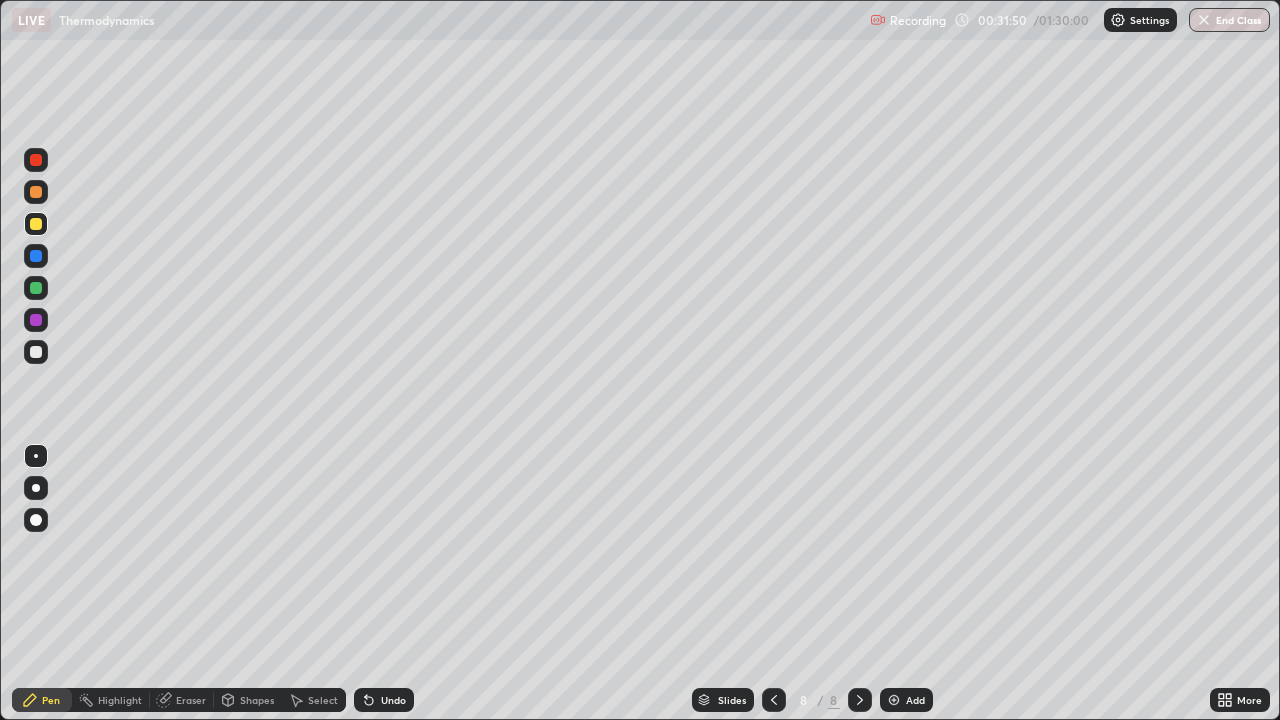 click at bounding box center [36, 352] 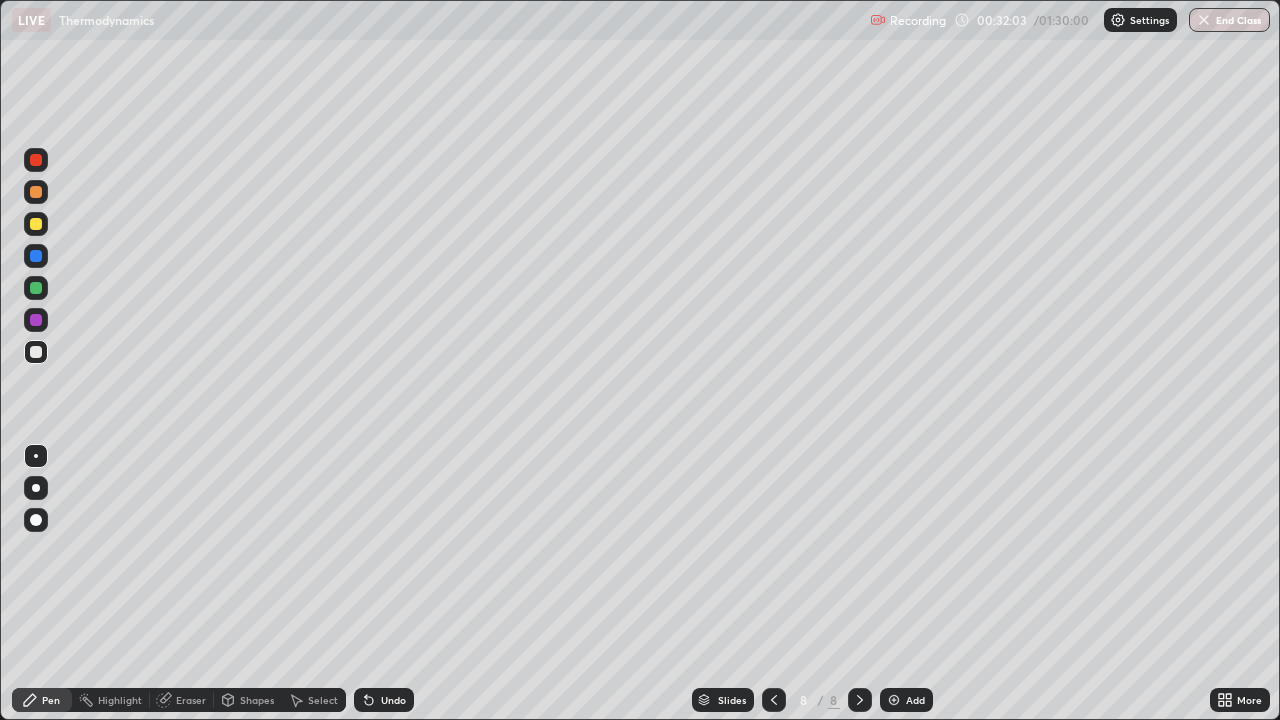 click on "Undo" at bounding box center [393, 700] 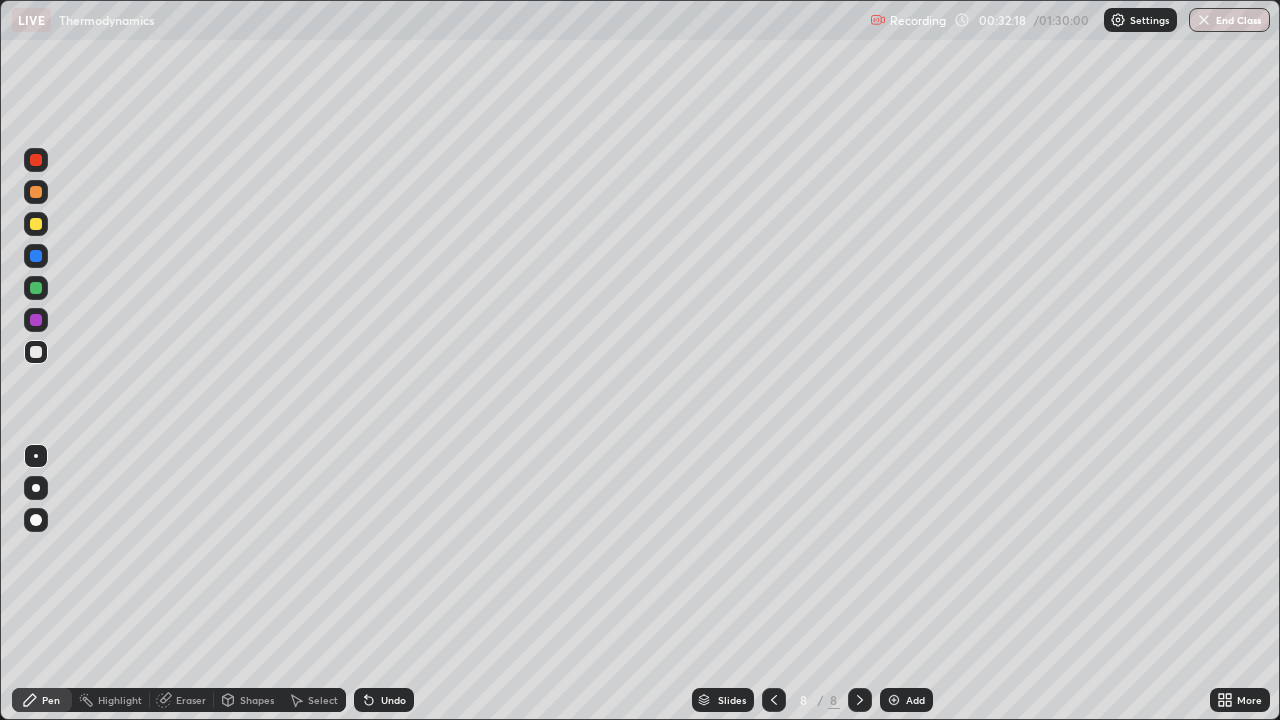 click on "Undo" at bounding box center (384, 700) 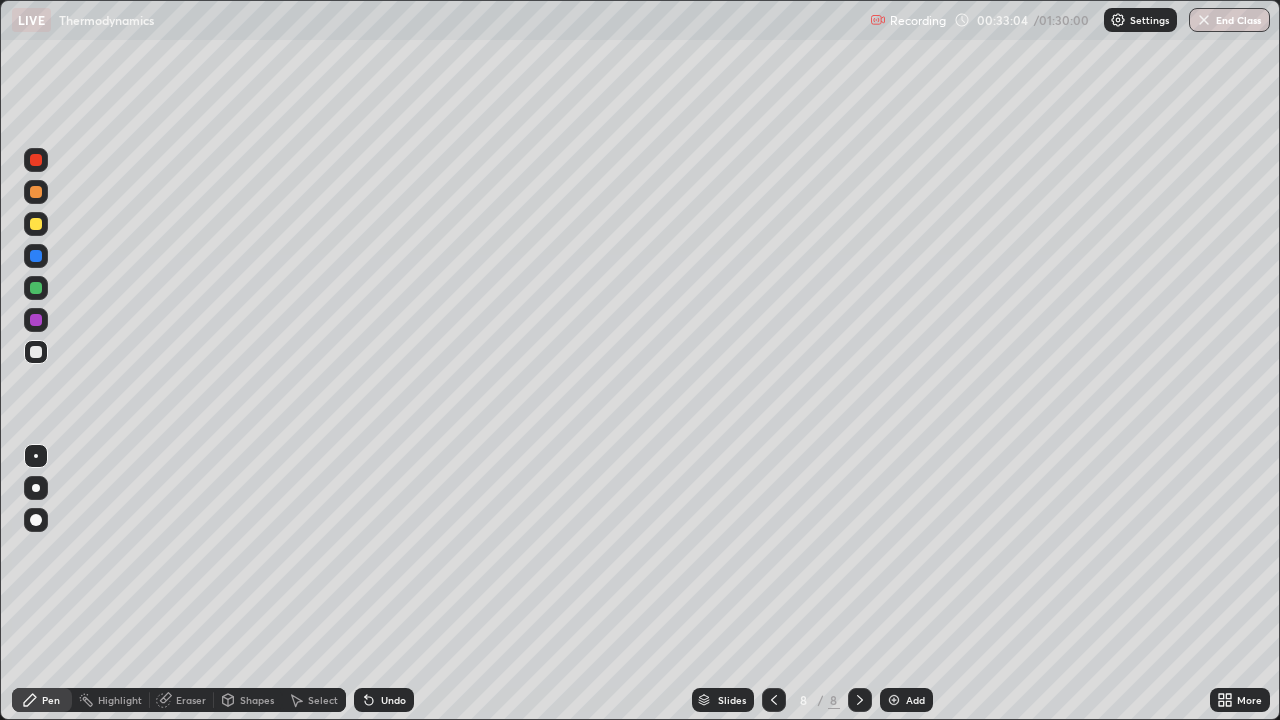 click on "Undo" at bounding box center [384, 700] 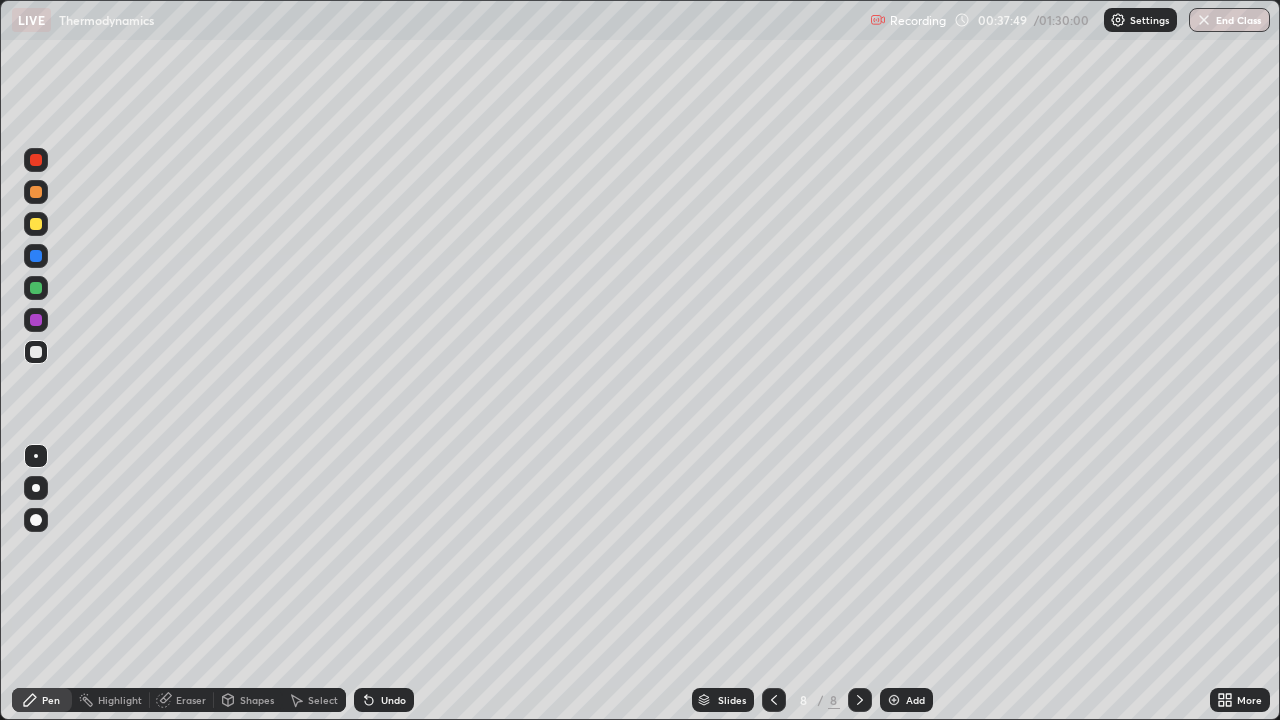 click on "Add" at bounding box center (906, 700) 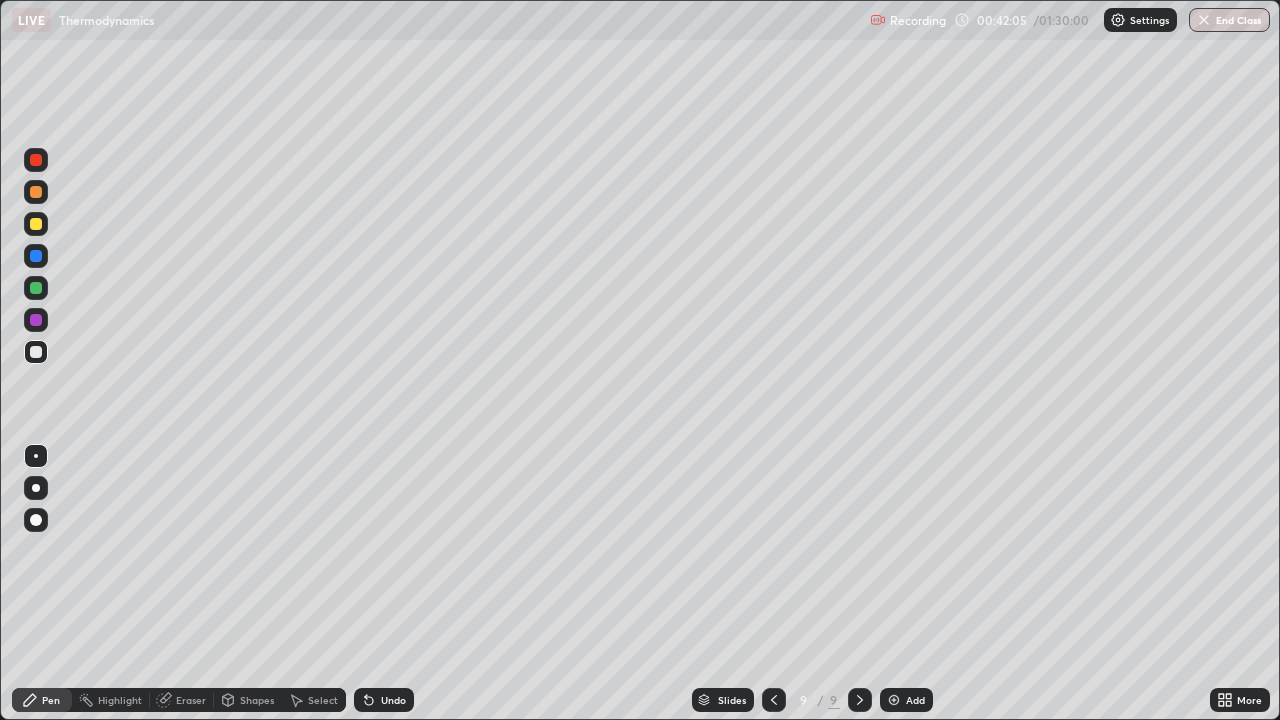 click on "Eraser" at bounding box center [191, 700] 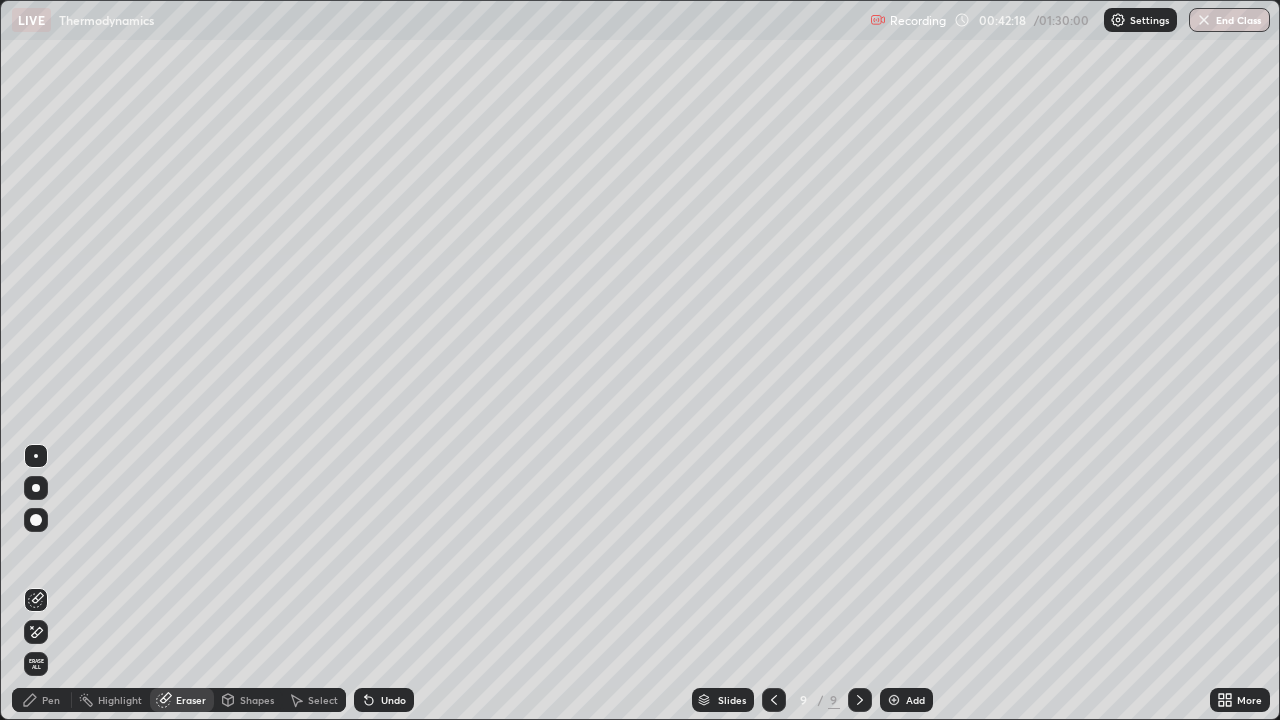 click on "Pen" at bounding box center [42, 700] 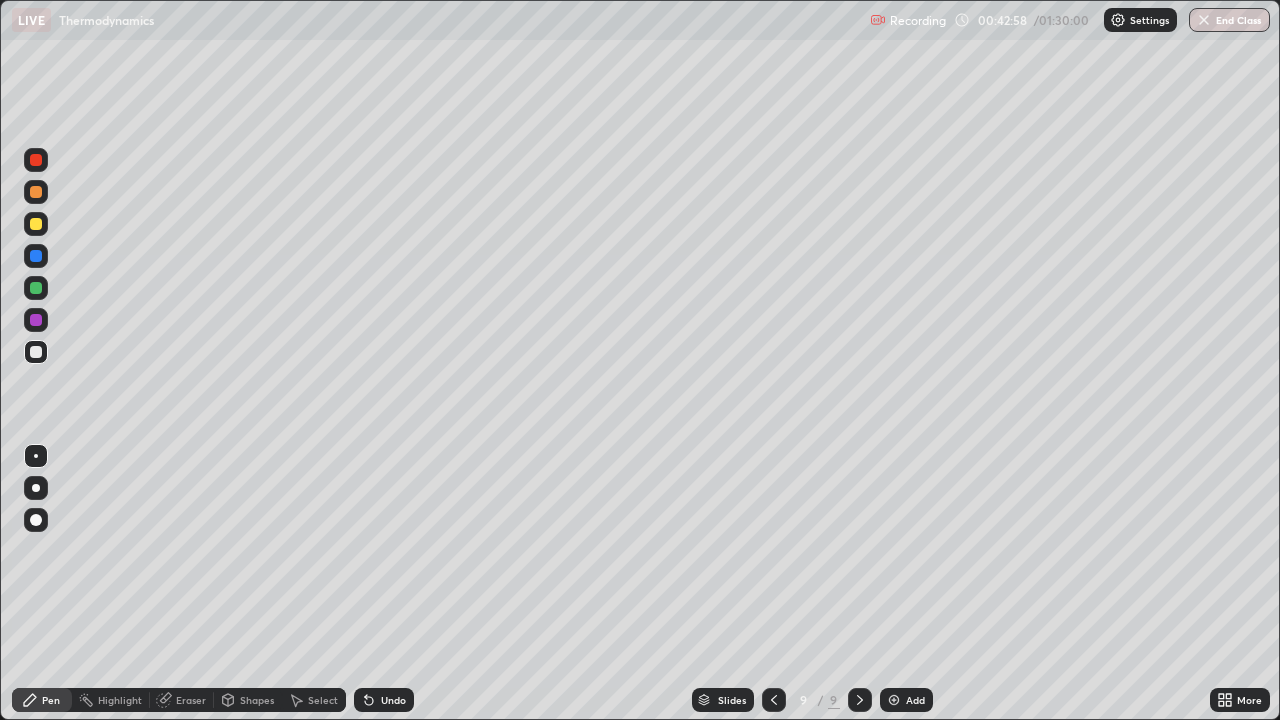 click on "Undo" at bounding box center (384, 700) 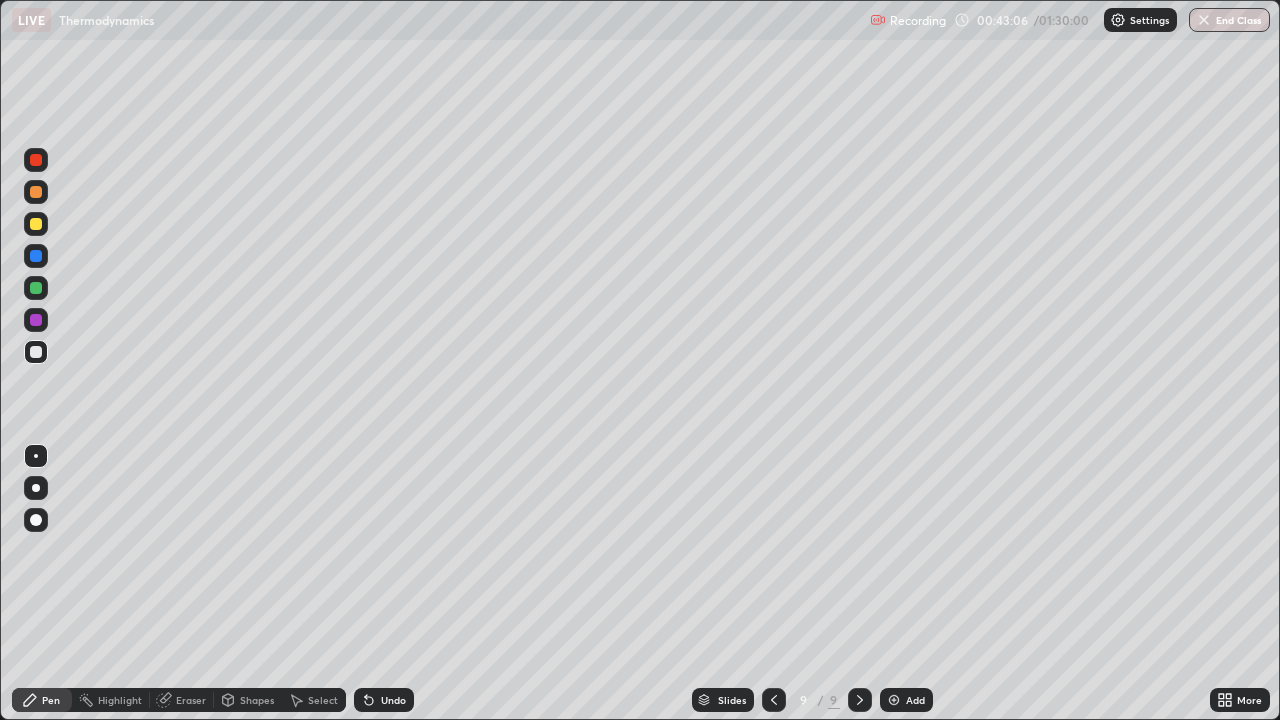 click on "Undo" at bounding box center [384, 700] 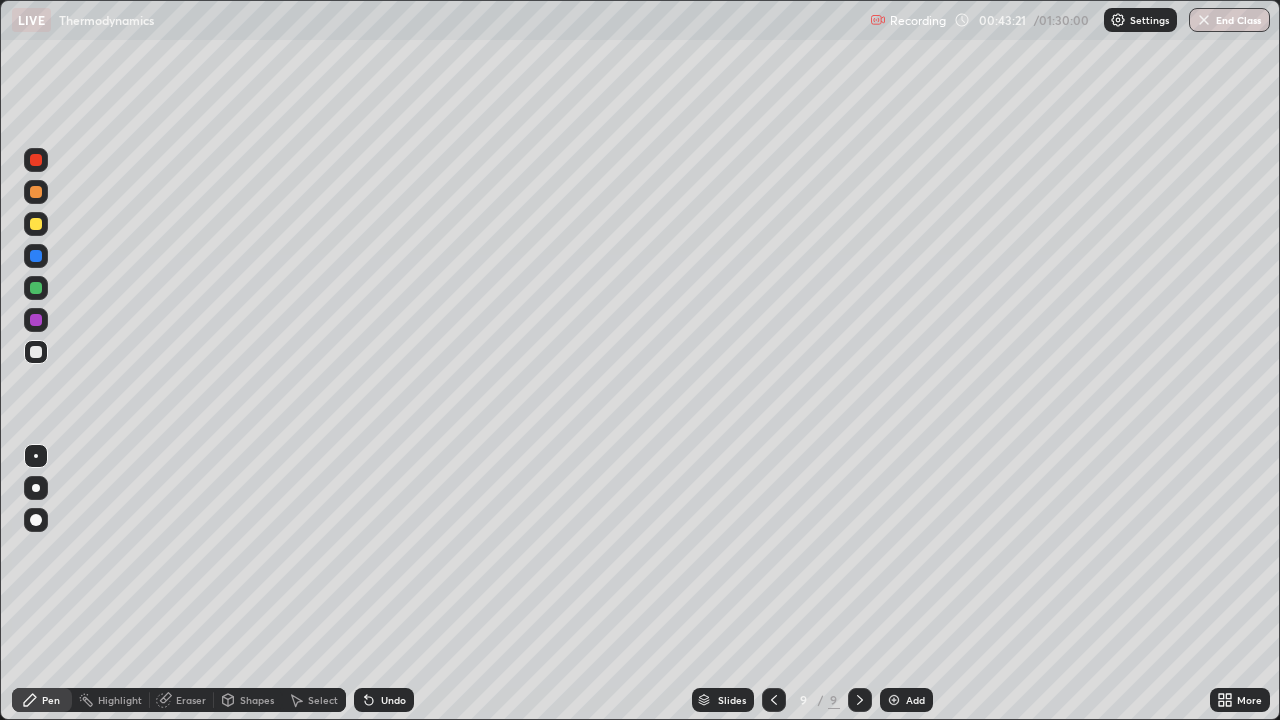 click on "Select" at bounding box center (323, 700) 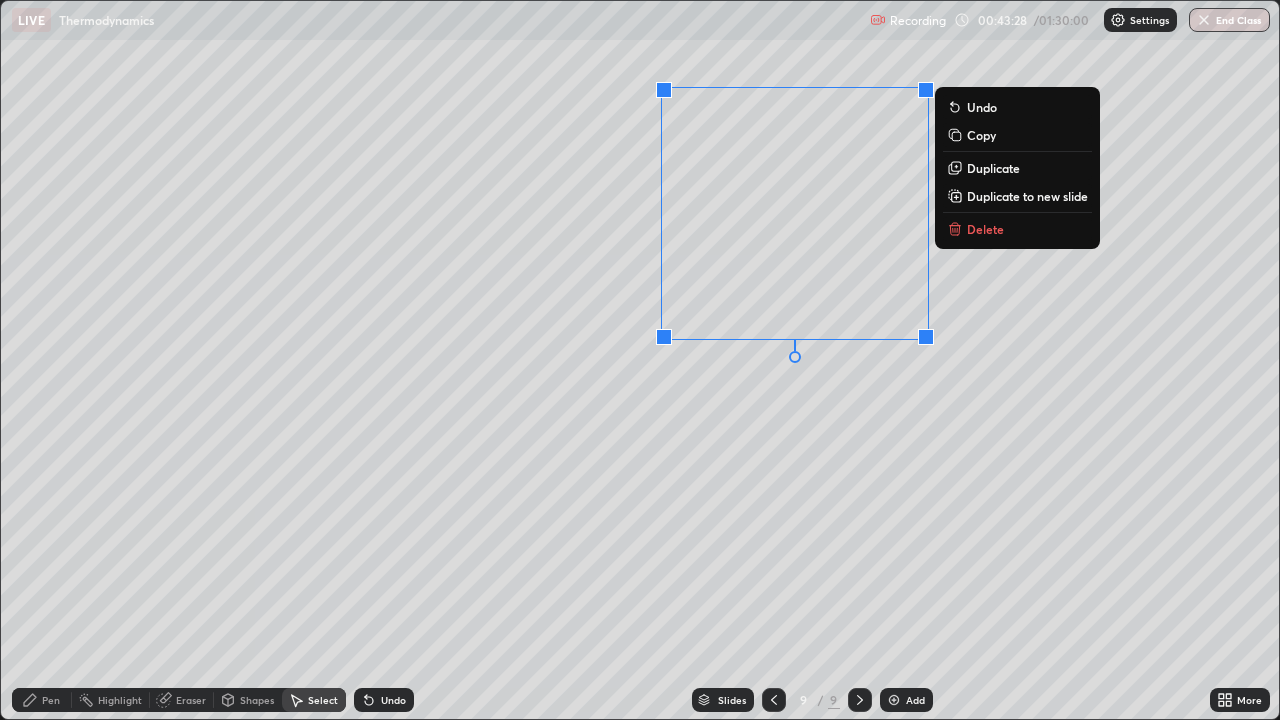 click 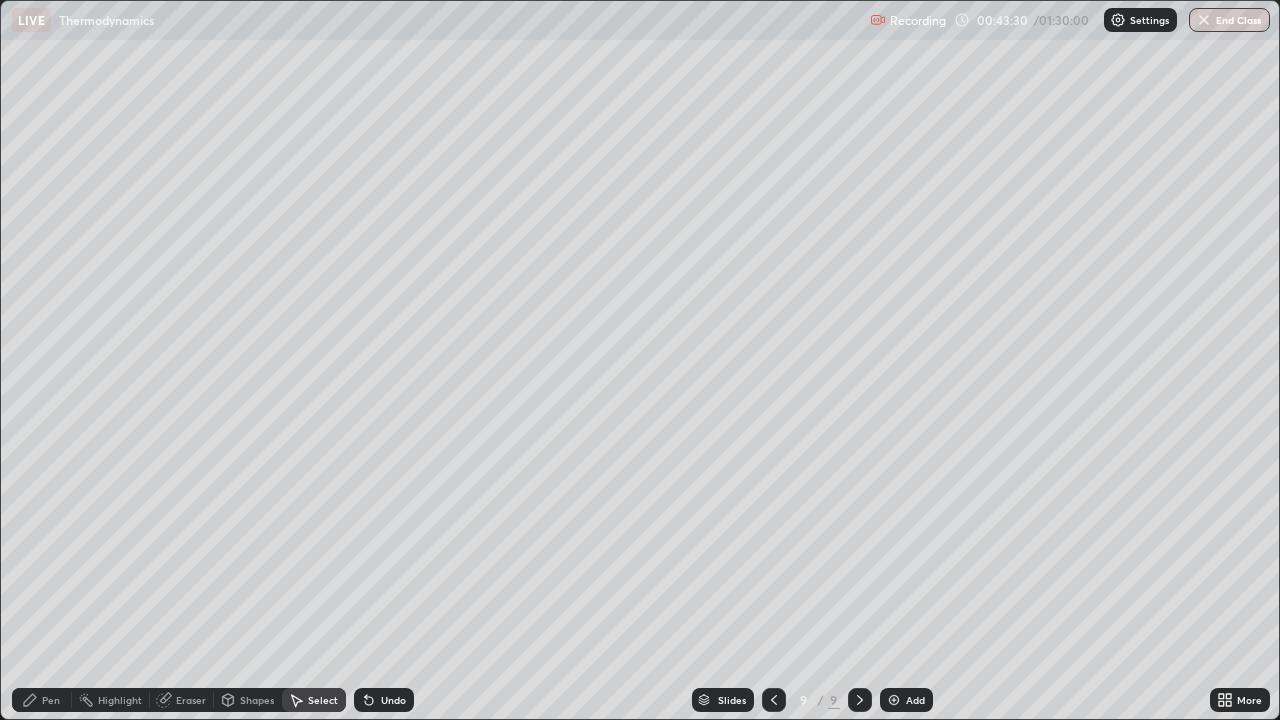 click on "Eraser" at bounding box center (191, 700) 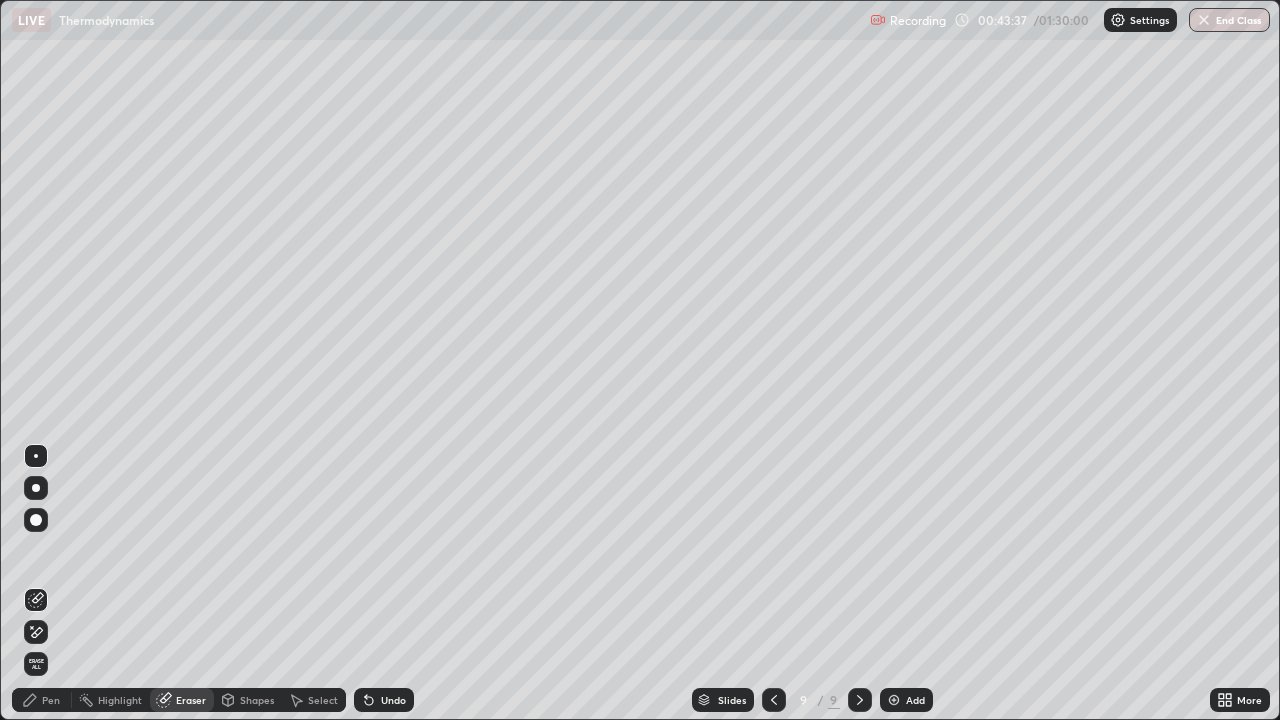click on "Shapes" at bounding box center (257, 700) 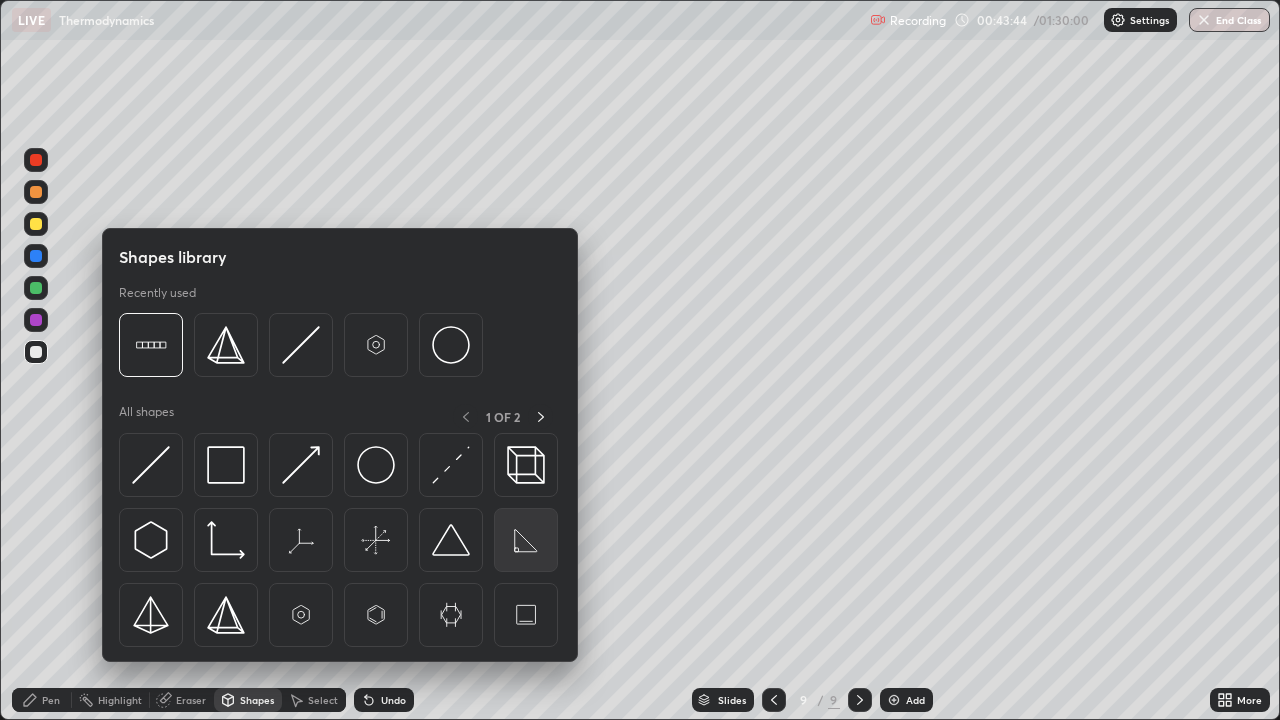 click at bounding box center [526, 540] 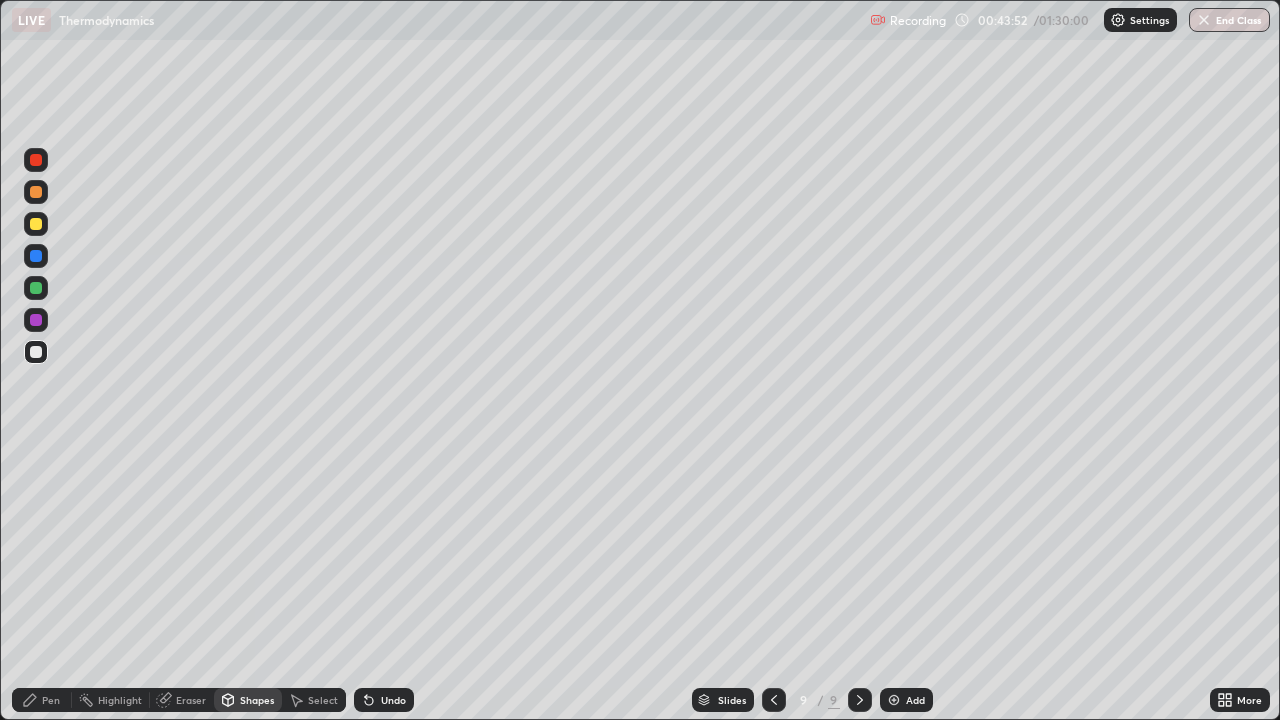 click on "Shapes" at bounding box center [257, 700] 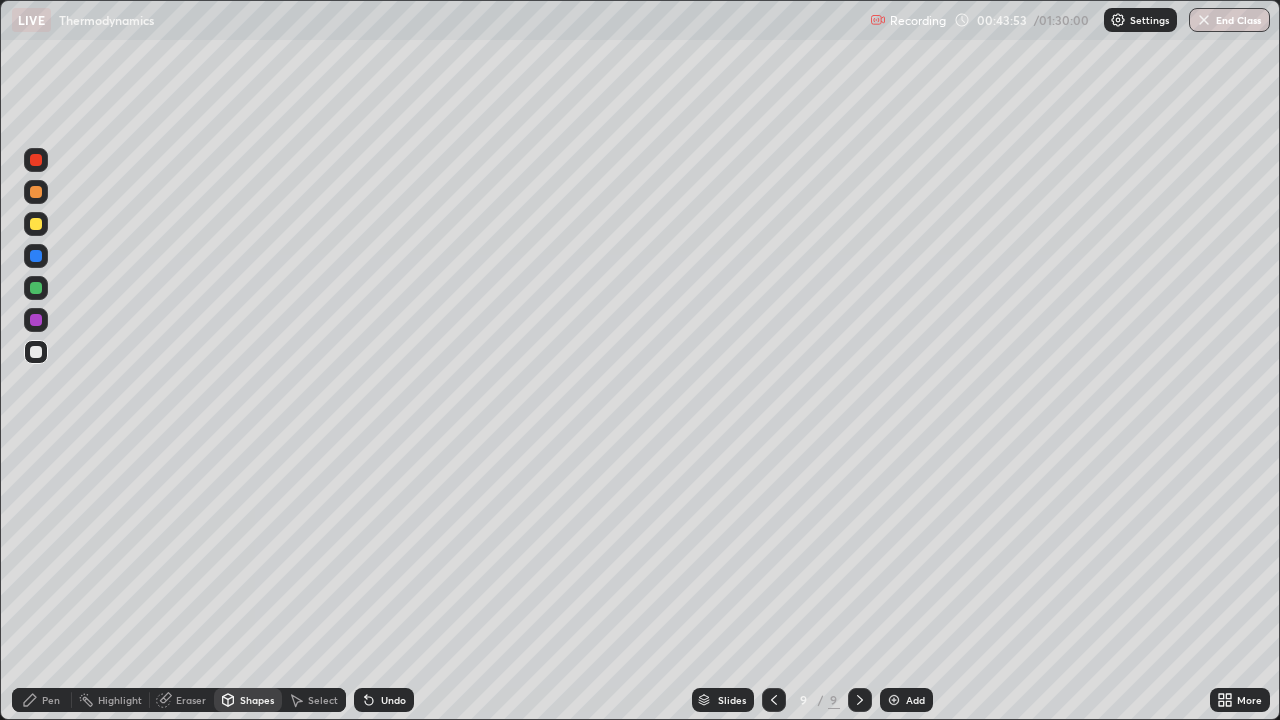 click on "Highlight" at bounding box center [120, 700] 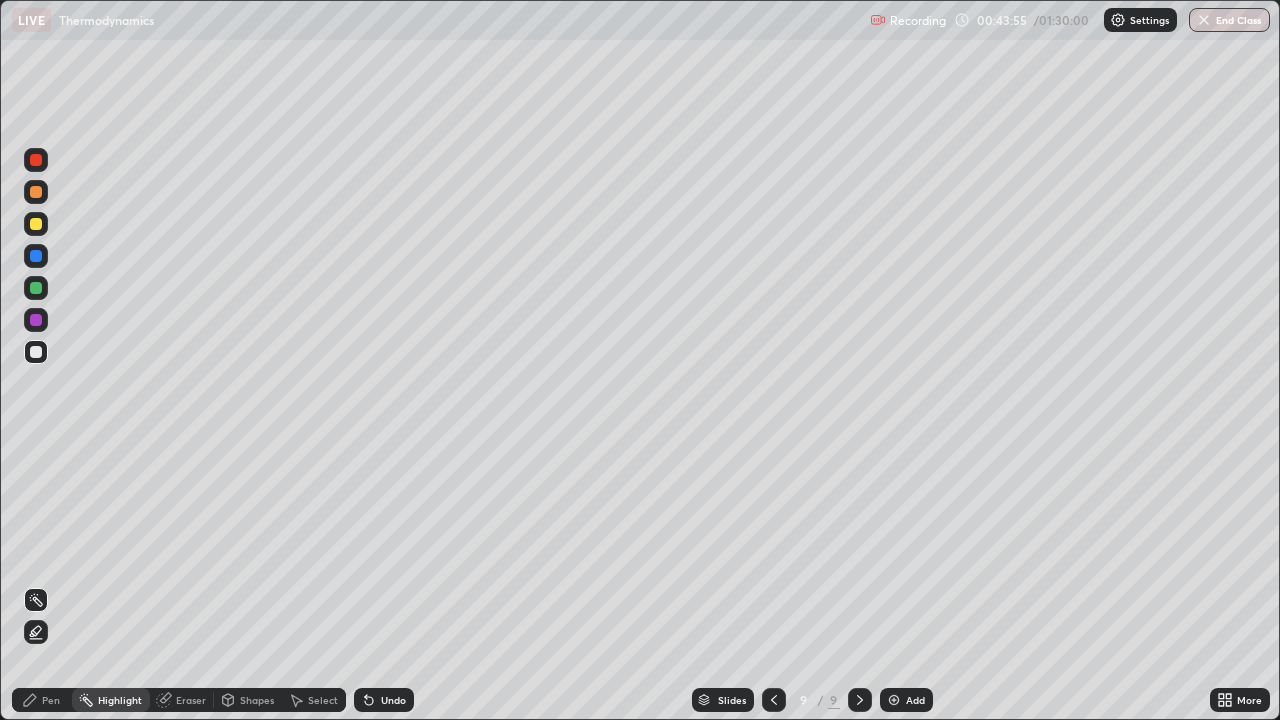 click on "Eraser" at bounding box center (191, 700) 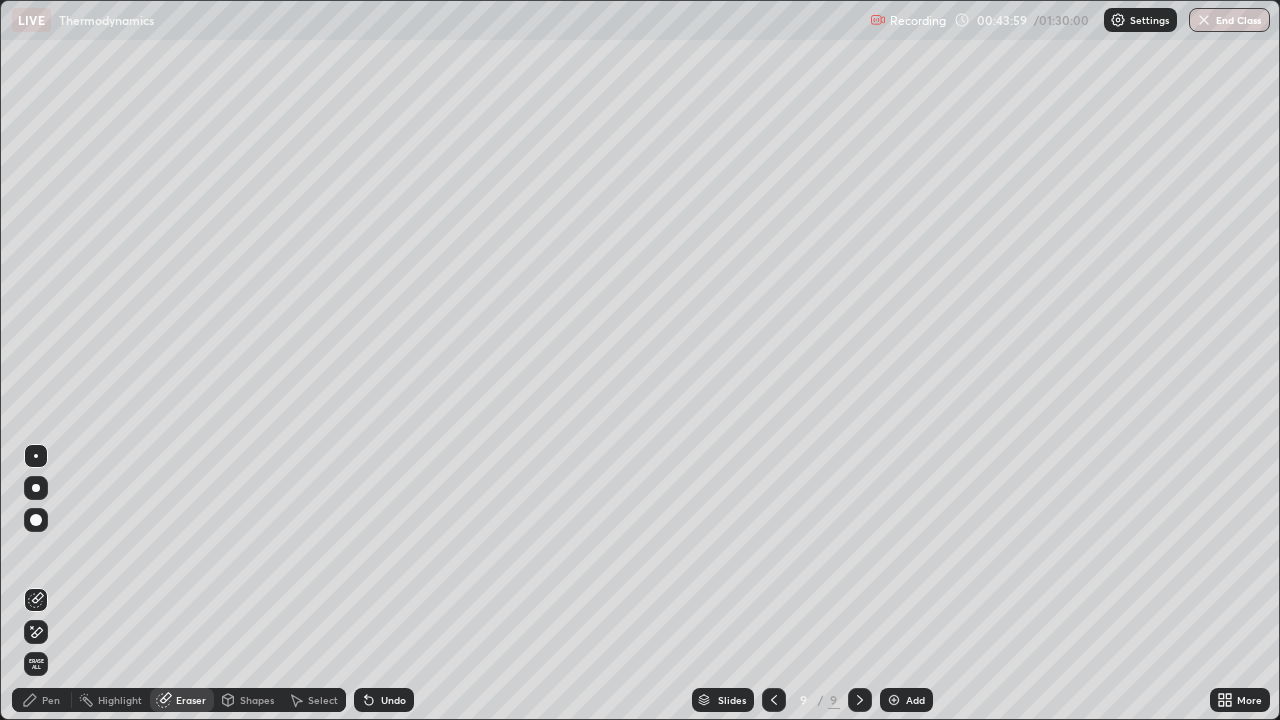 click on "Pen" at bounding box center (51, 700) 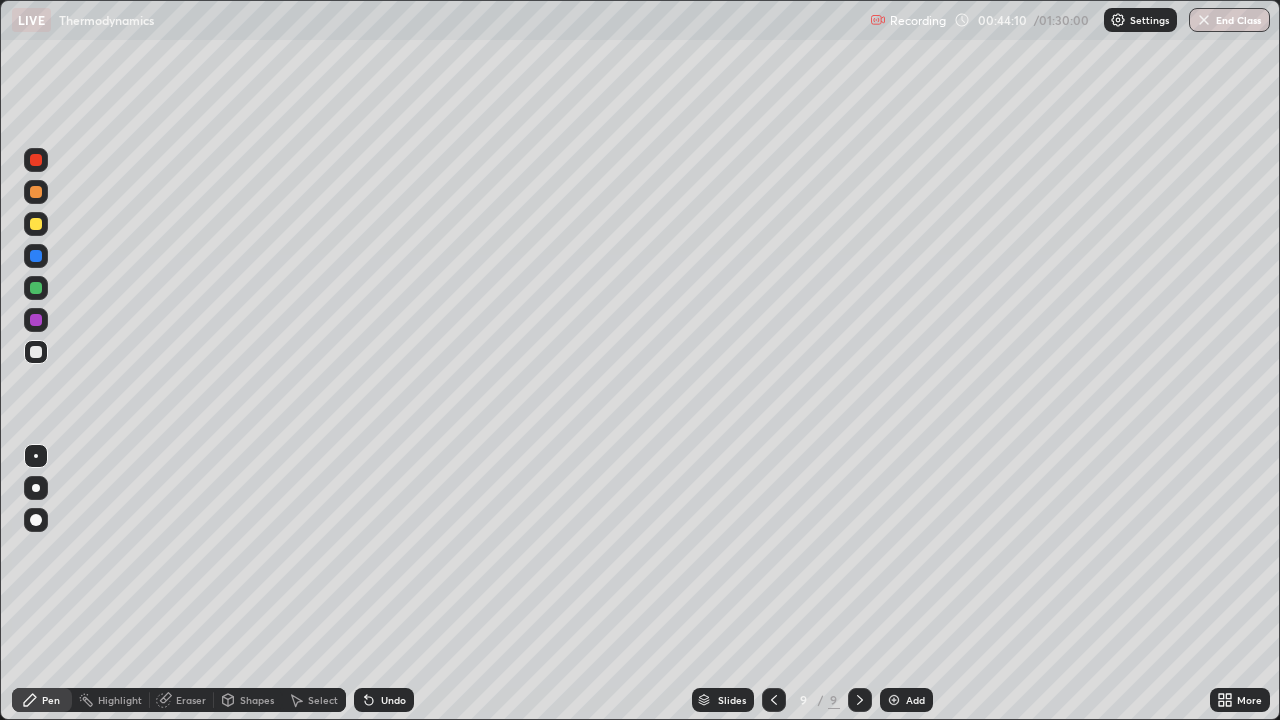 click on "Select" at bounding box center [323, 700] 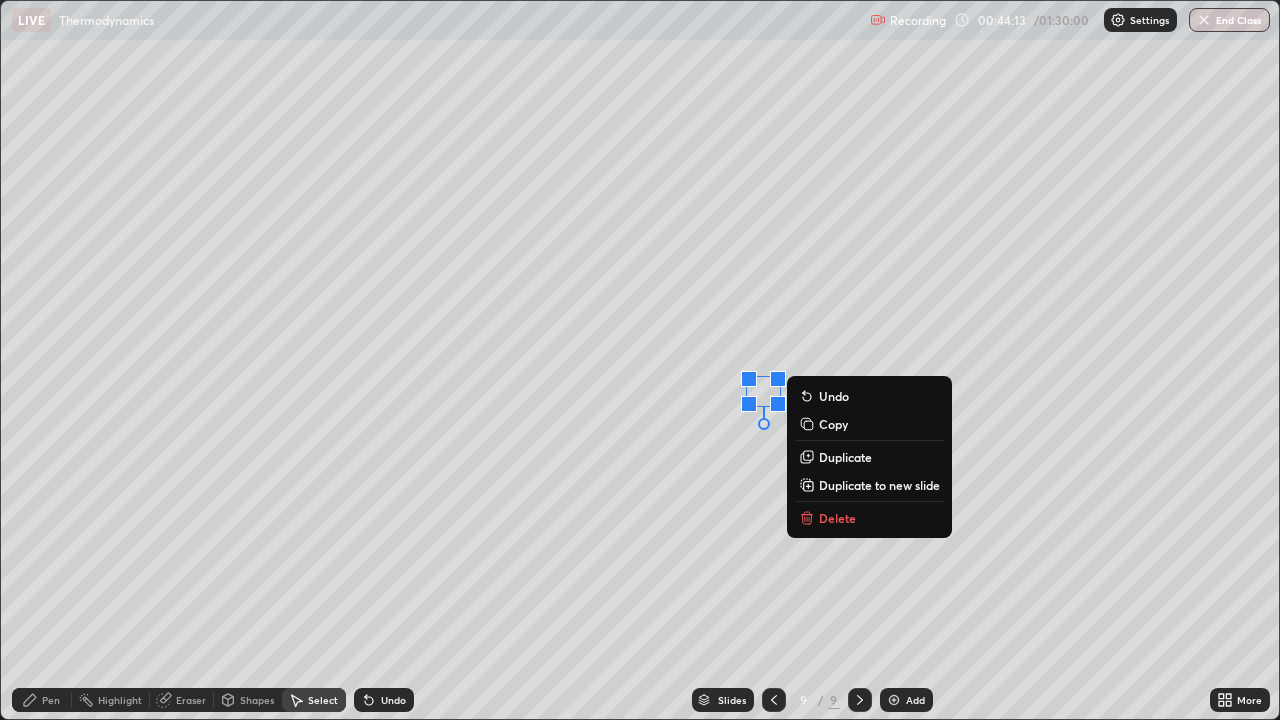 click on "0 ° Undo Copy Duplicate Duplicate to new slide Delete" at bounding box center [640, 360] 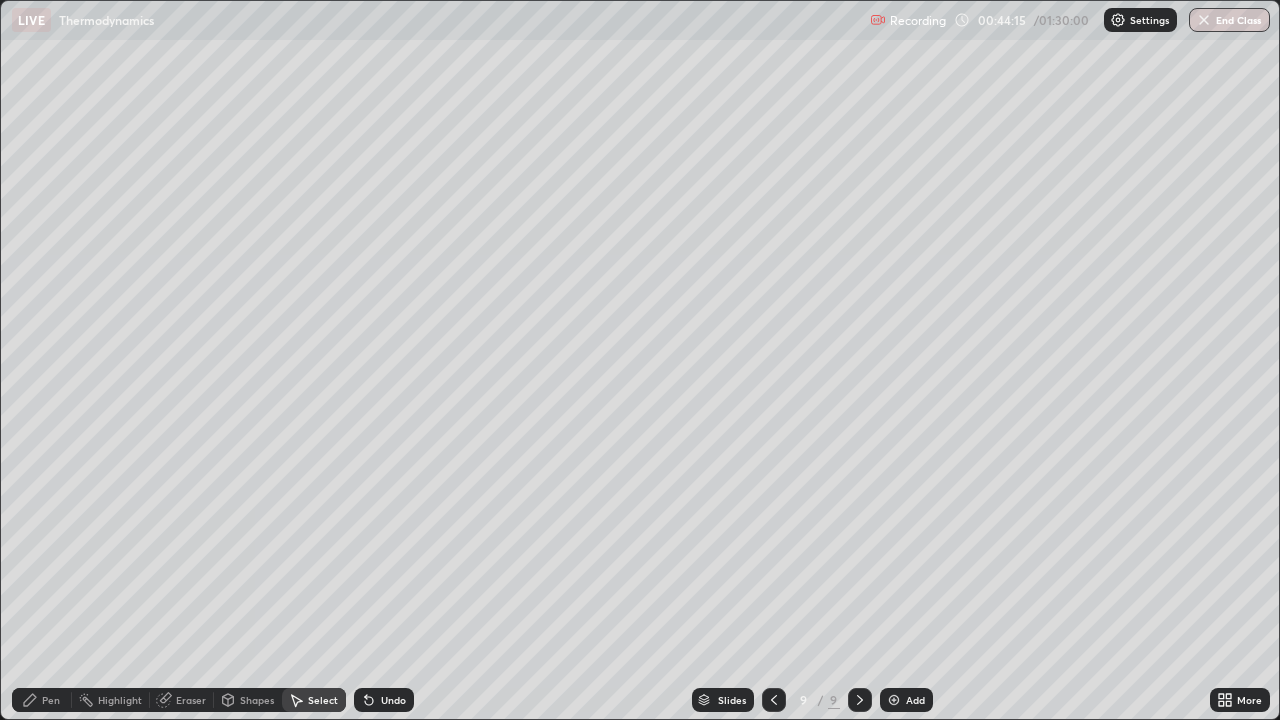 click on "Pen" at bounding box center [42, 700] 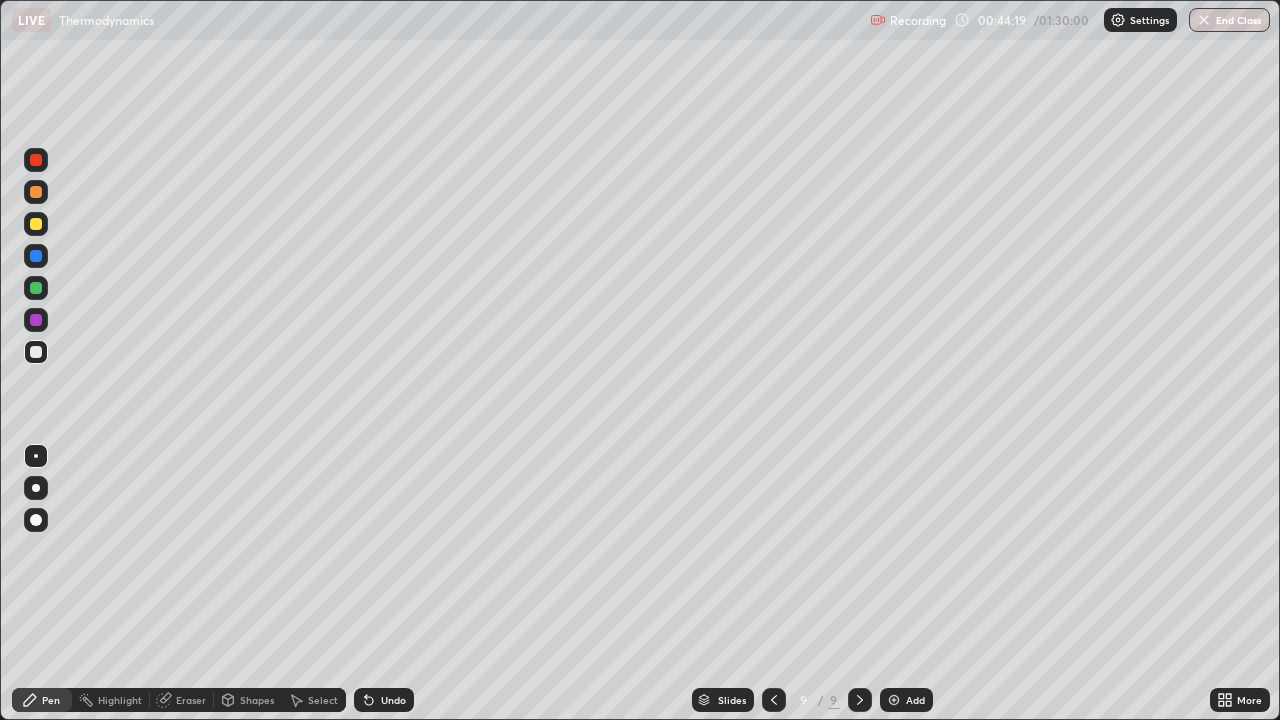 click on "Undo" at bounding box center (393, 700) 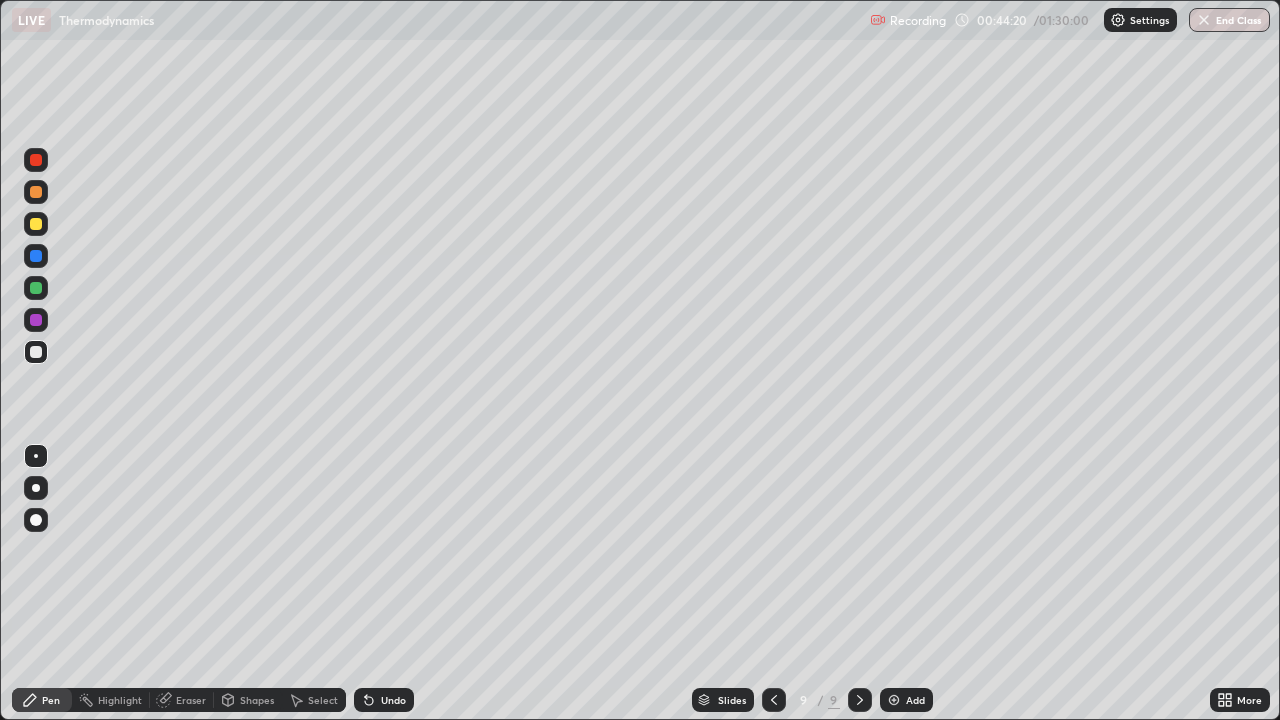 click 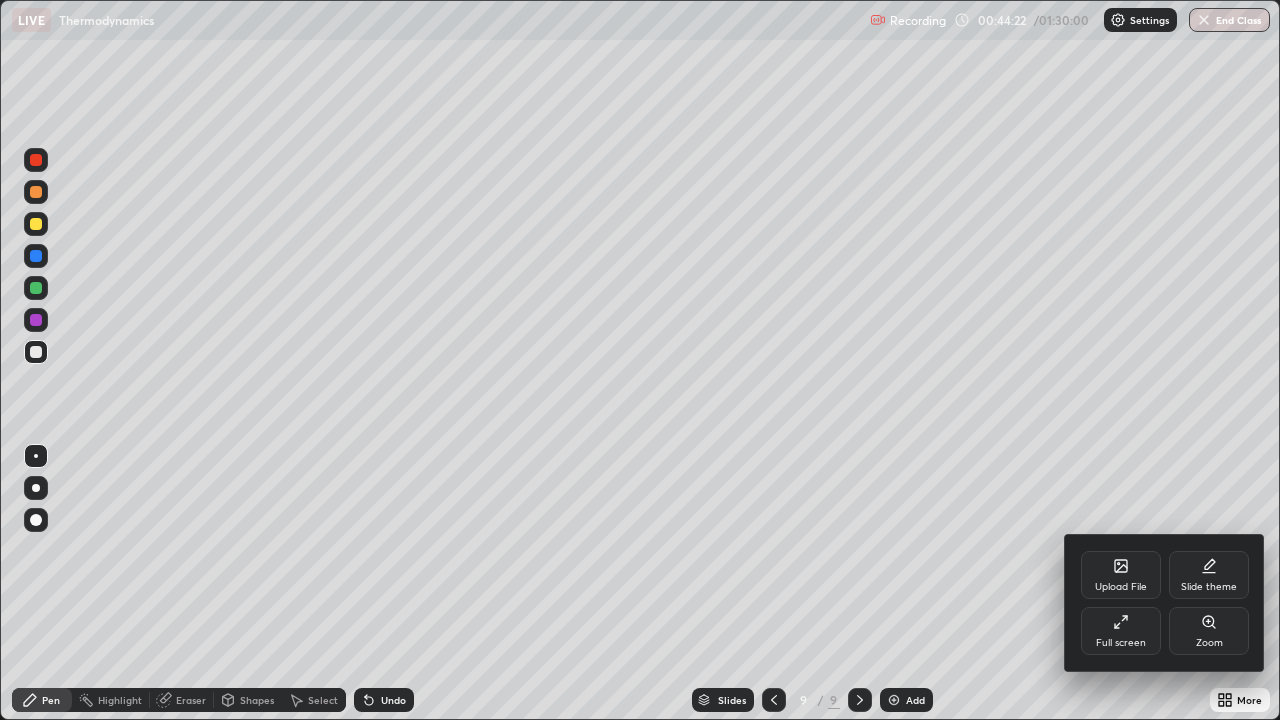 click on "Full screen" at bounding box center [1121, 631] 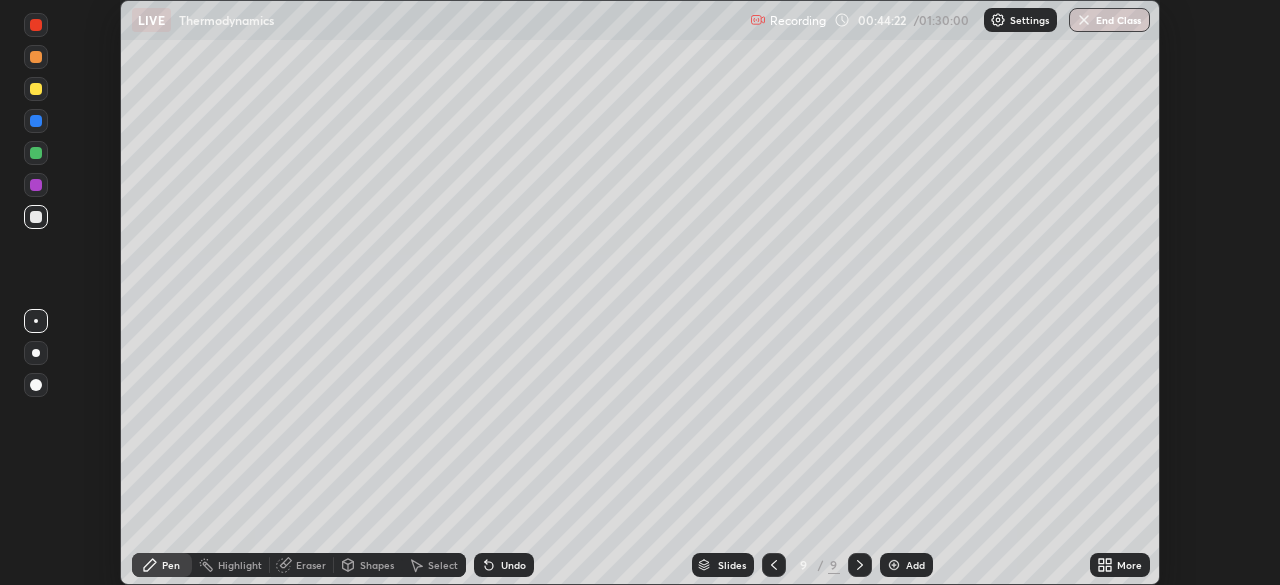 scroll, scrollTop: 585, scrollLeft: 1280, axis: both 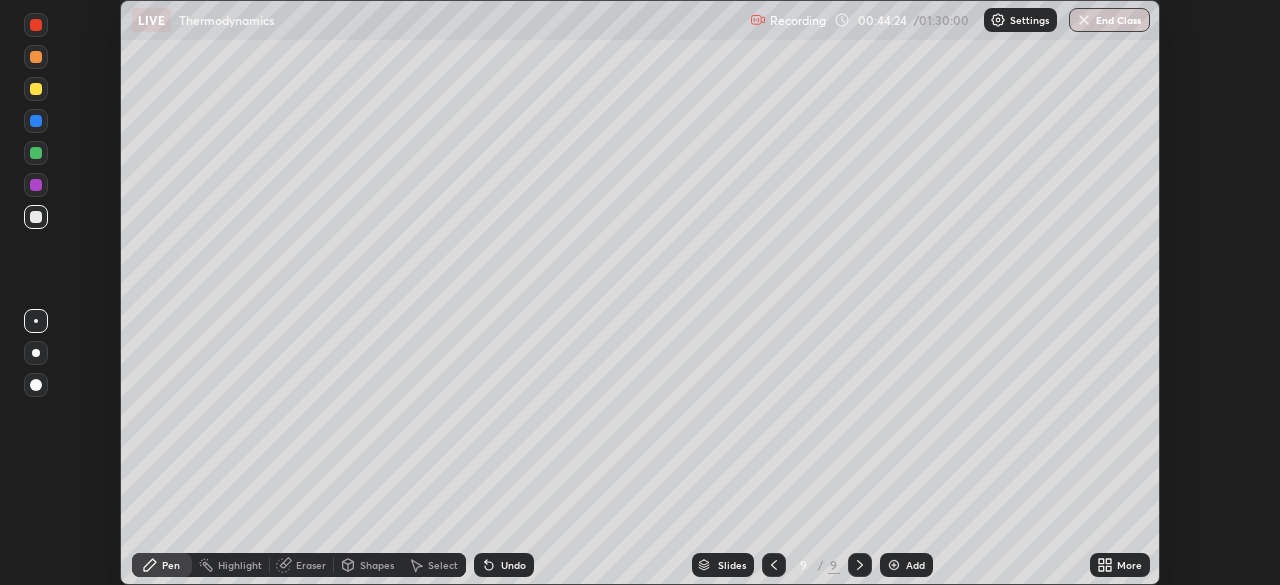 click on "More" at bounding box center (1129, 565) 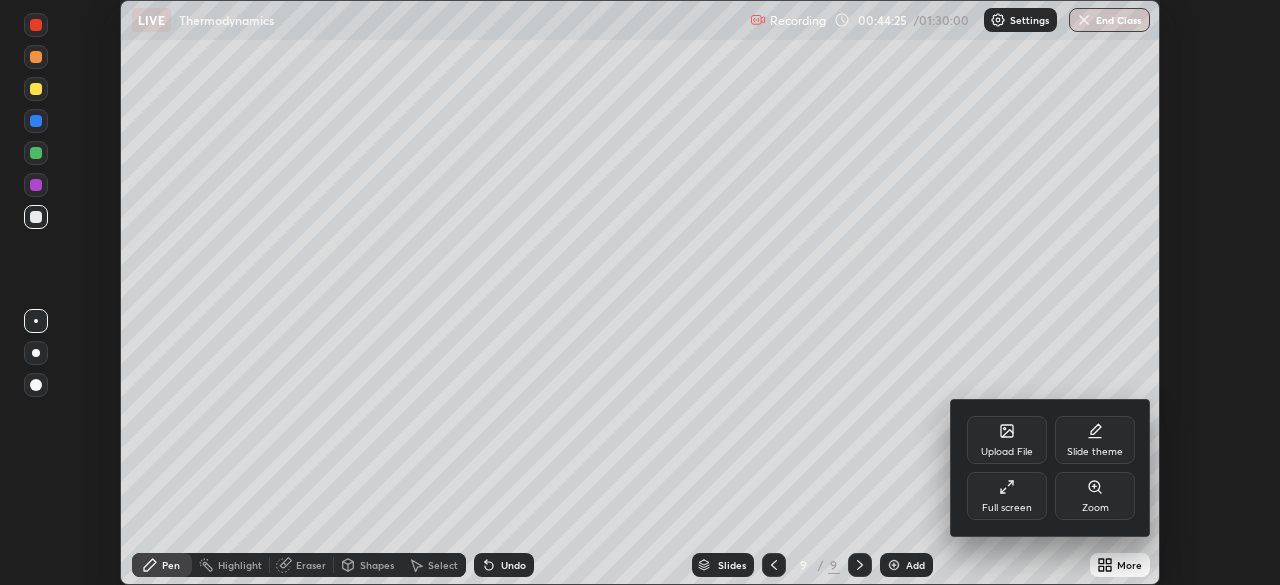 click on "Full screen" at bounding box center [1007, 496] 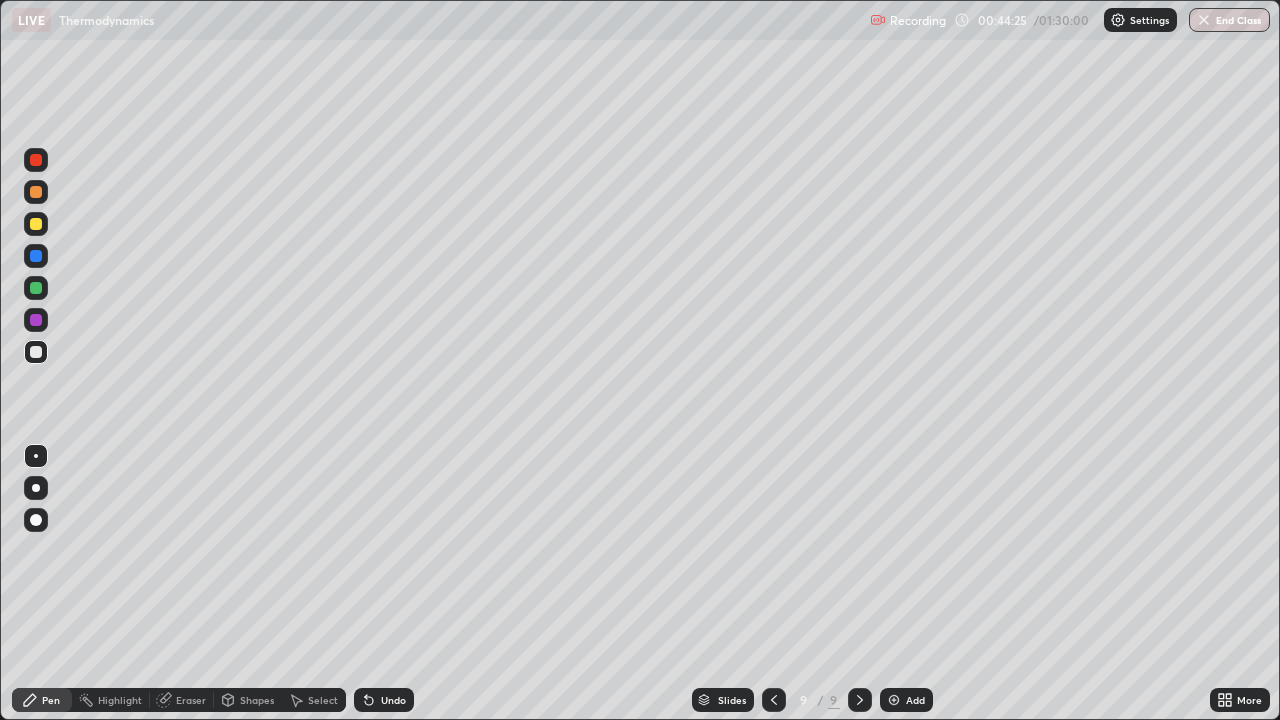 scroll, scrollTop: 99280, scrollLeft: 98720, axis: both 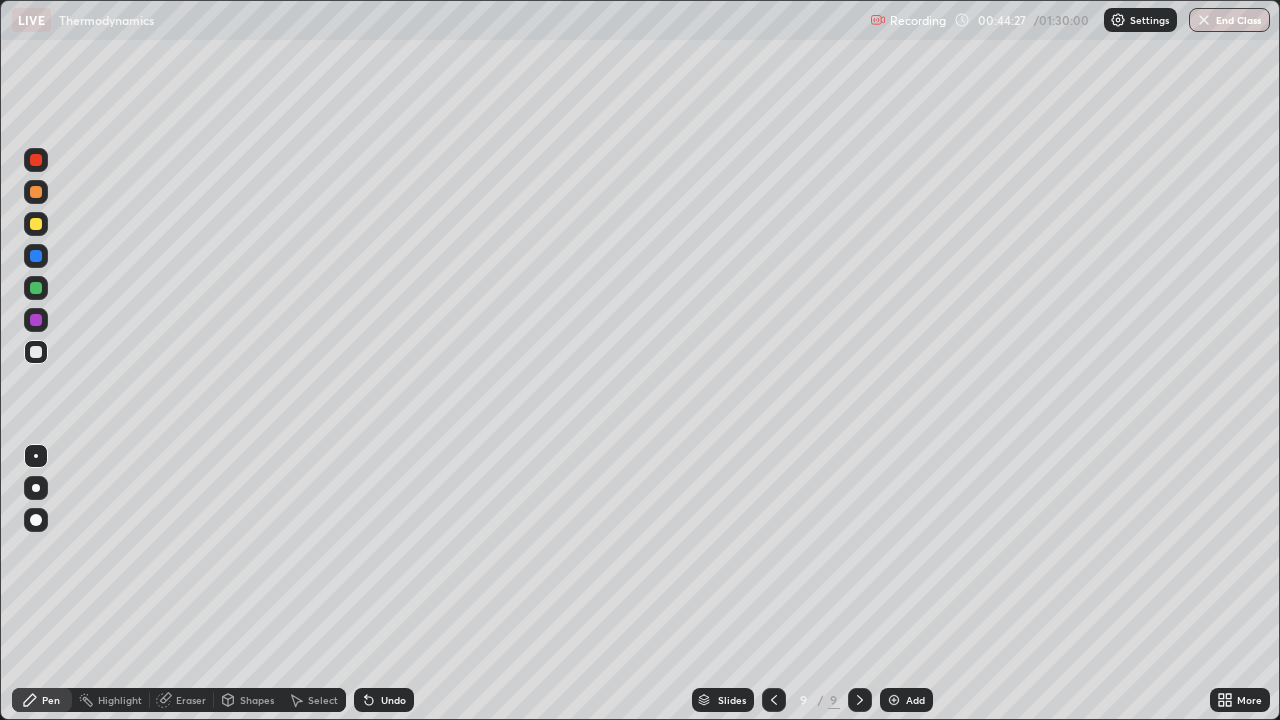 click on "Pen" at bounding box center [42, 700] 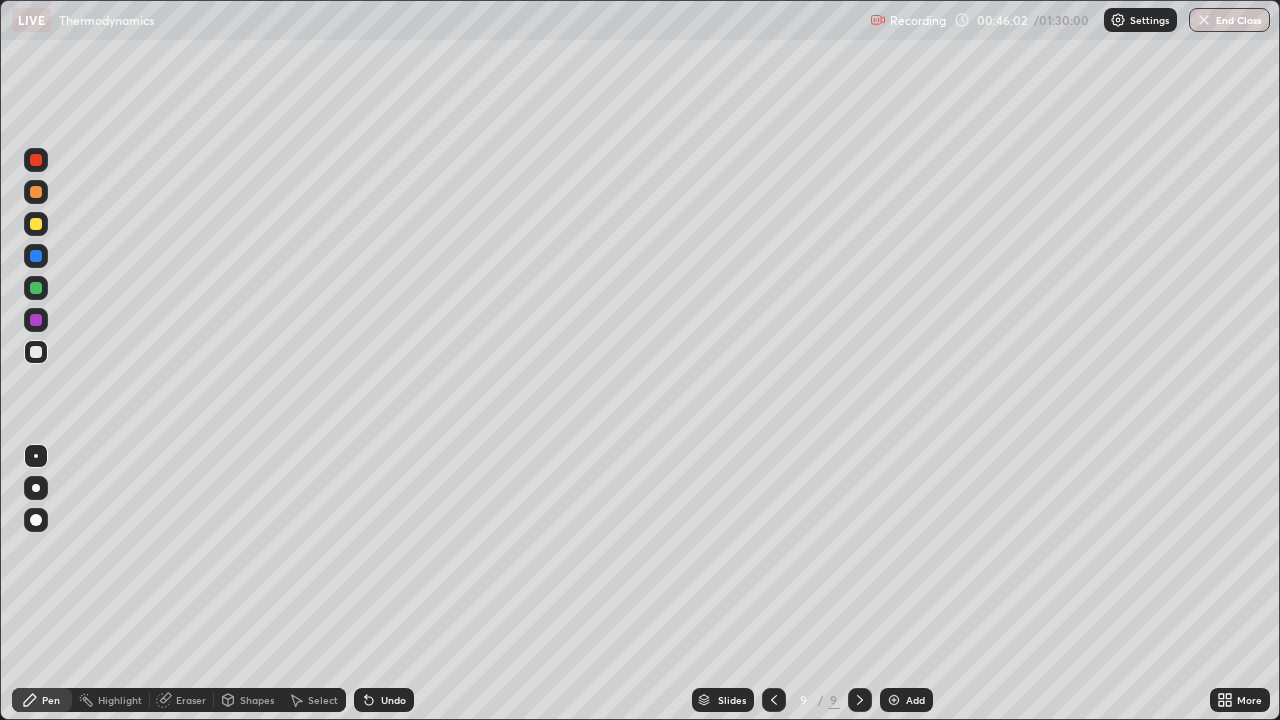 click on "Undo" at bounding box center [393, 700] 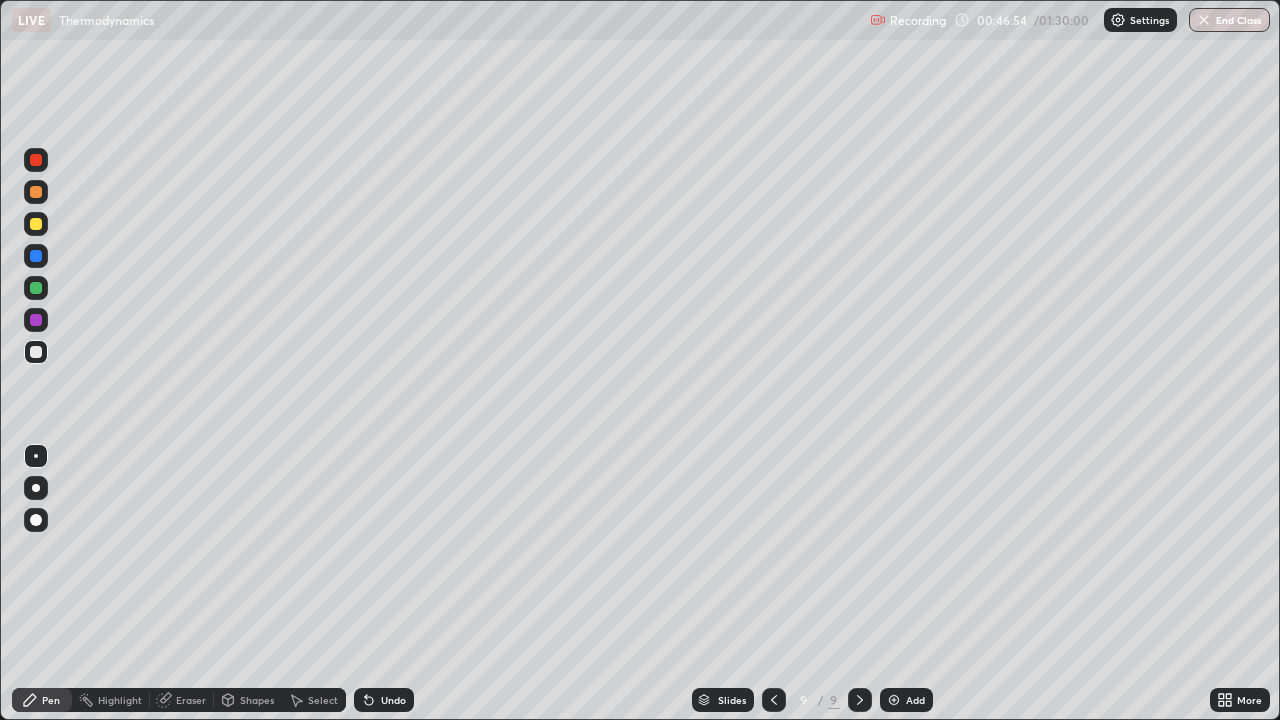 click on "Undo" at bounding box center (393, 700) 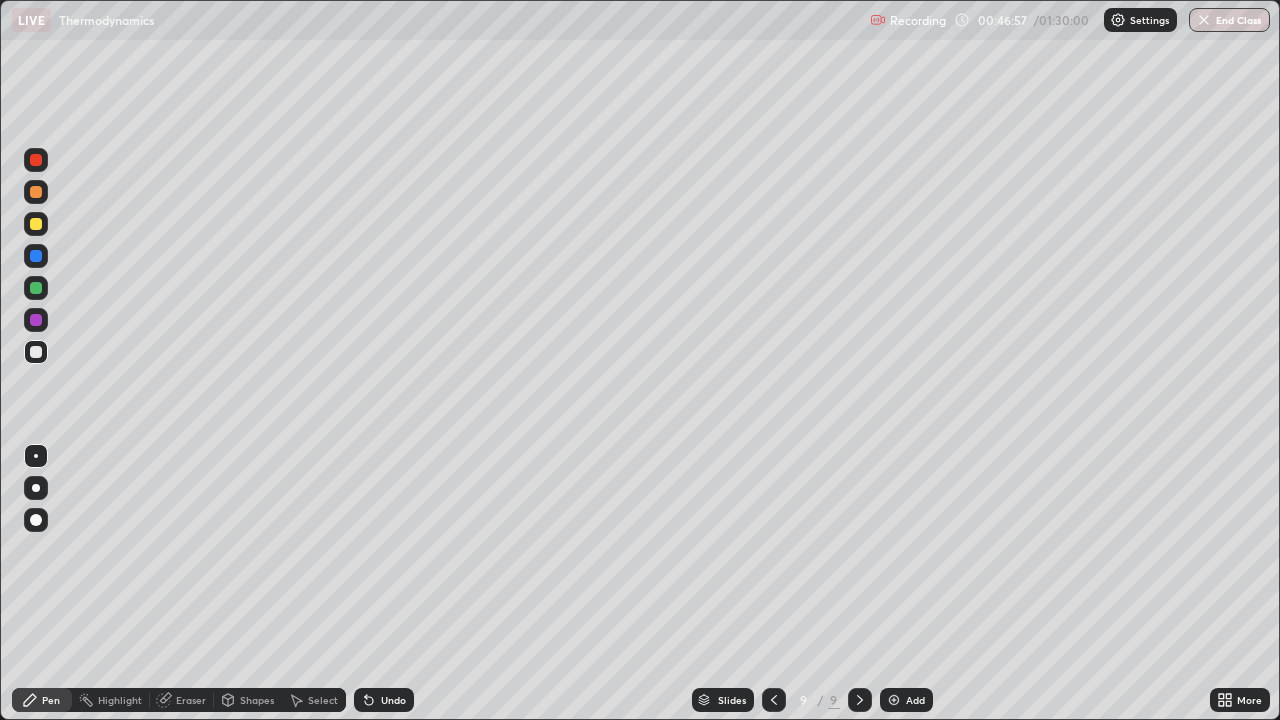 click on "Eraser" at bounding box center (191, 700) 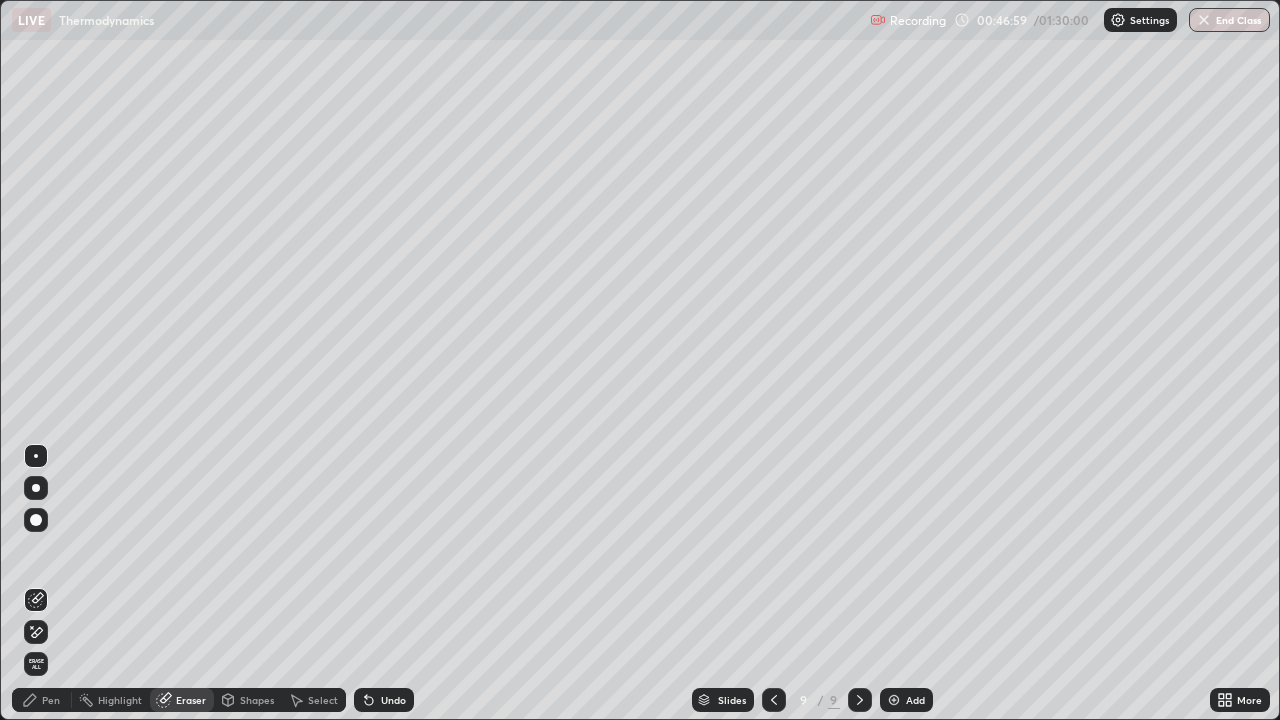 click on "Undo" at bounding box center [393, 700] 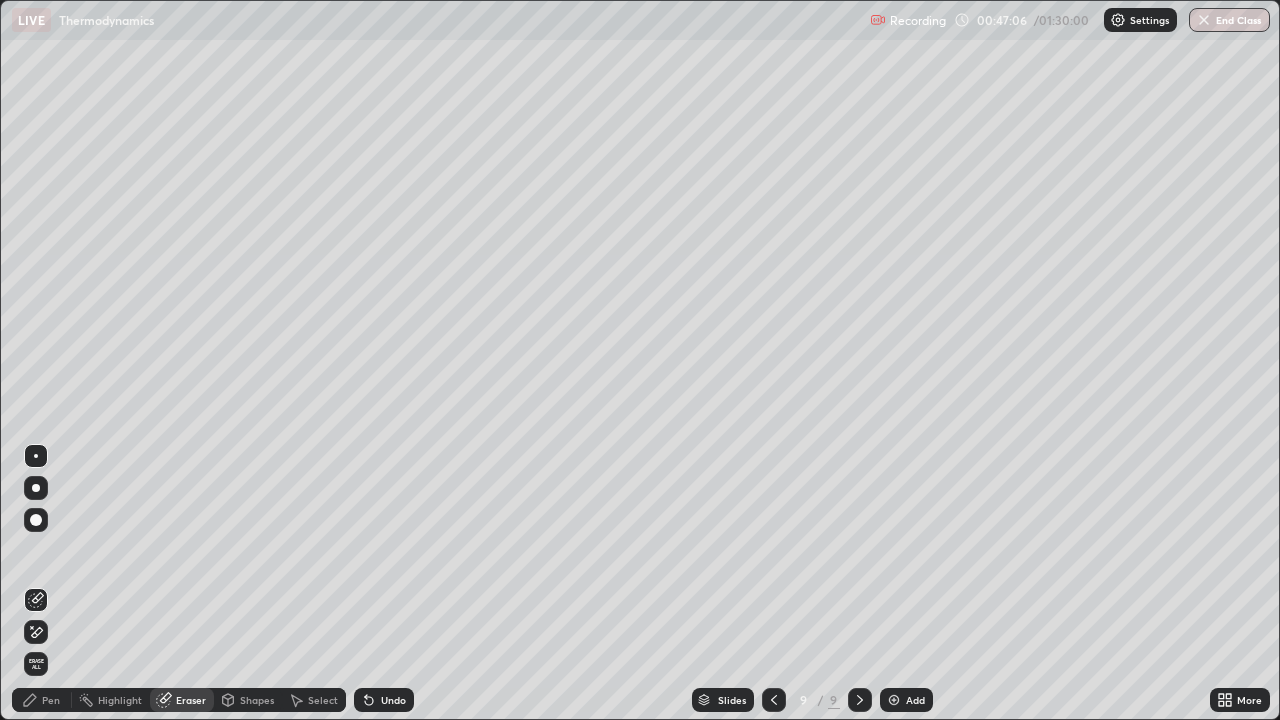 click on "Pen" at bounding box center (51, 700) 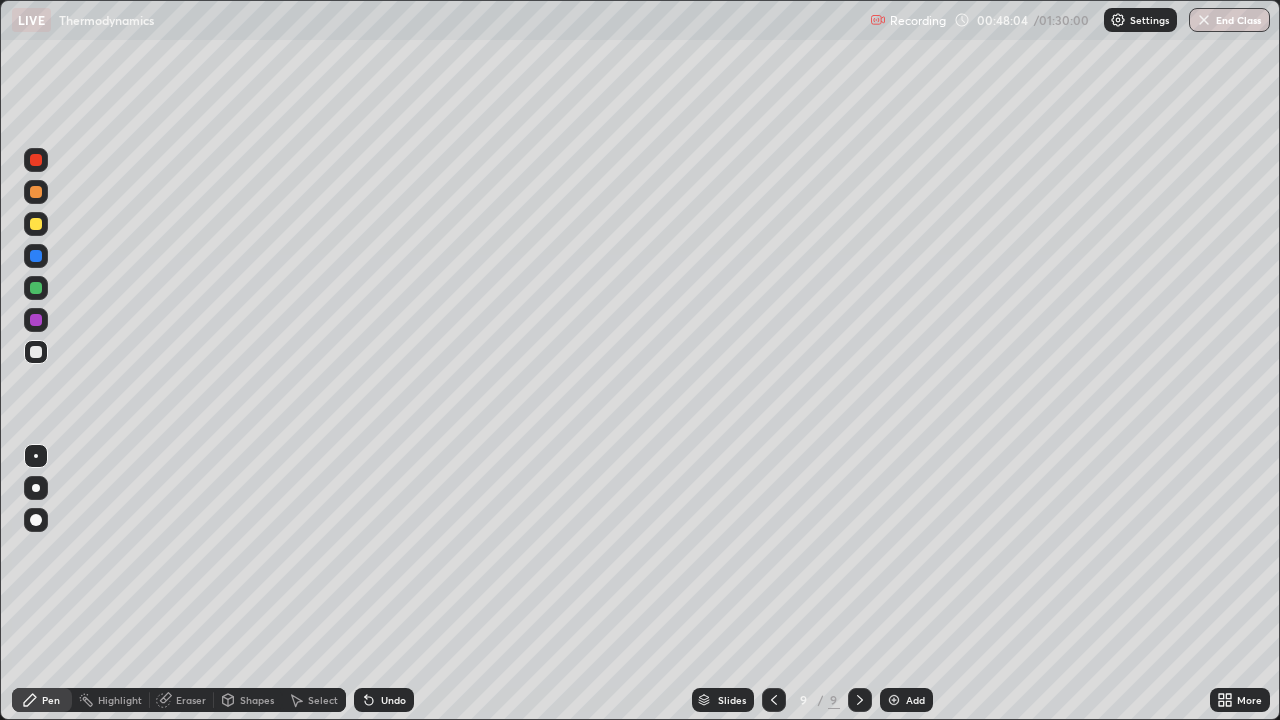 click on "Undo" at bounding box center [393, 700] 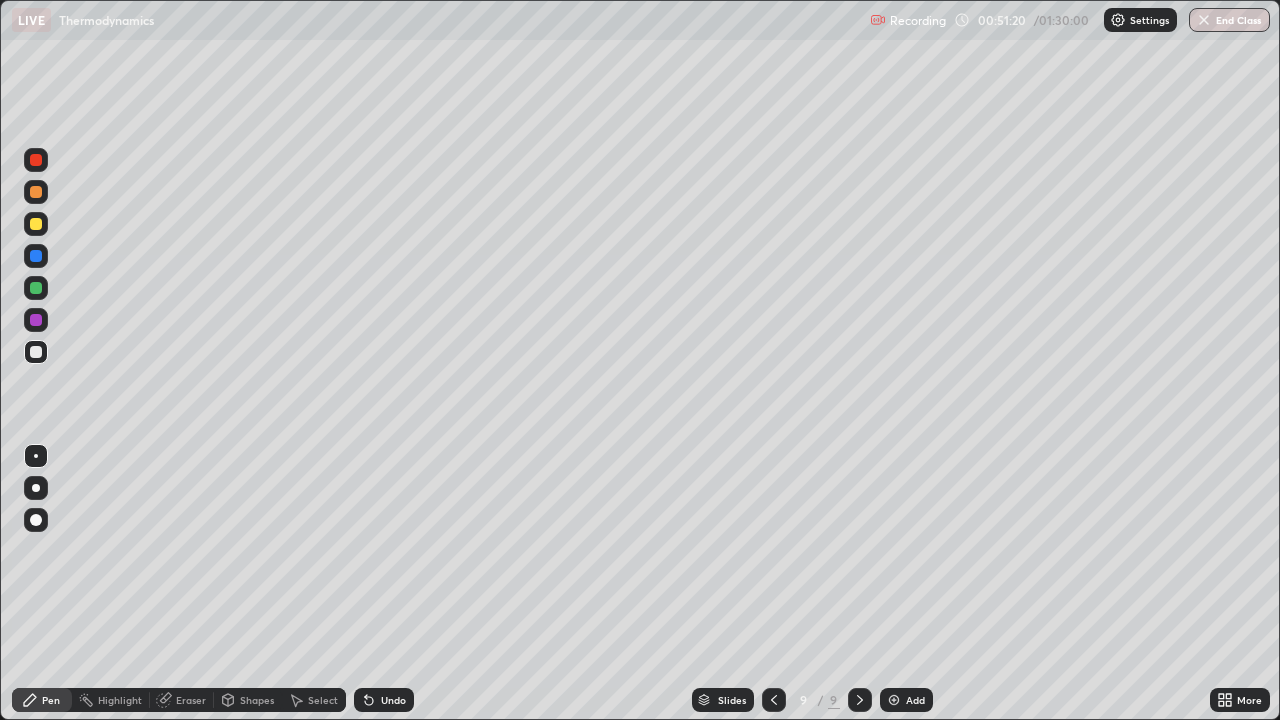 click at bounding box center (894, 700) 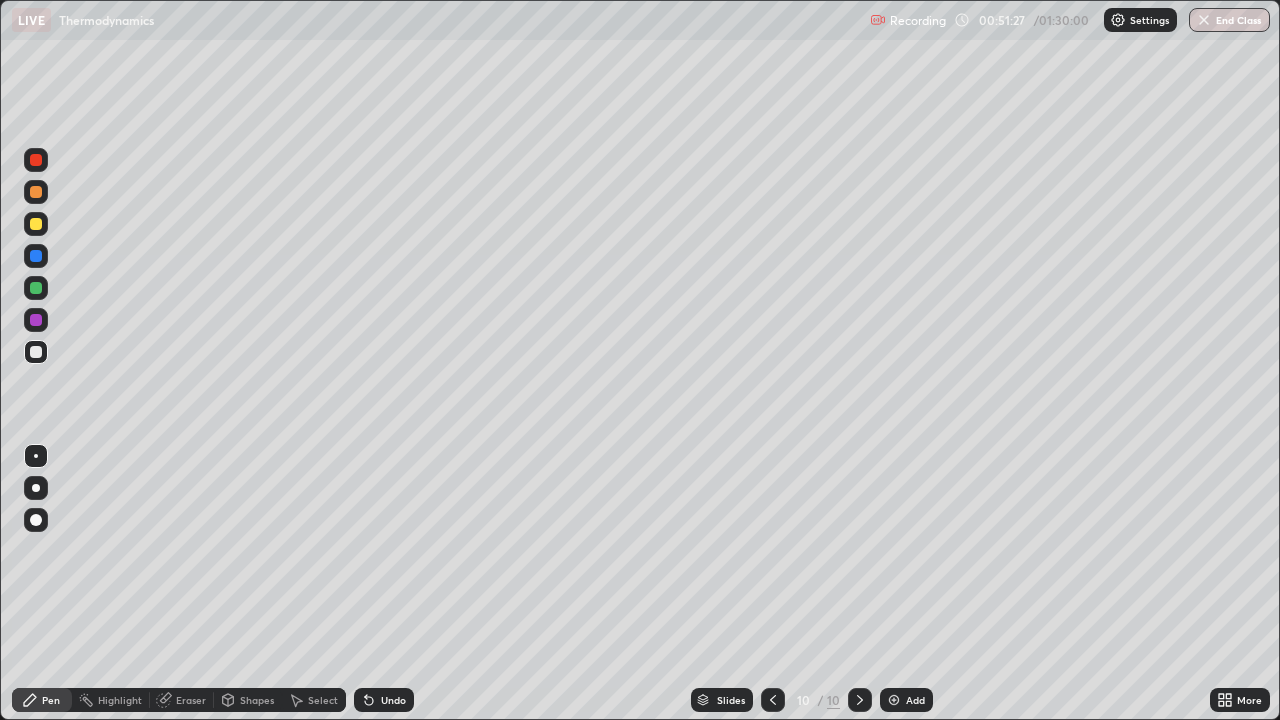 click on "Undo" at bounding box center (384, 700) 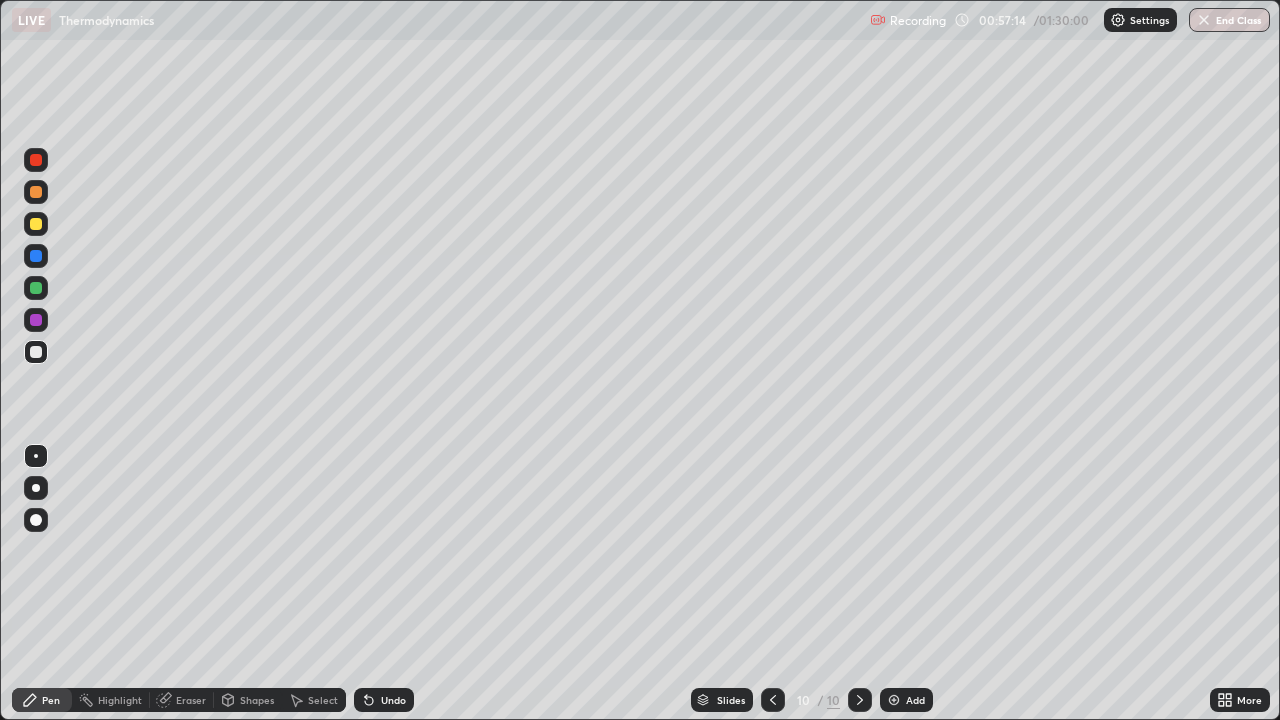 click on "Add" at bounding box center [915, 700] 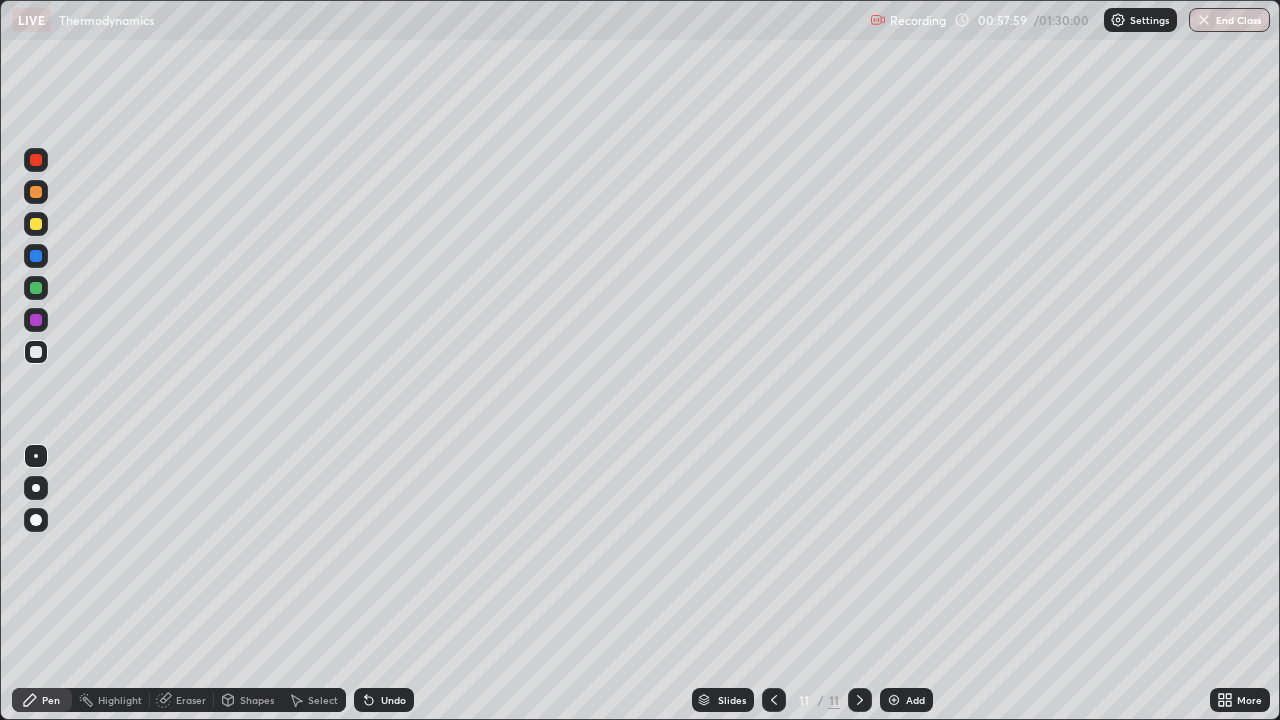 click on "Undo" at bounding box center [393, 700] 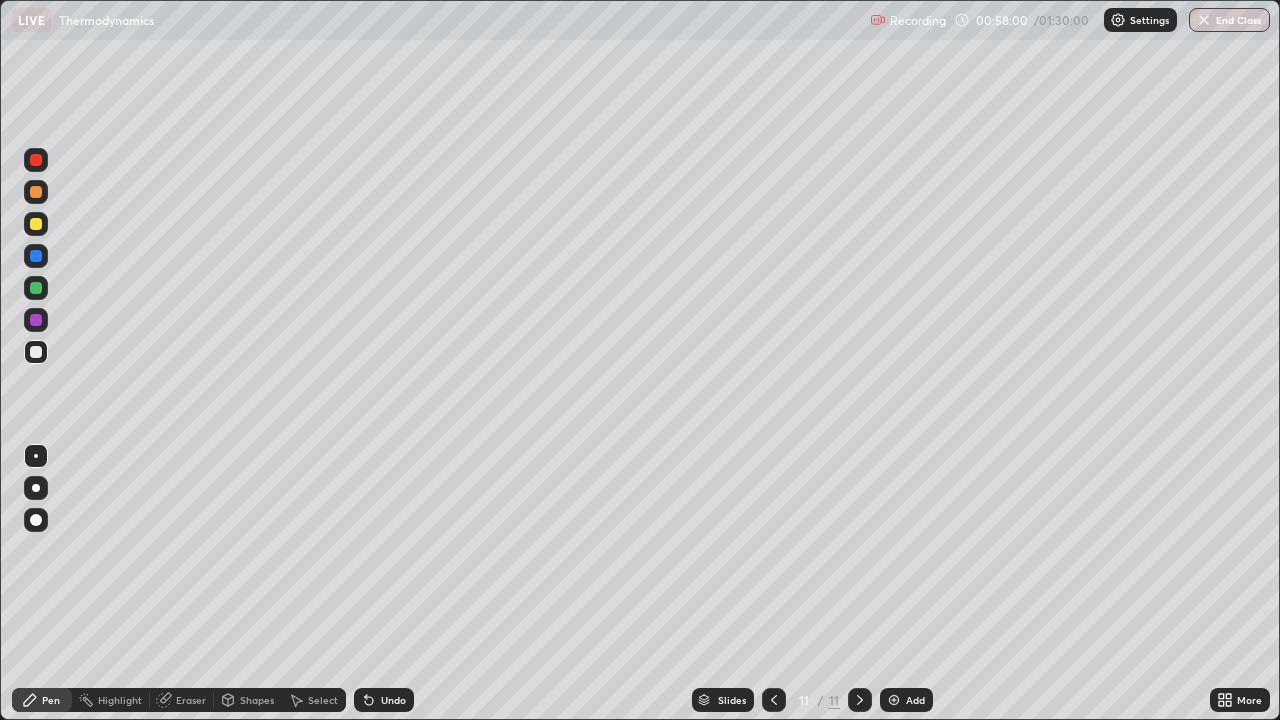 click on "Undo" at bounding box center [393, 700] 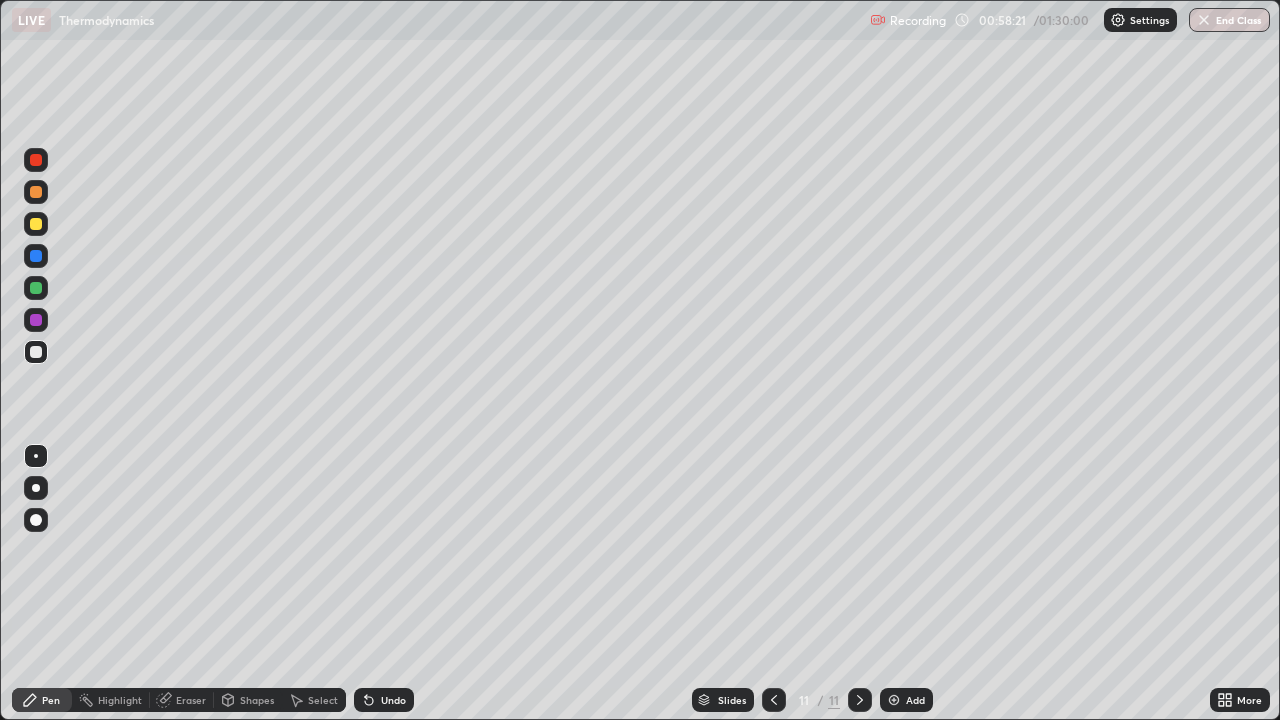 click at bounding box center (36, 224) 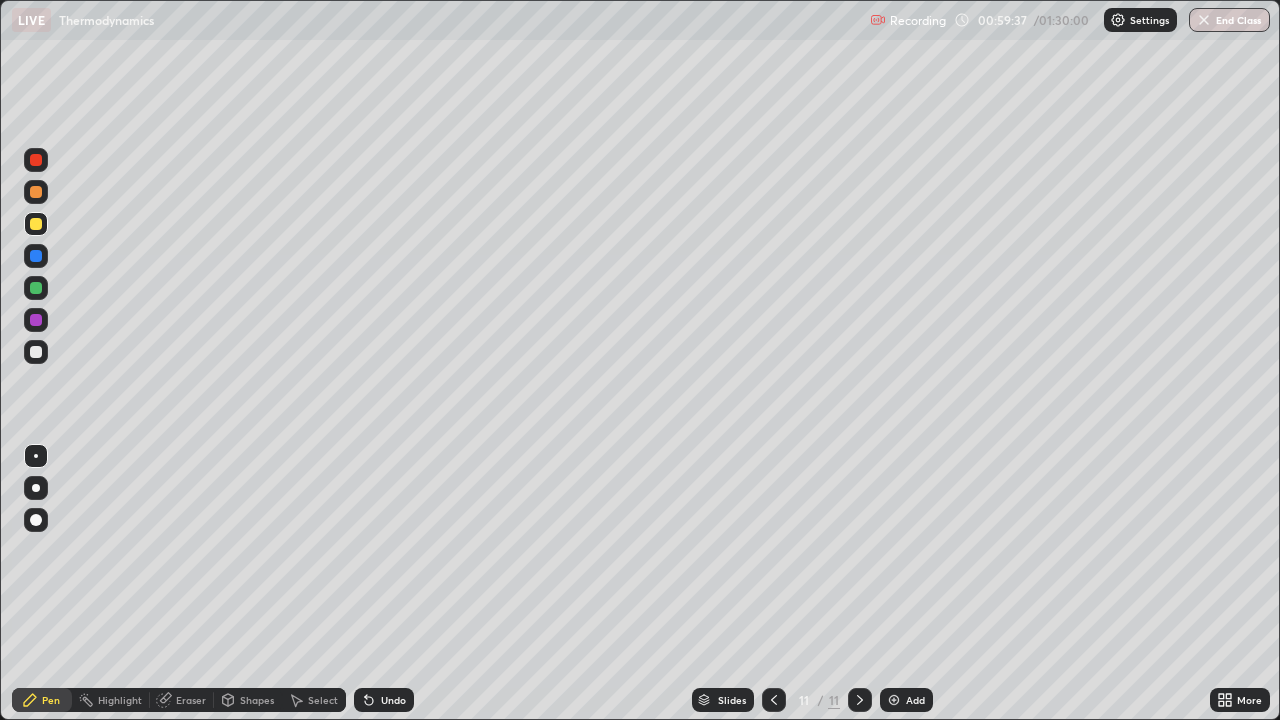 click 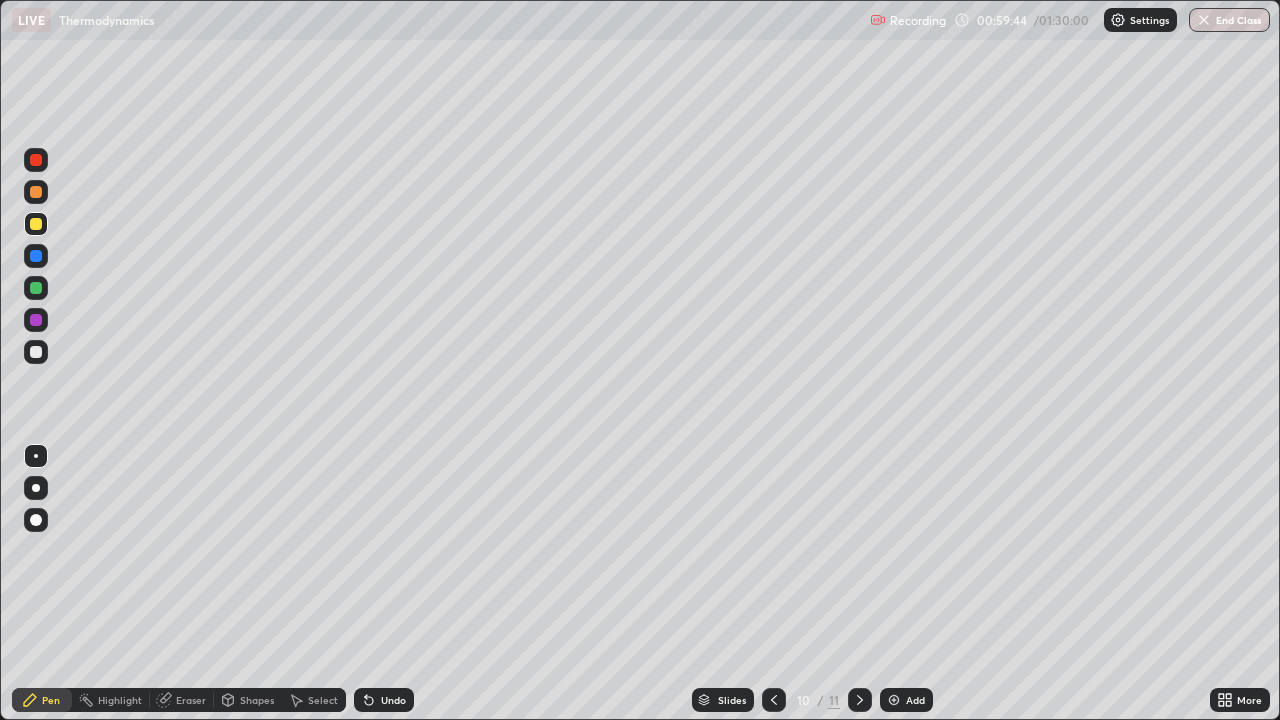 click 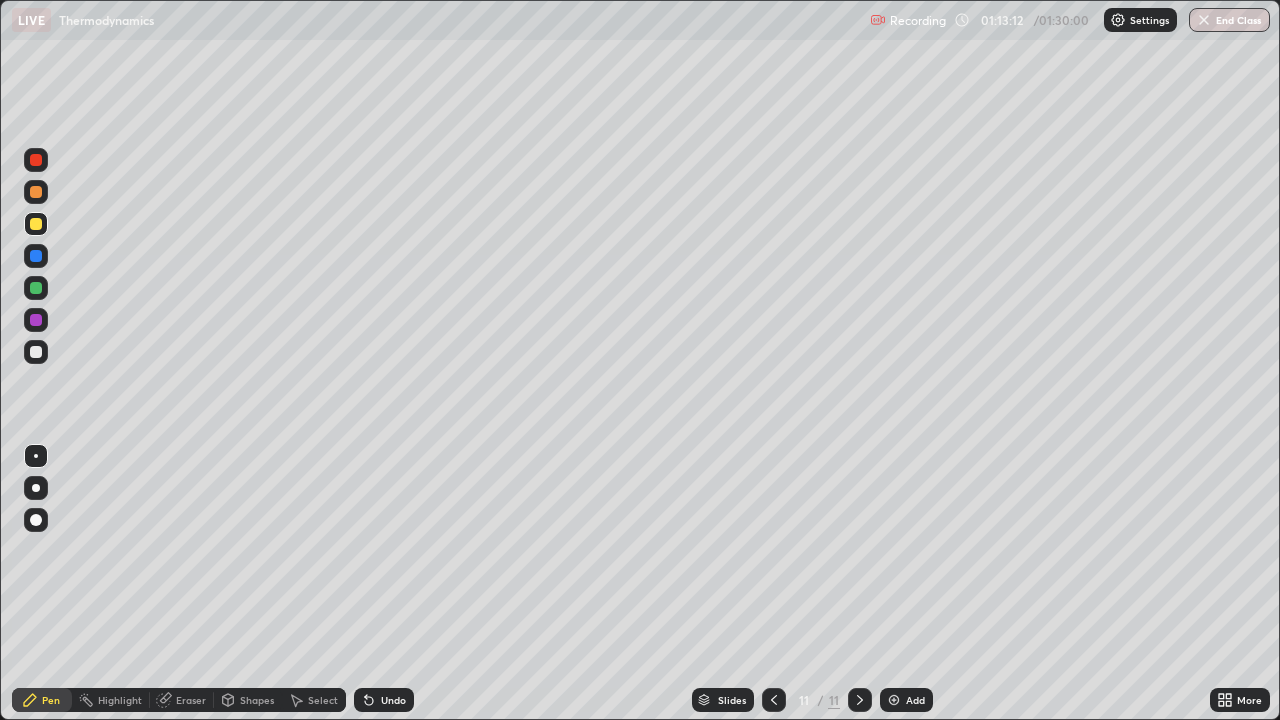 click on "Add" at bounding box center [906, 700] 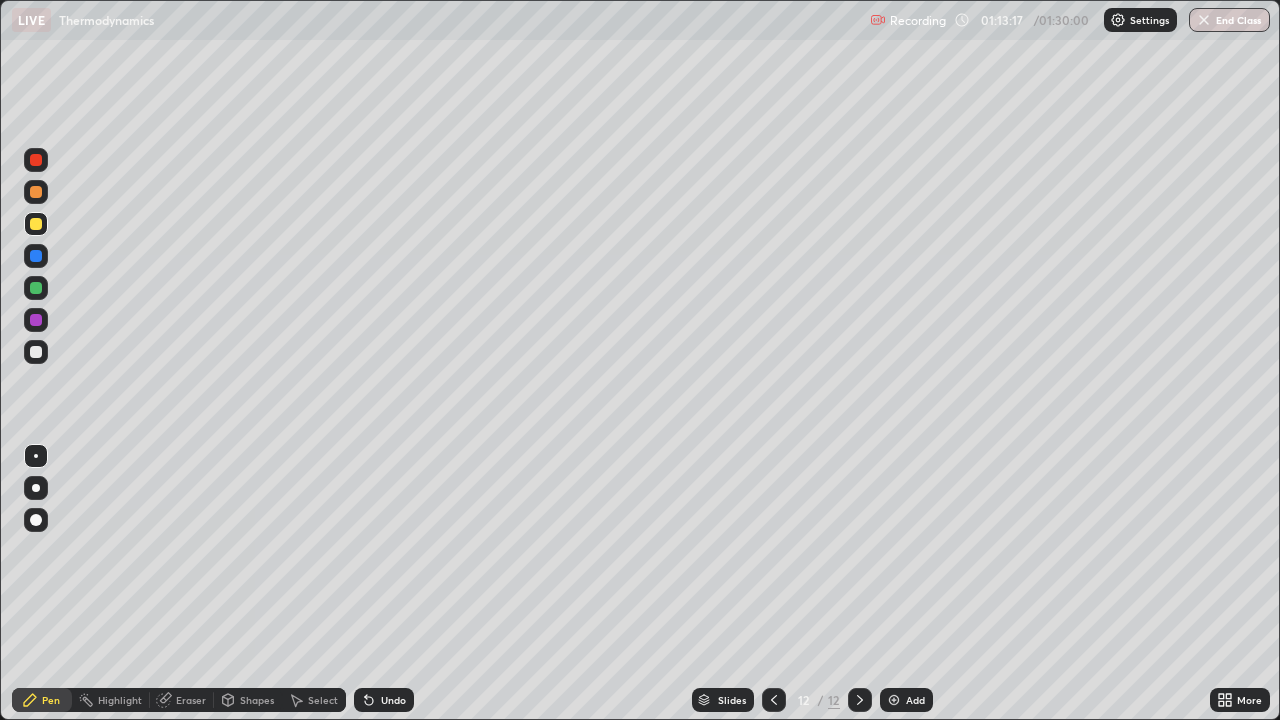 click 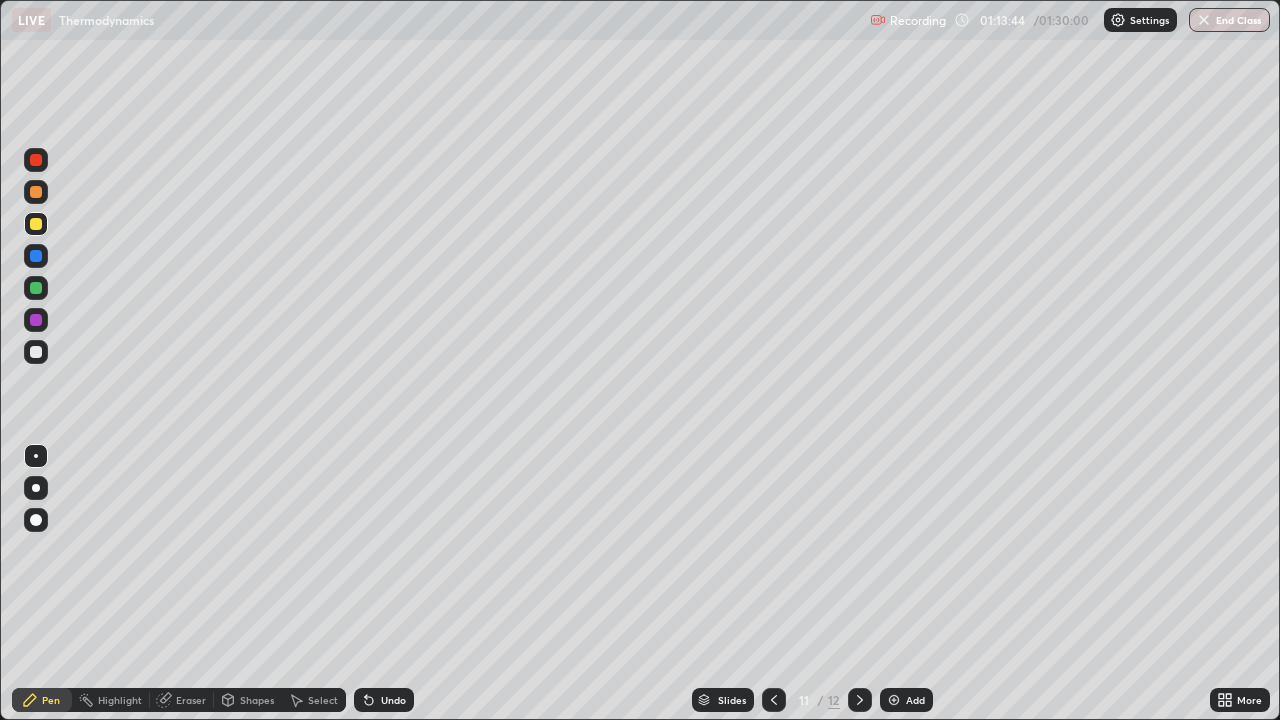 click 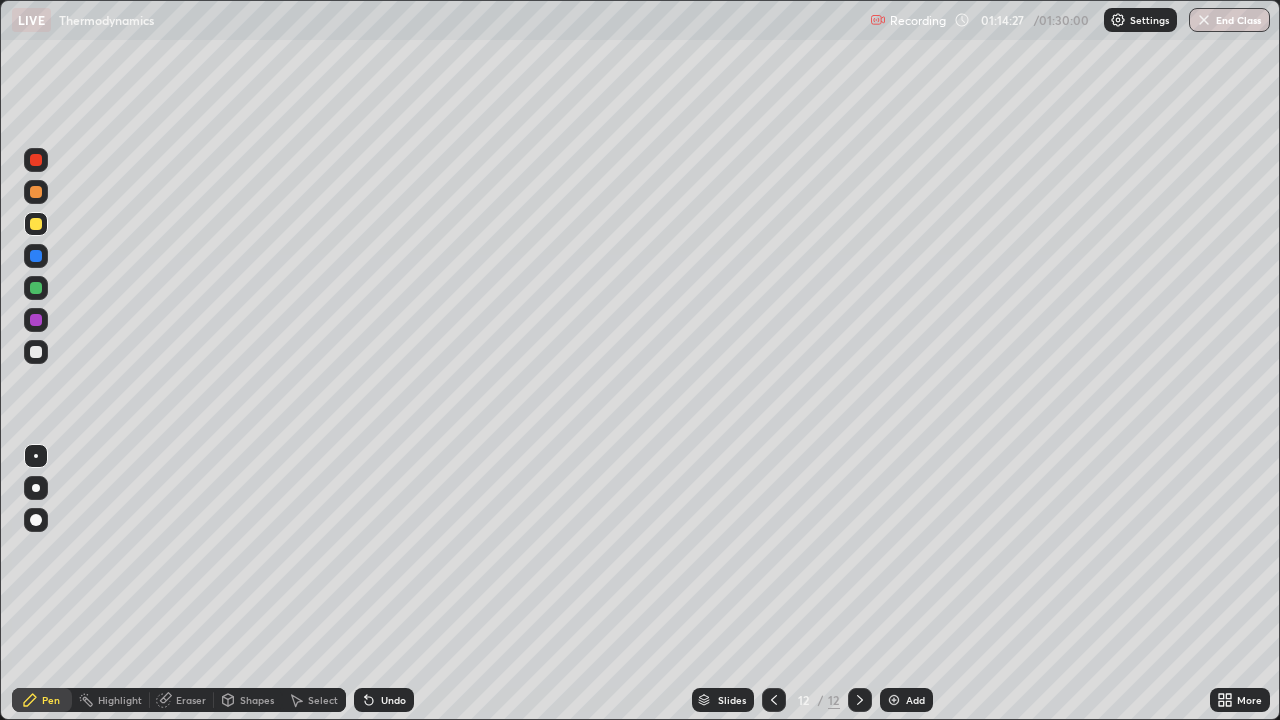 click on "Eraser" at bounding box center (182, 700) 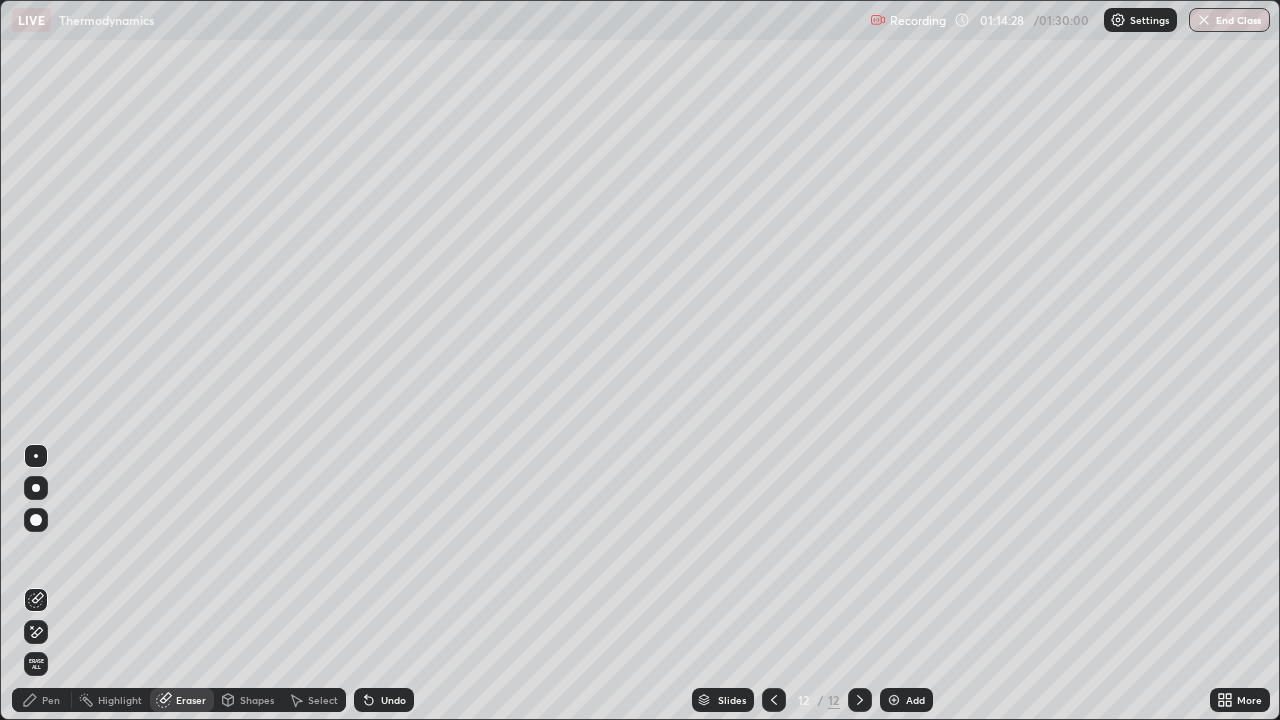 click on "Pen" at bounding box center [51, 700] 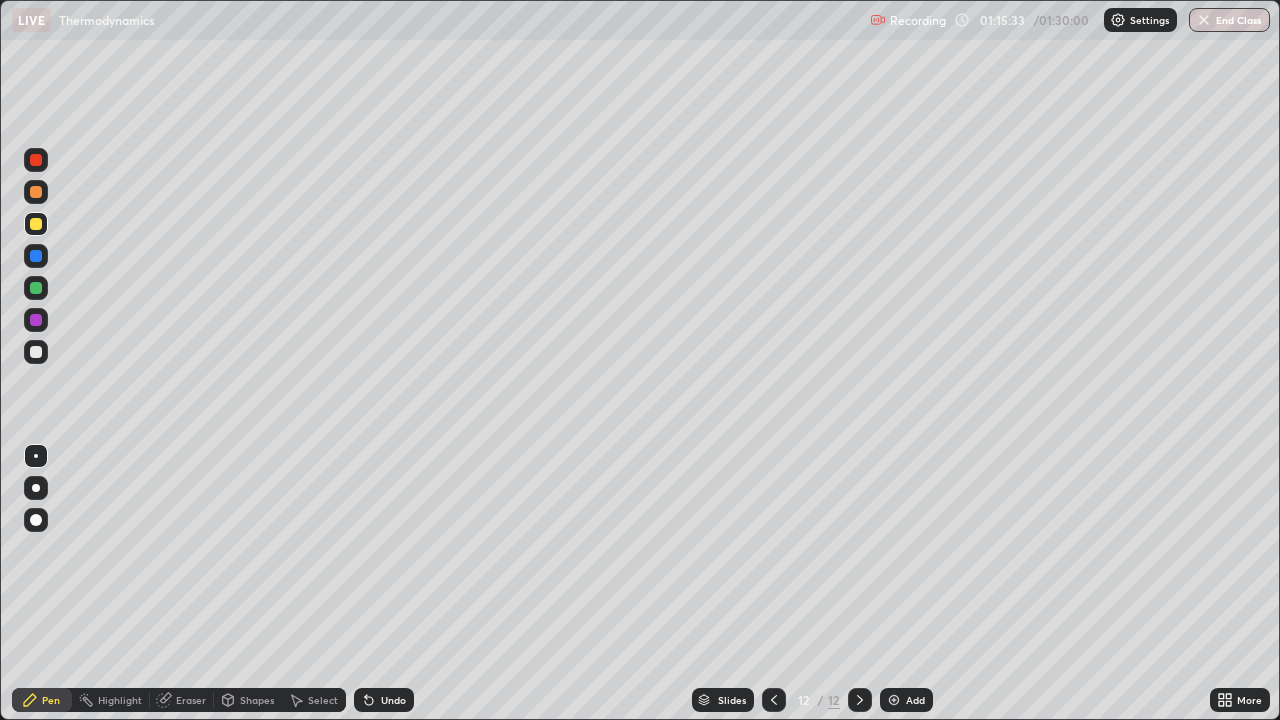 click 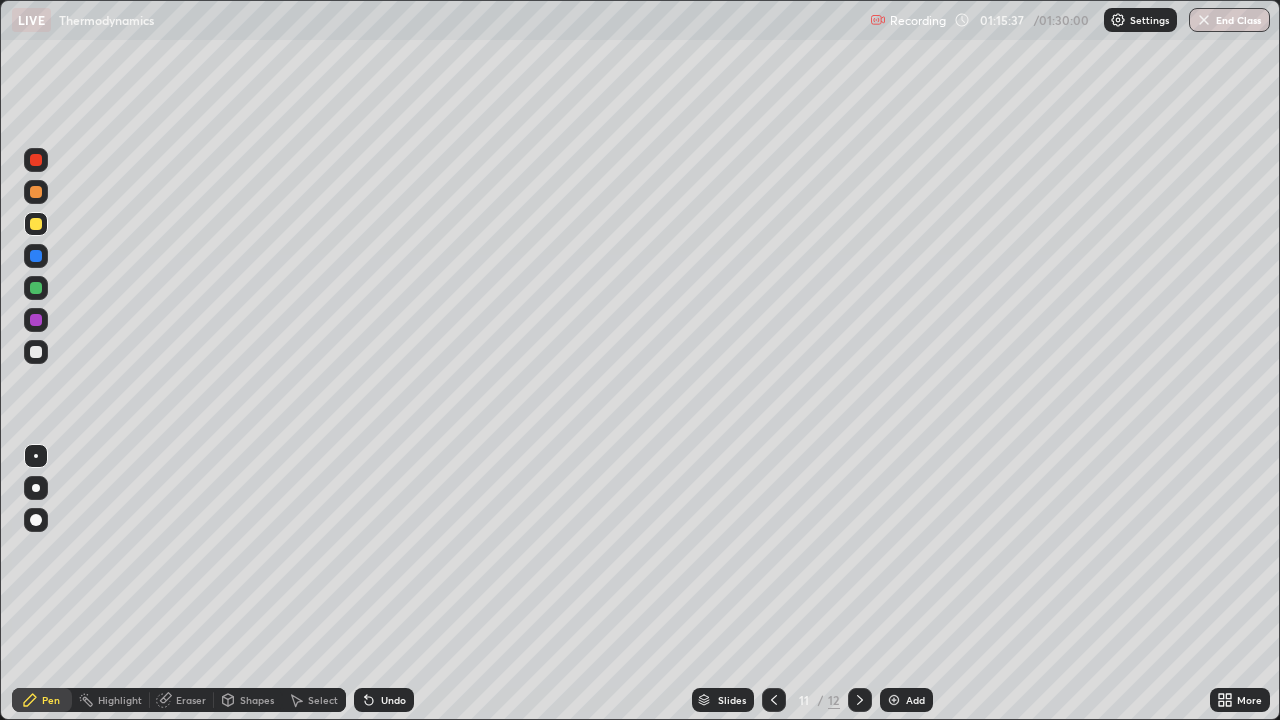 click 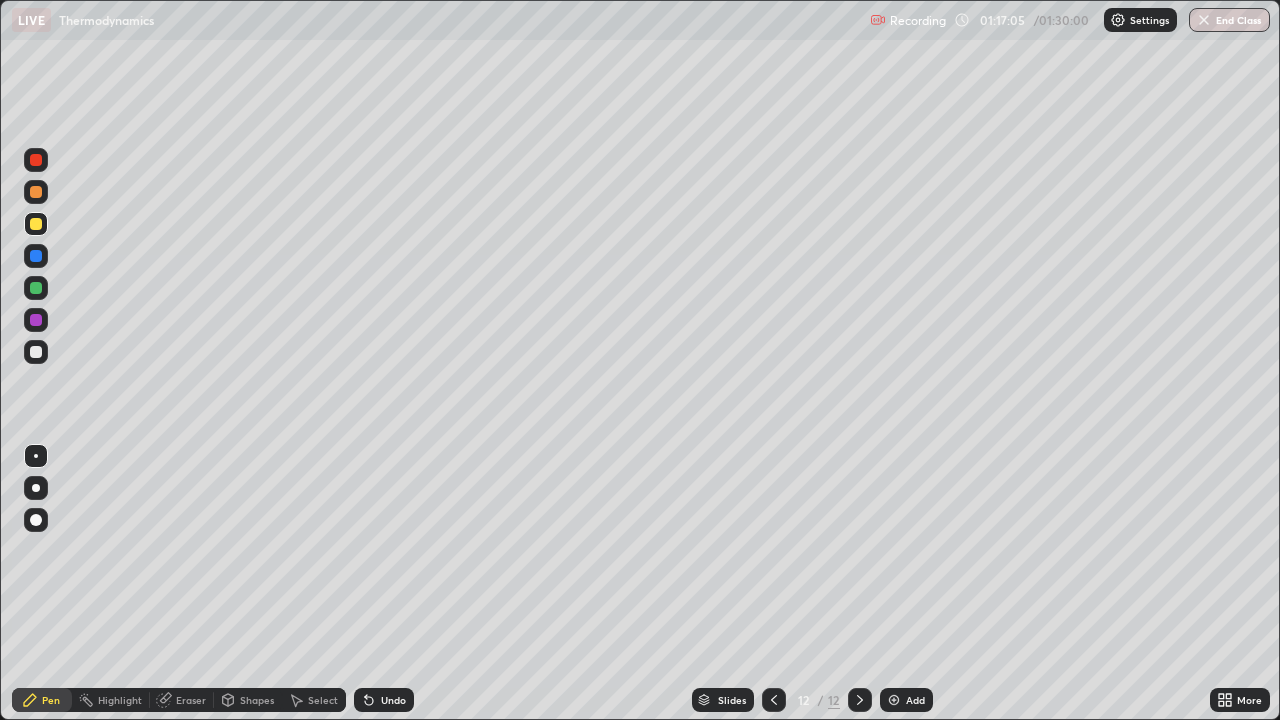 click on "Undo" at bounding box center (393, 700) 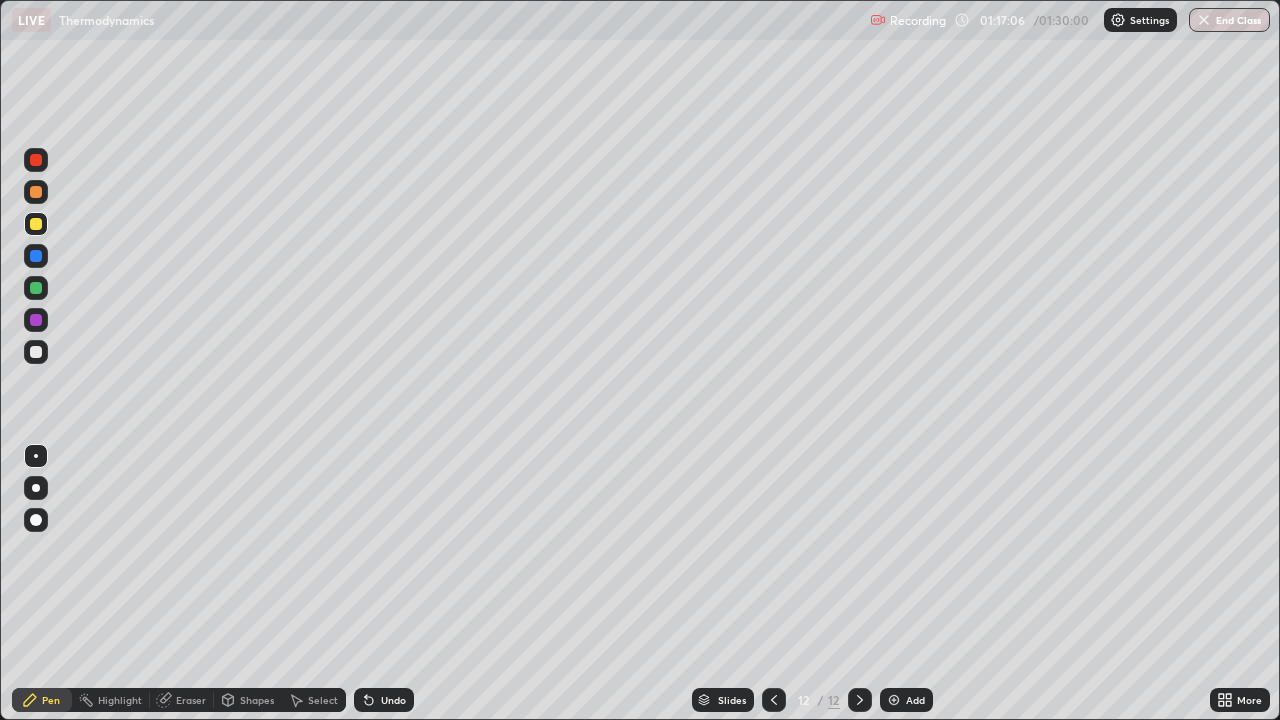 click on "Undo" at bounding box center [384, 700] 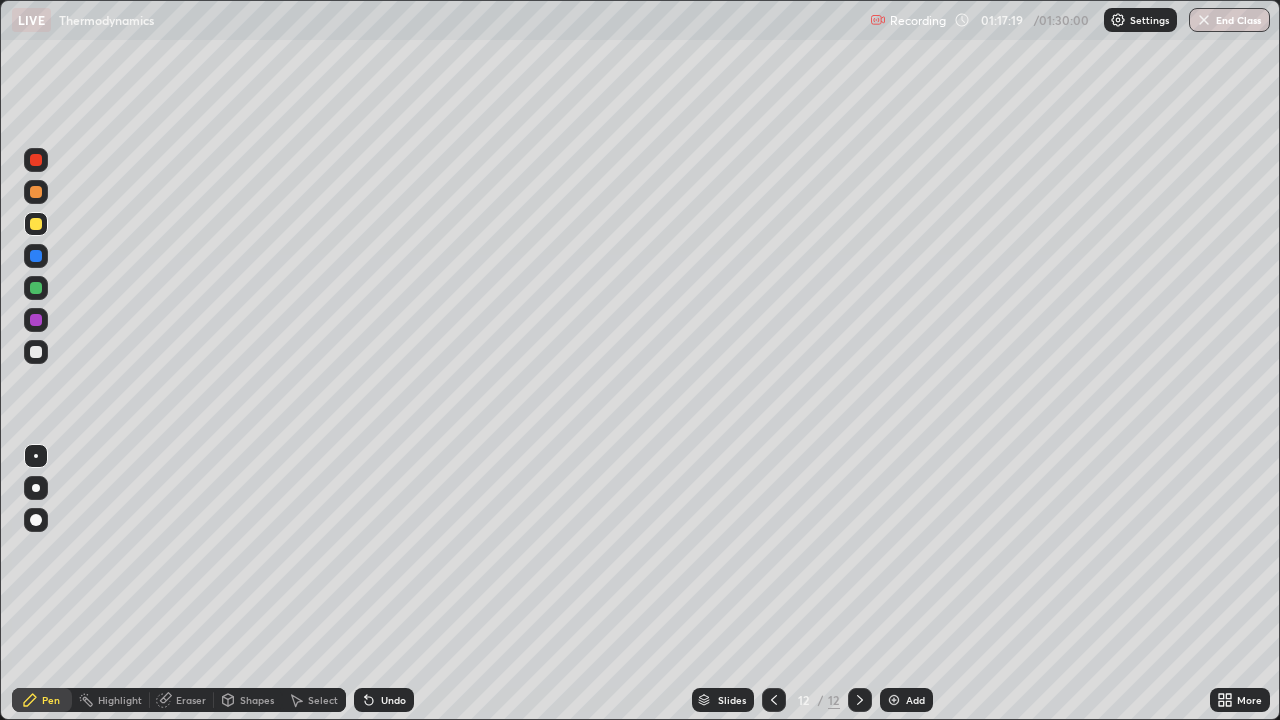 click 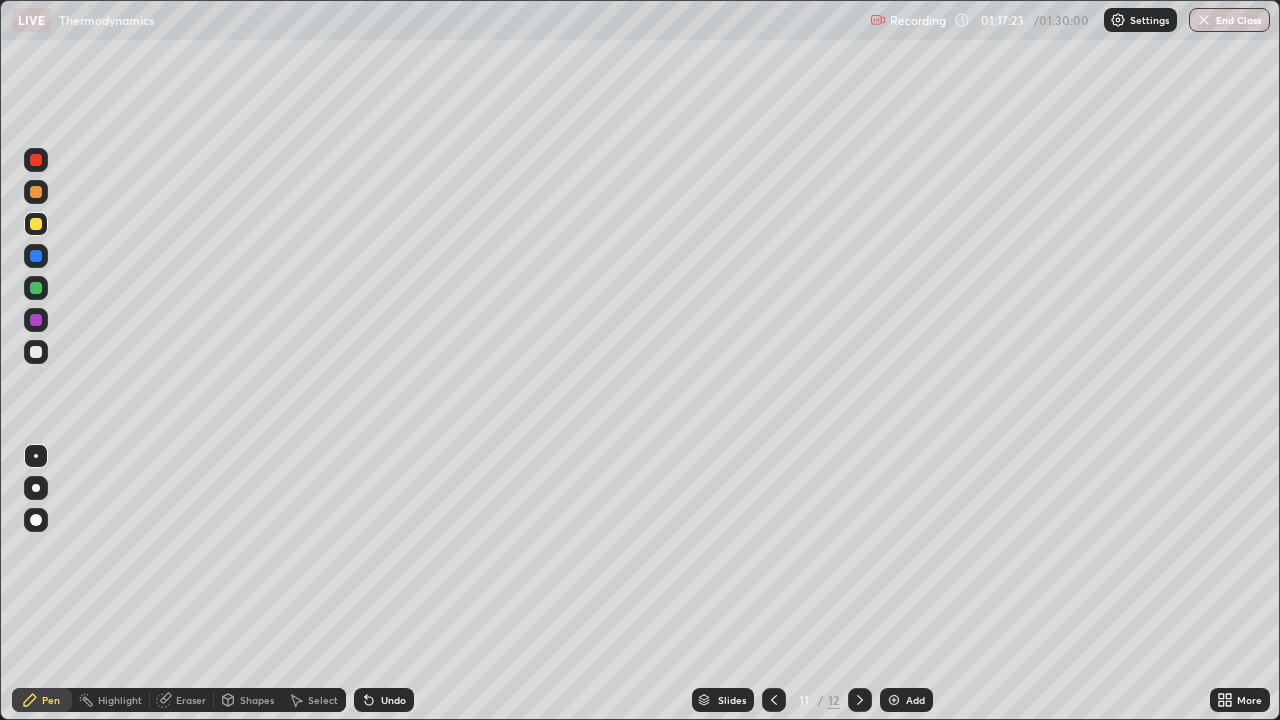 click 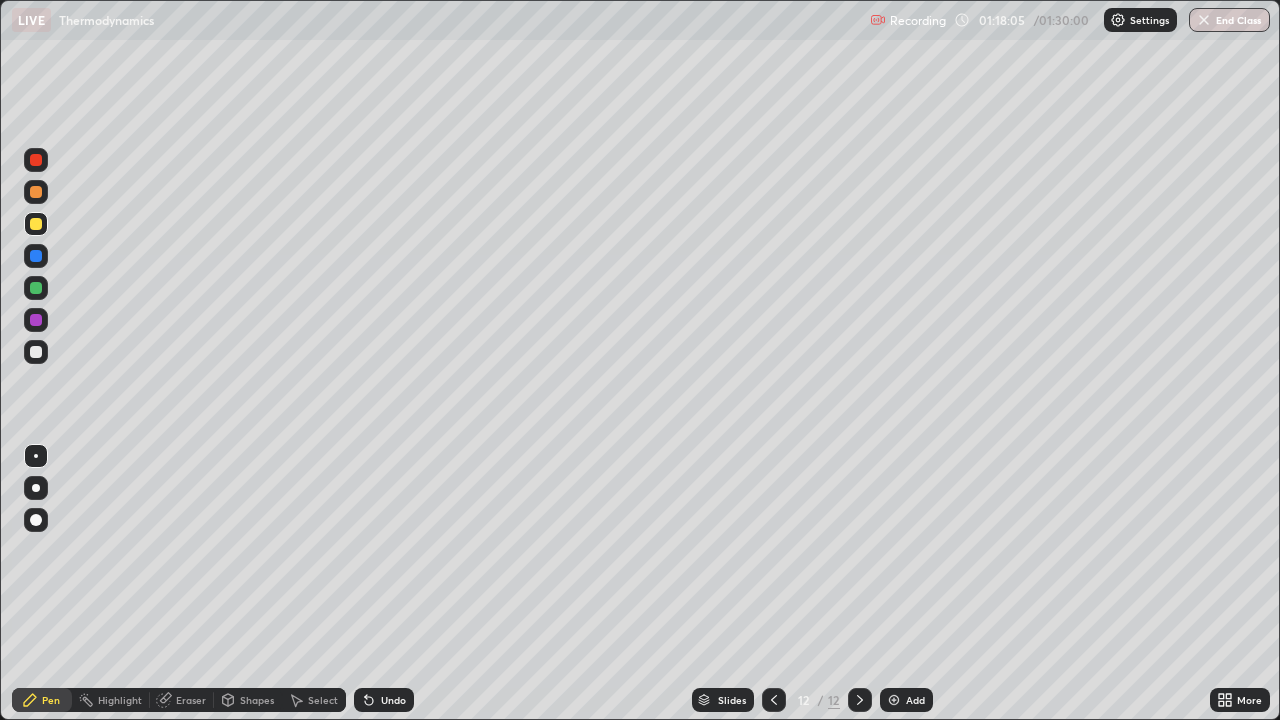 click 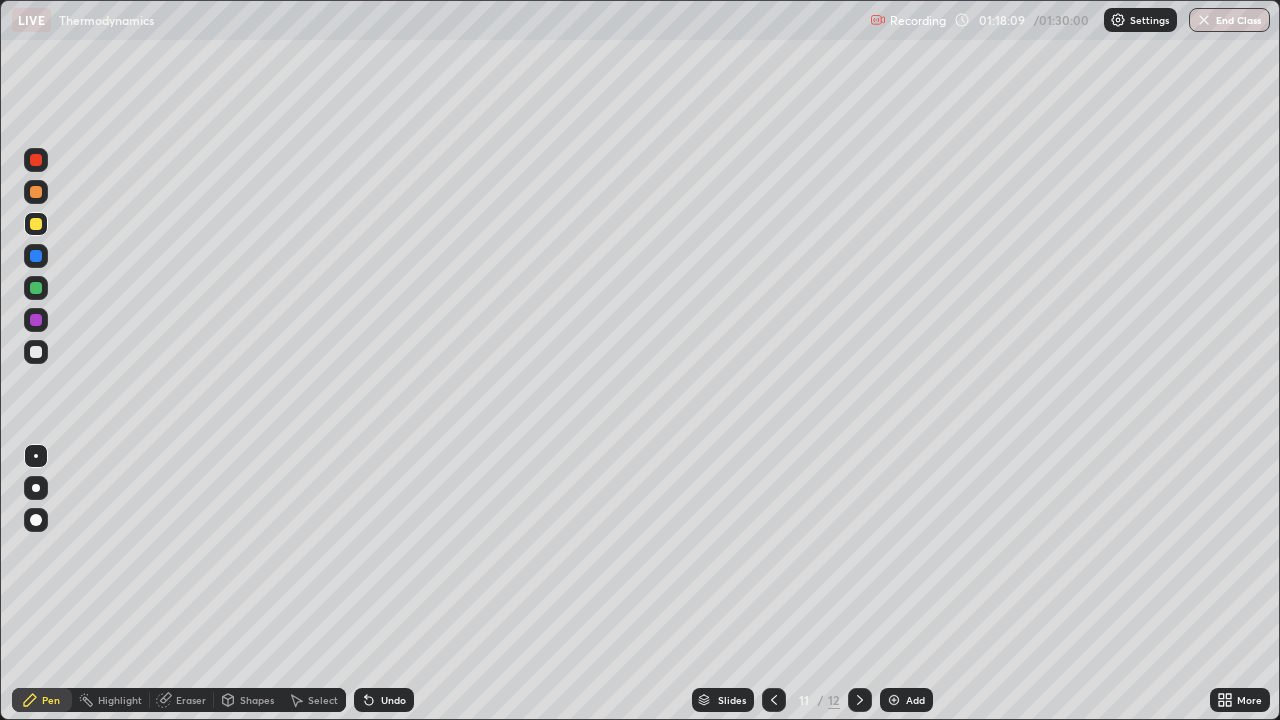 click 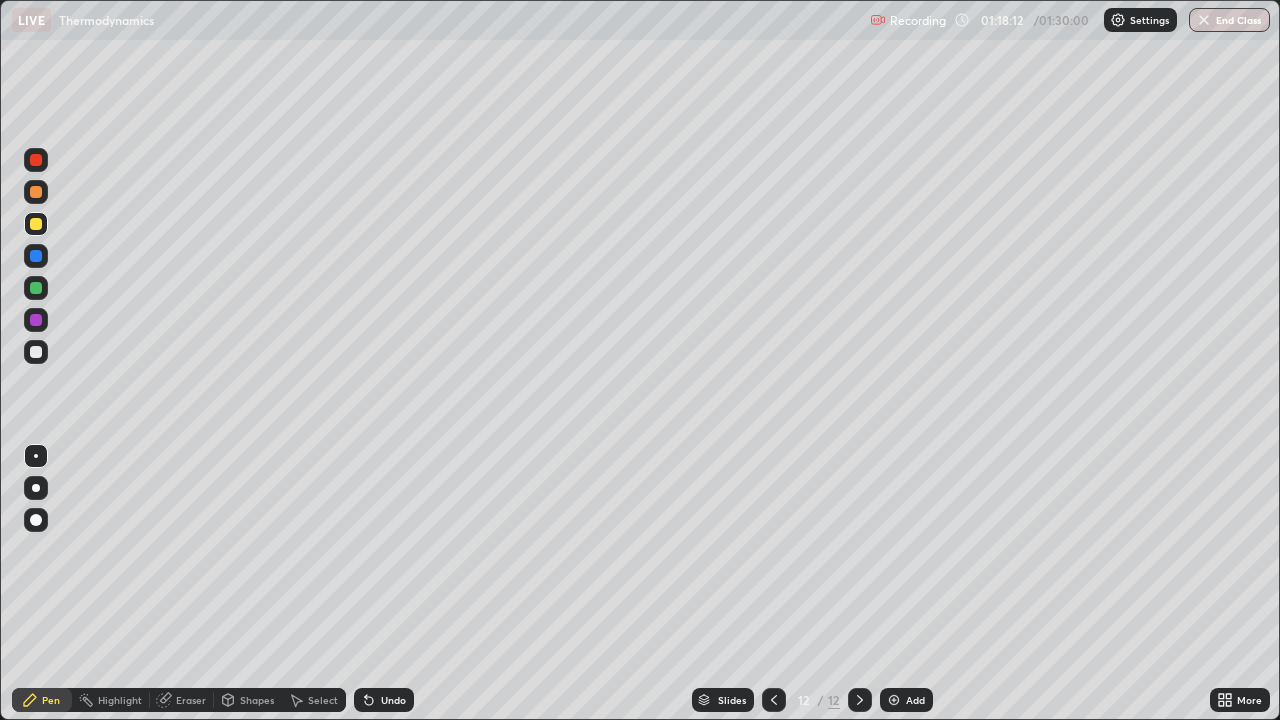click 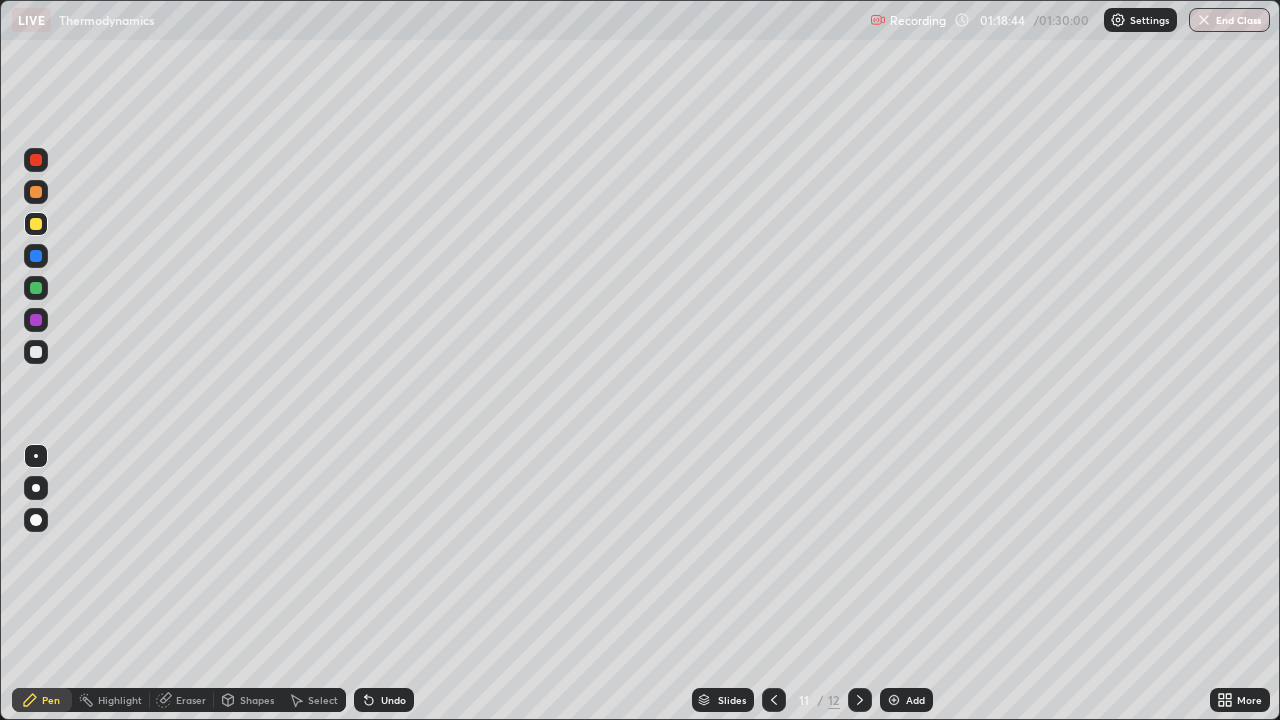 click on "Eraser" at bounding box center [191, 700] 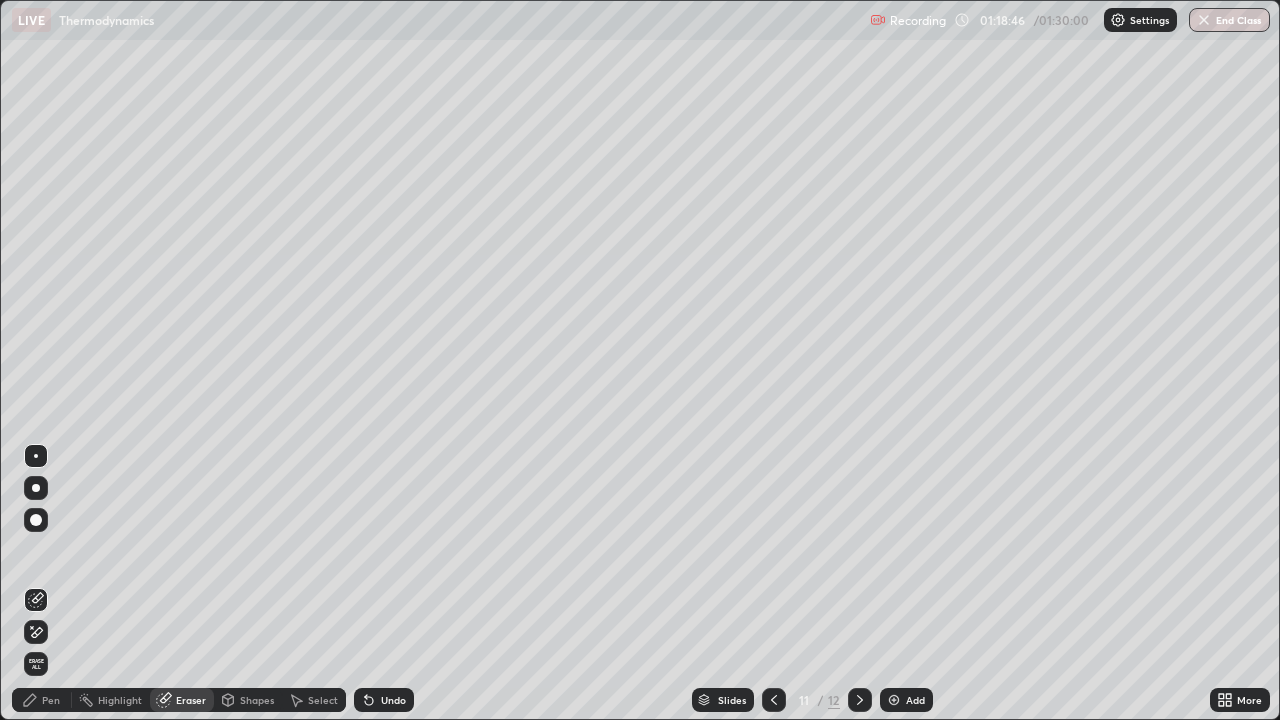 click on "Pen" at bounding box center [42, 700] 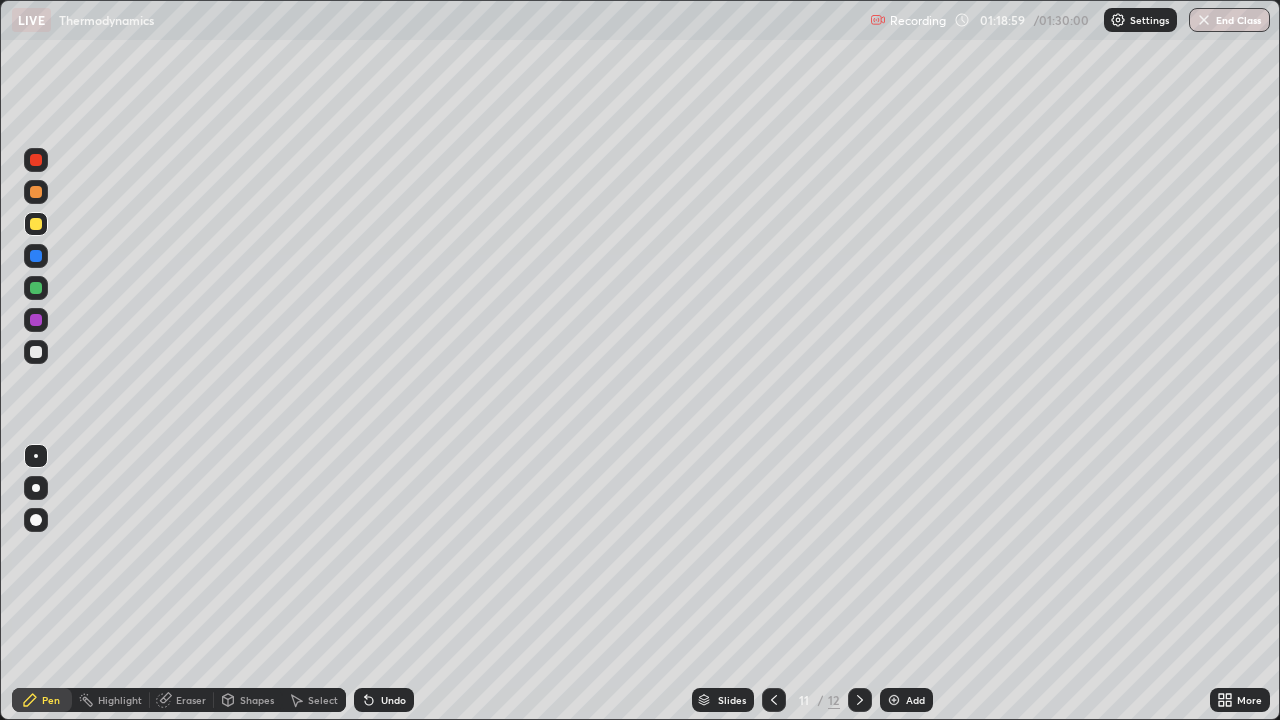 click 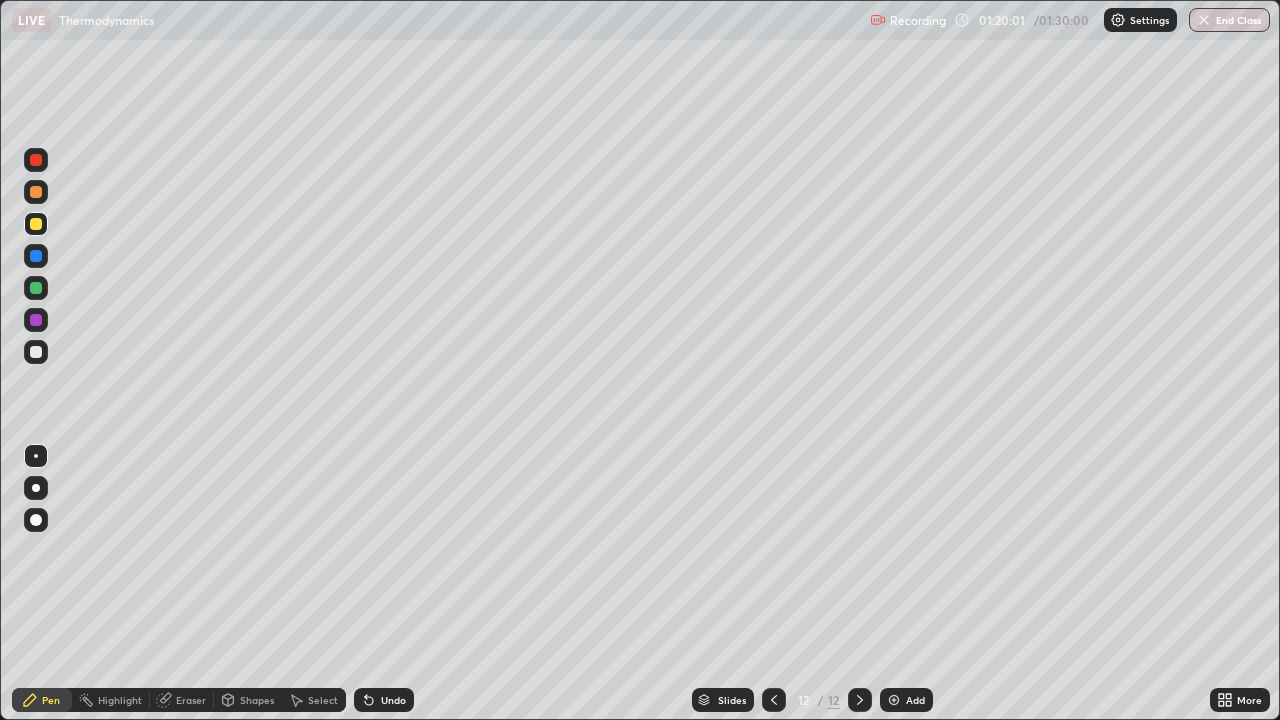 click 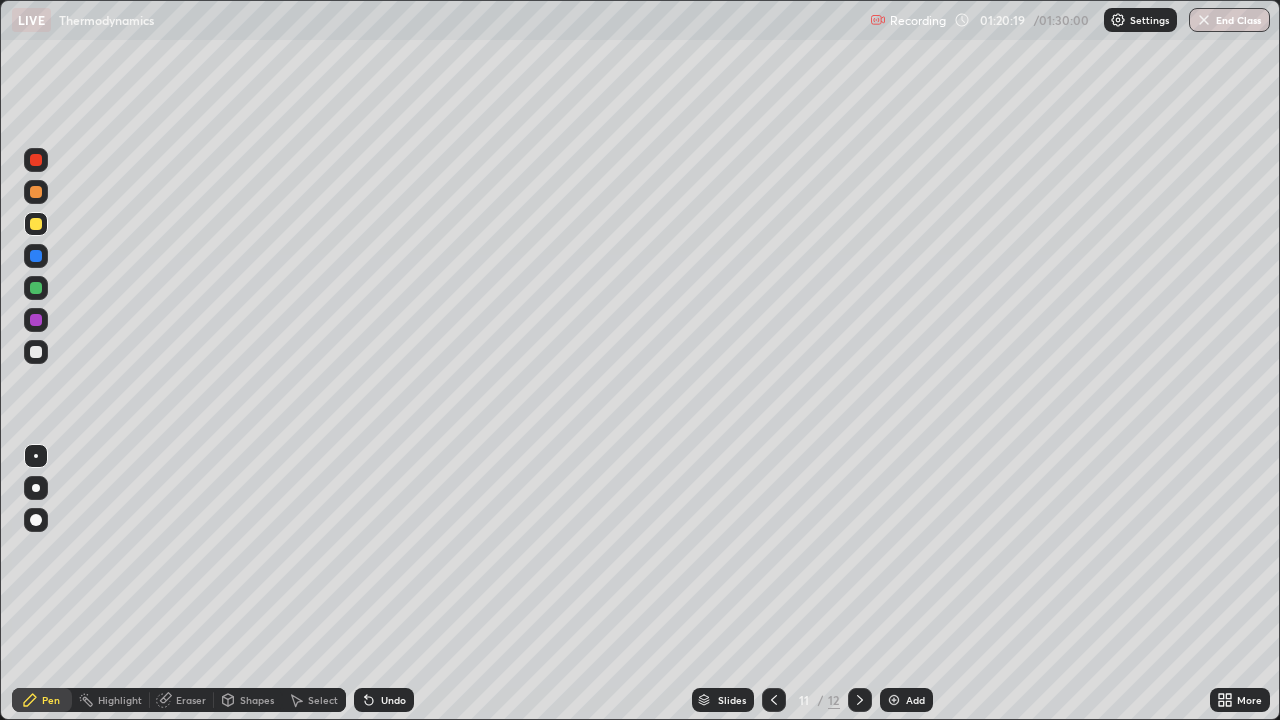 click on "Undo" at bounding box center [393, 700] 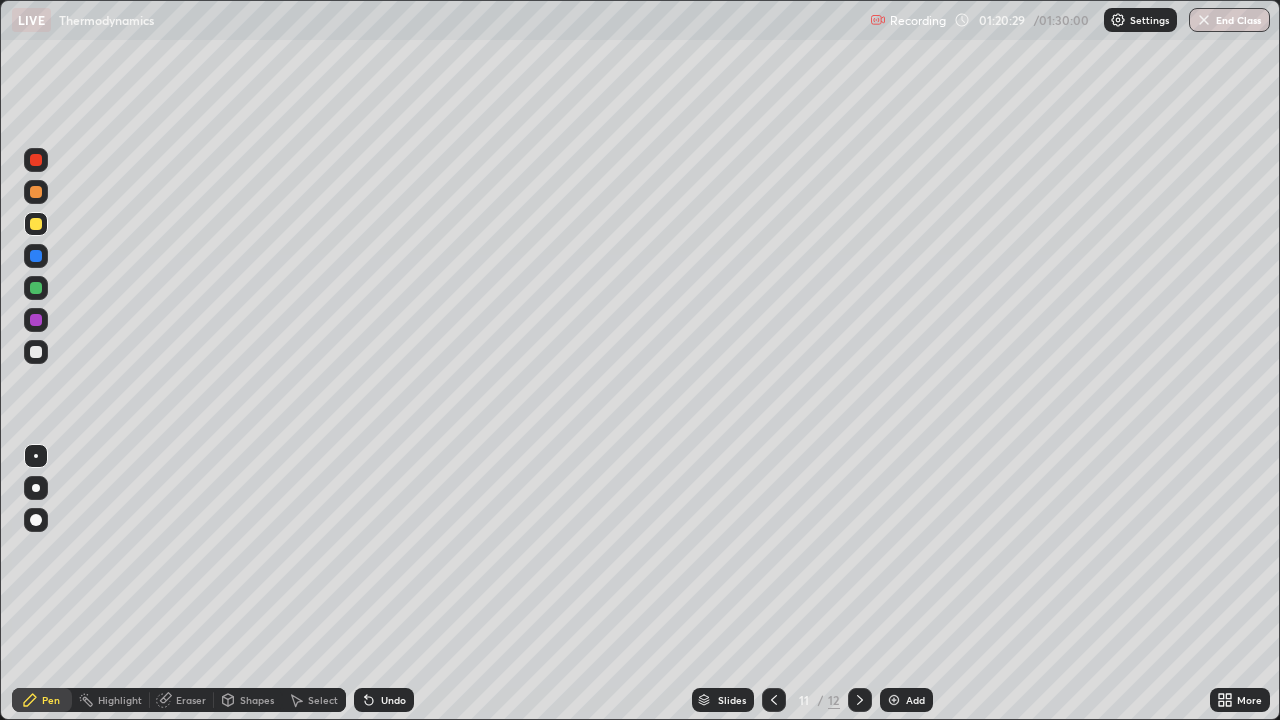 click 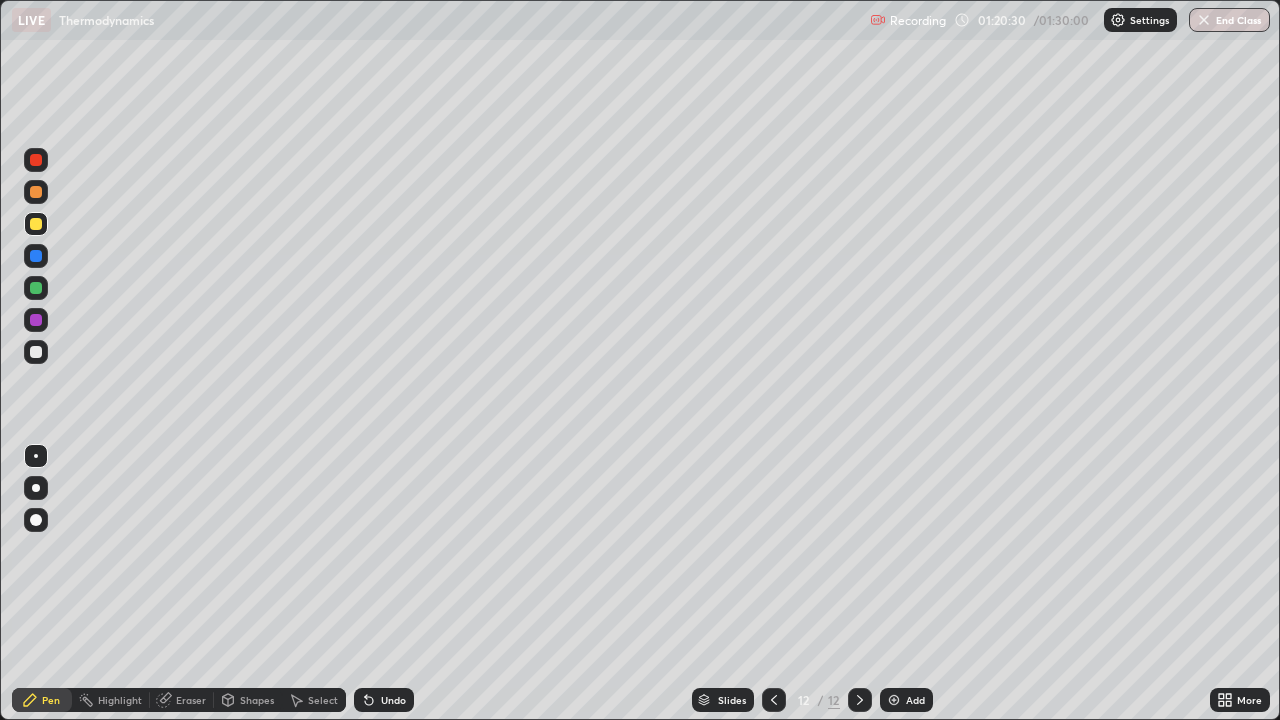 click at bounding box center (894, 700) 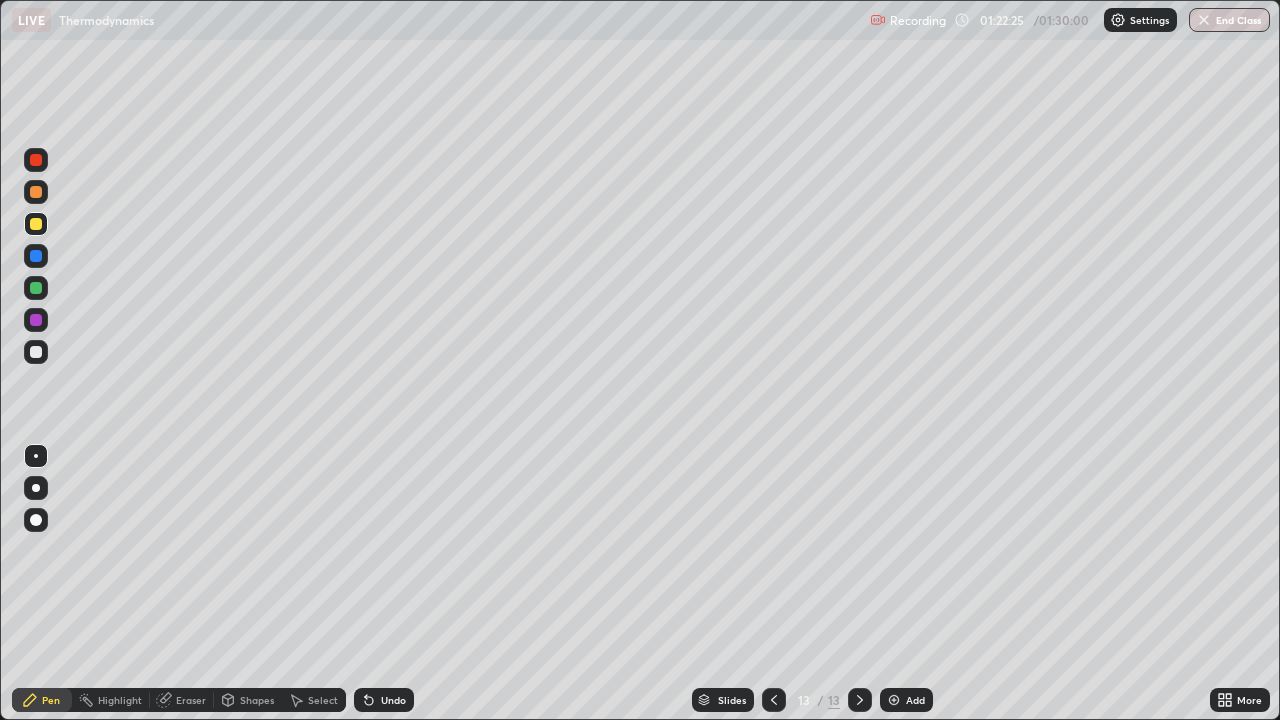 click on "Eraser" at bounding box center (191, 700) 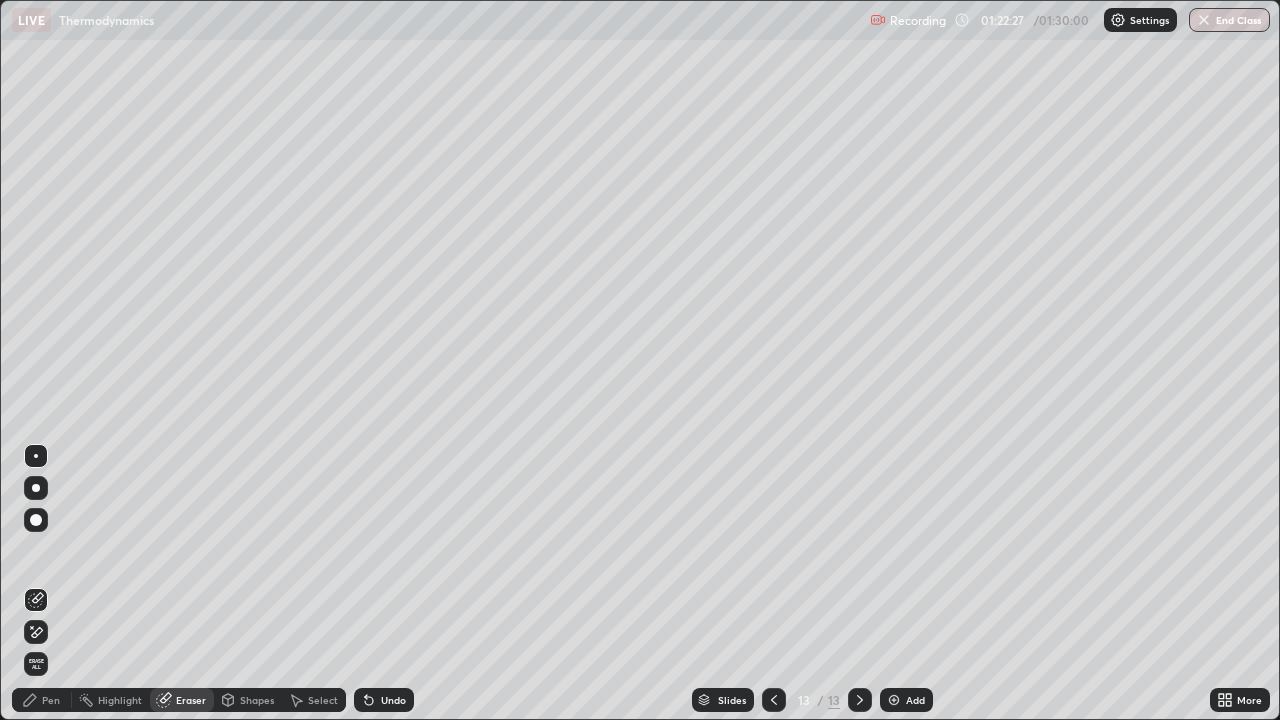 click on "Pen" at bounding box center [51, 700] 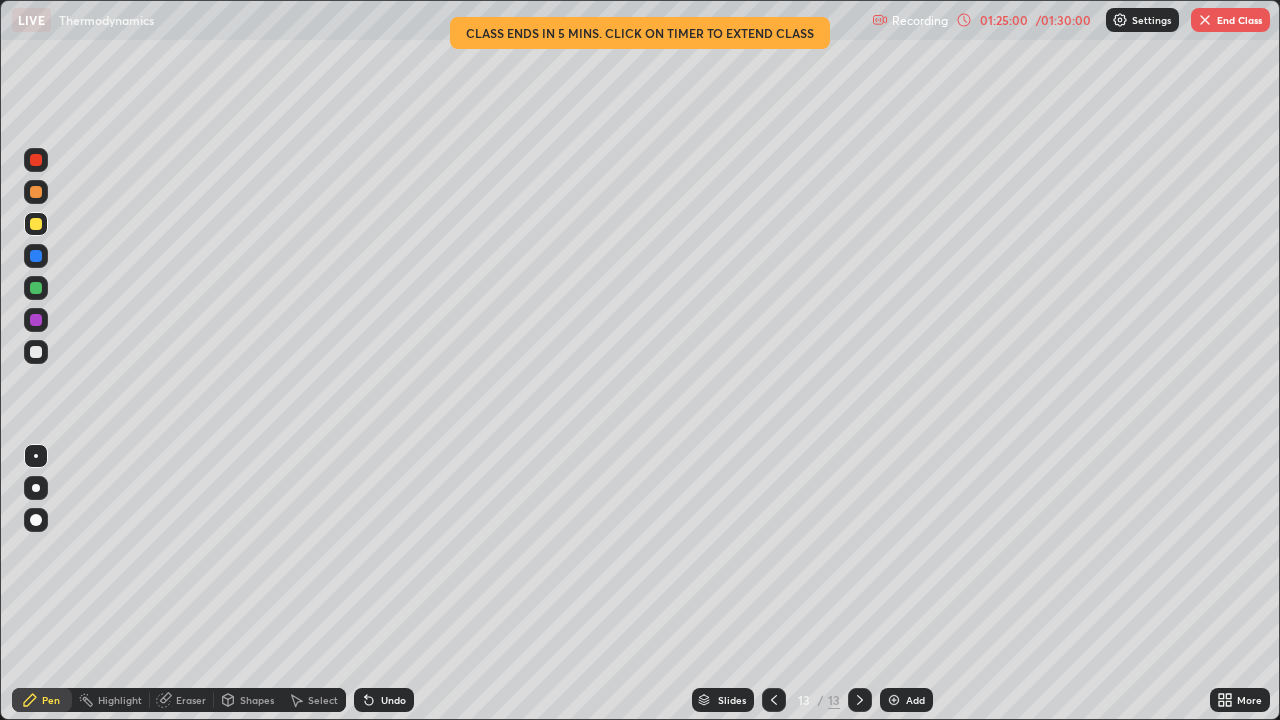 click on "Undo" at bounding box center (393, 700) 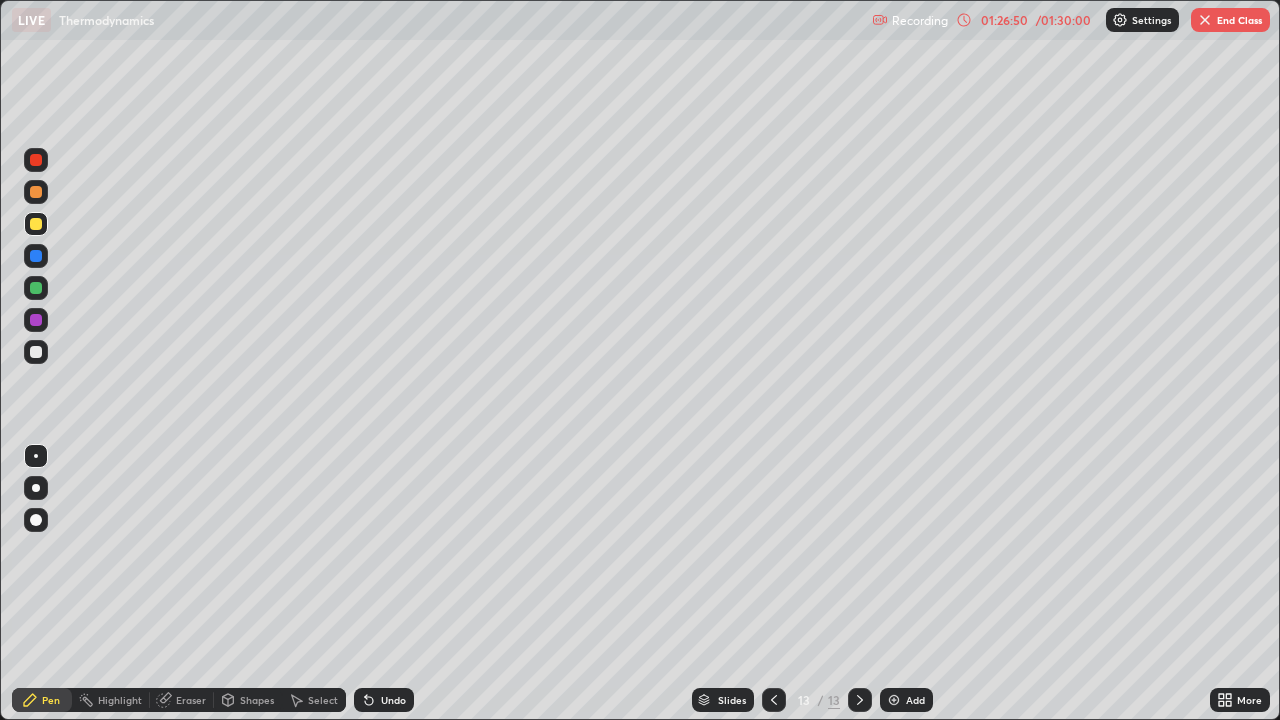 click on "End Class" at bounding box center (1230, 20) 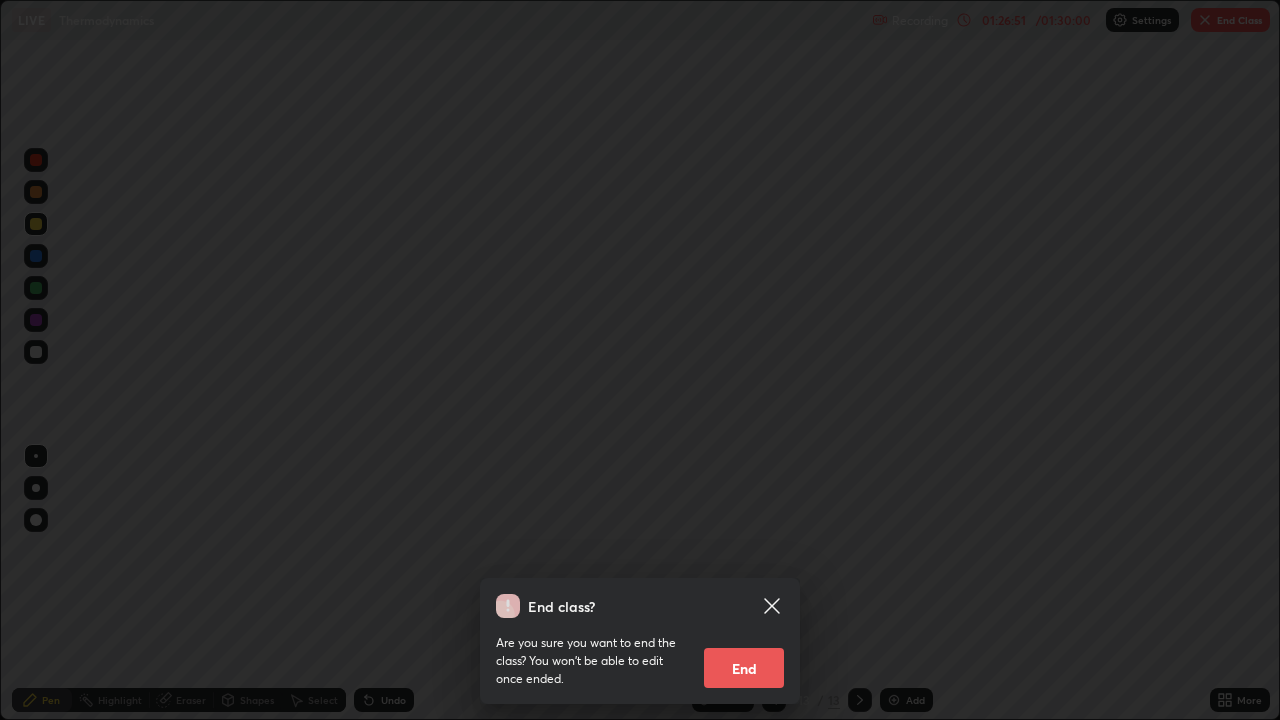 click on "End" at bounding box center (744, 668) 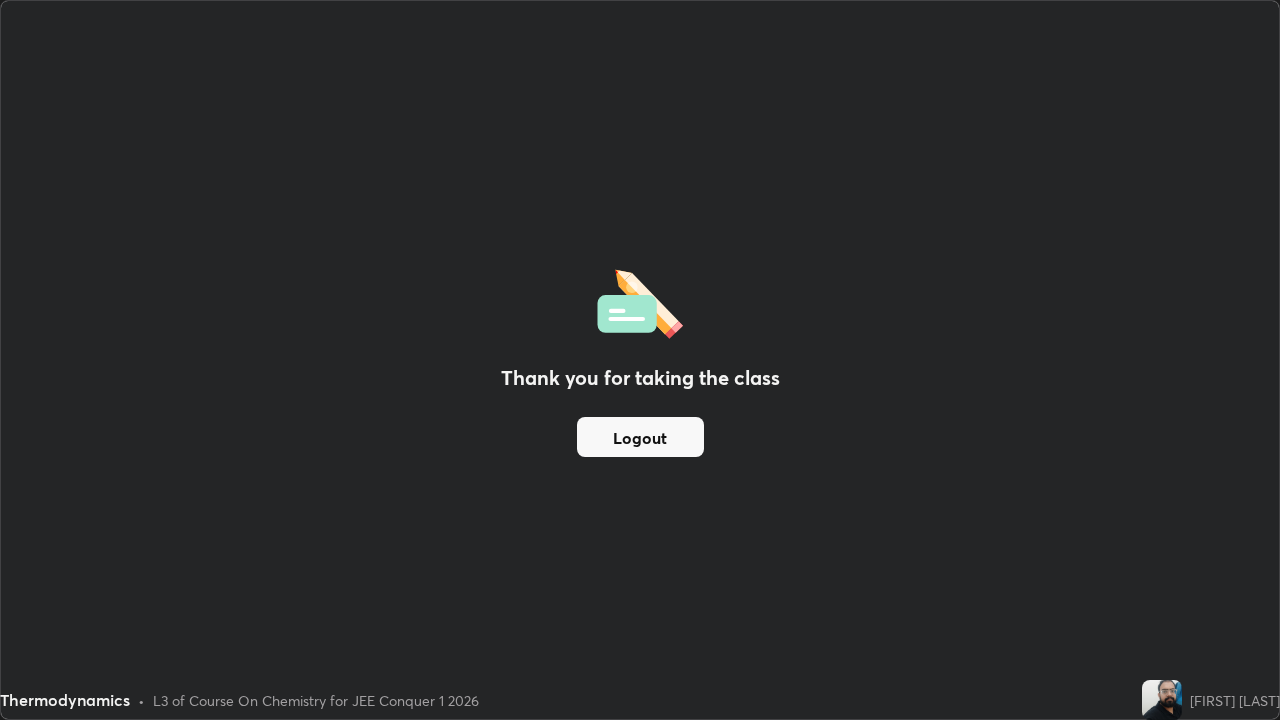 click on "Logout" at bounding box center [640, 437] 